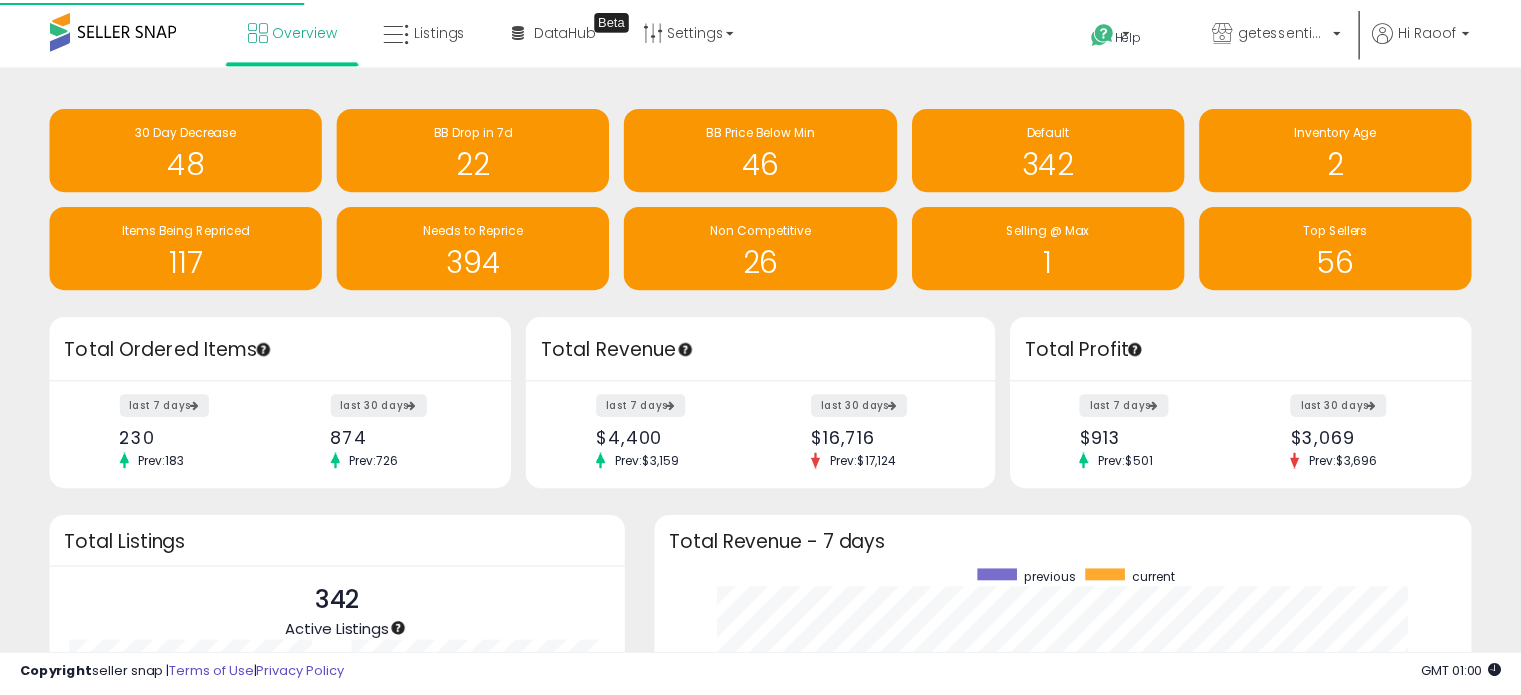 scroll, scrollTop: 0, scrollLeft: 0, axis: both 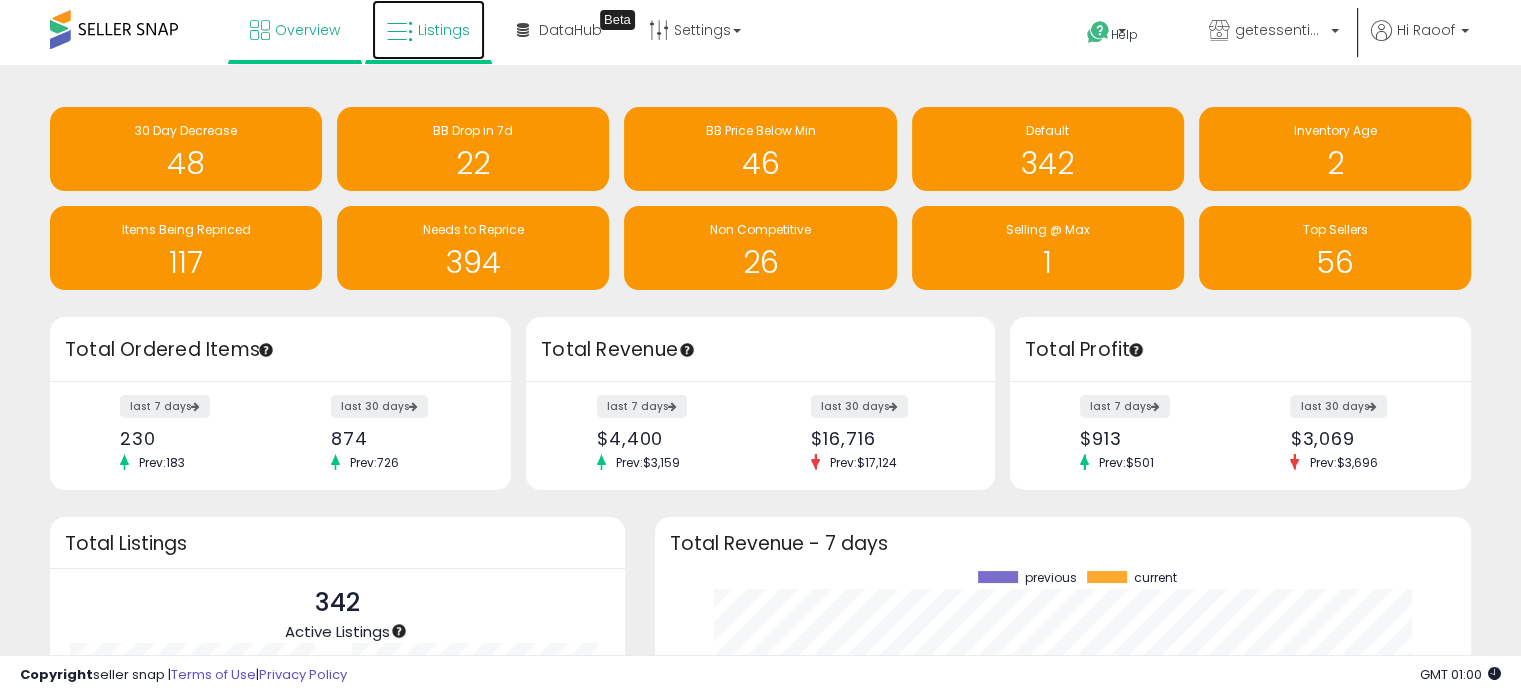 drag, startPoint x: 429, startPoint y: 23, endPoint x: 440, endPoint y: 22, distance: 11.045361 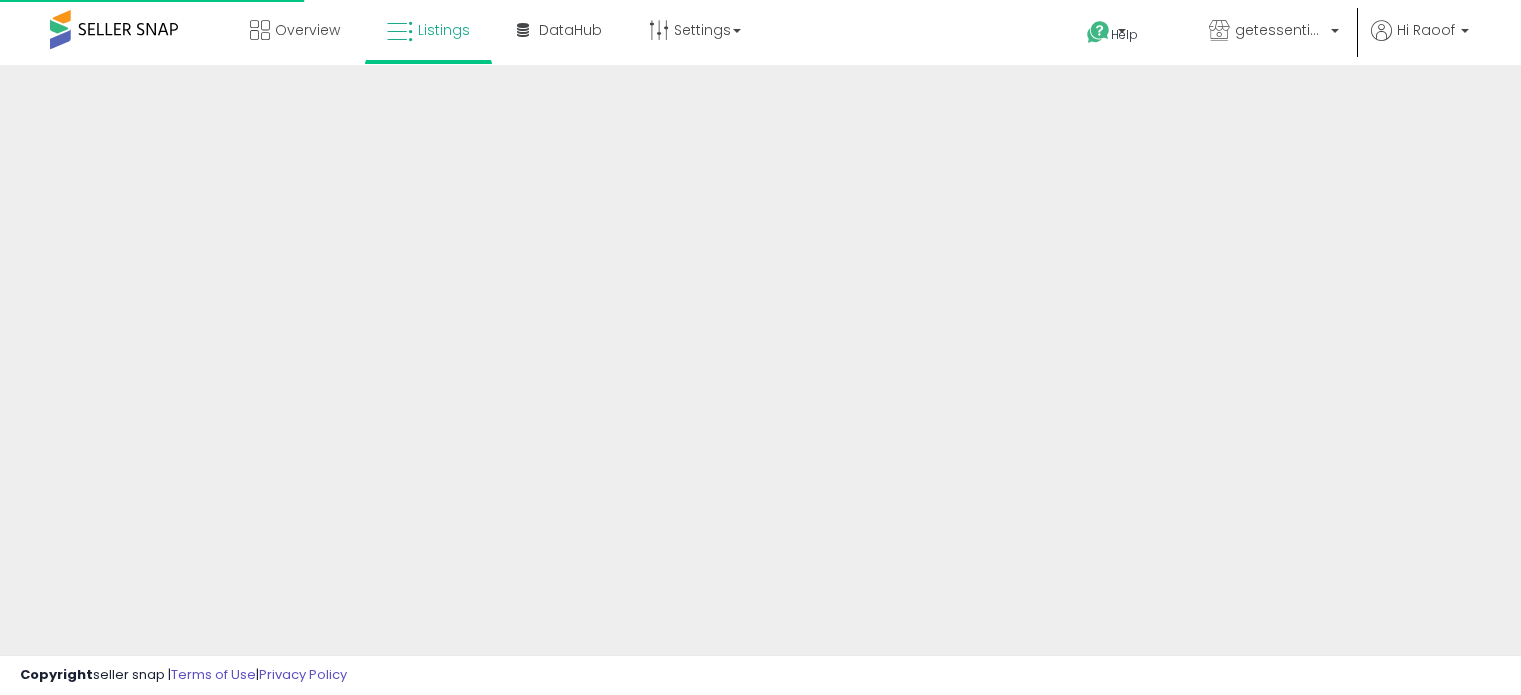 scroll, scrollTop: 0, scrollLeft: 0, axis: both 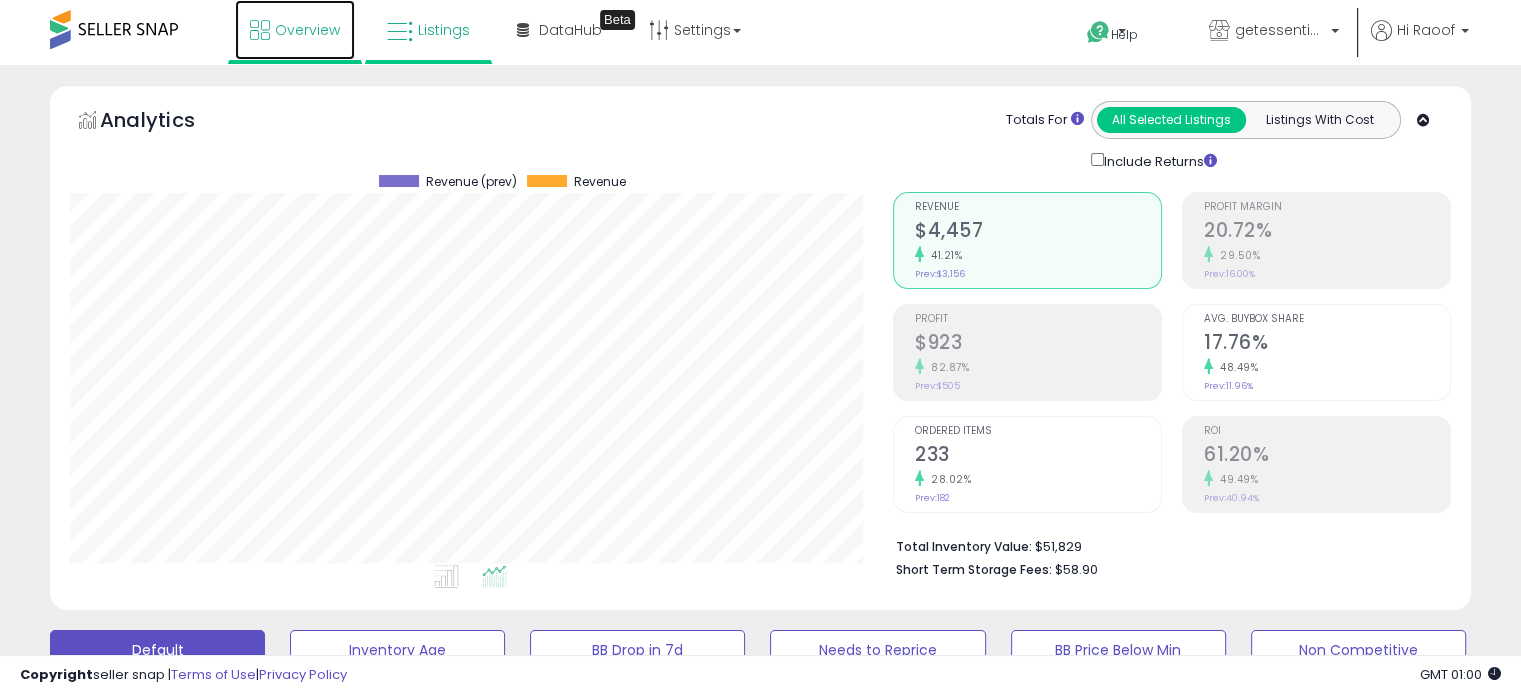 click on "Overview" at bounding box center [307, 30] 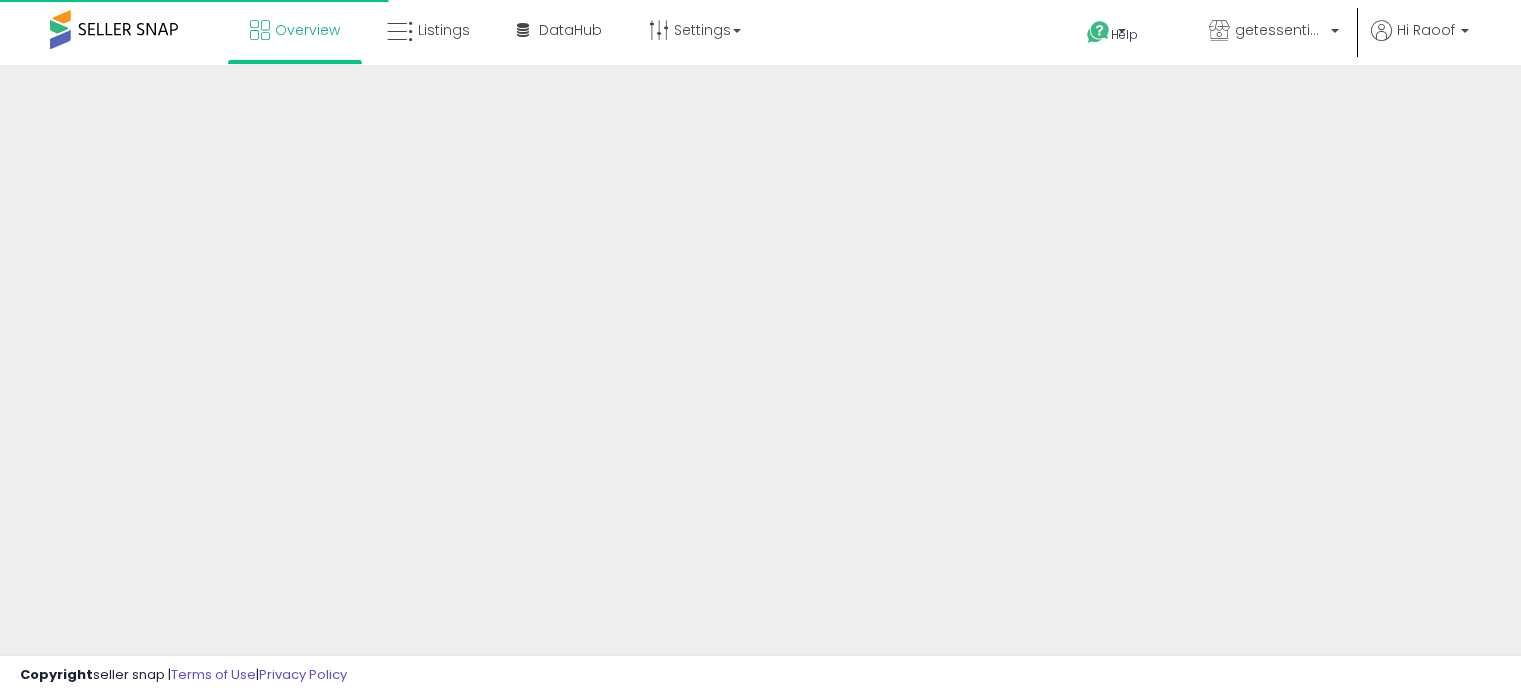 scroll, scrollTop: 0, scrollLeft: 0, axis: both 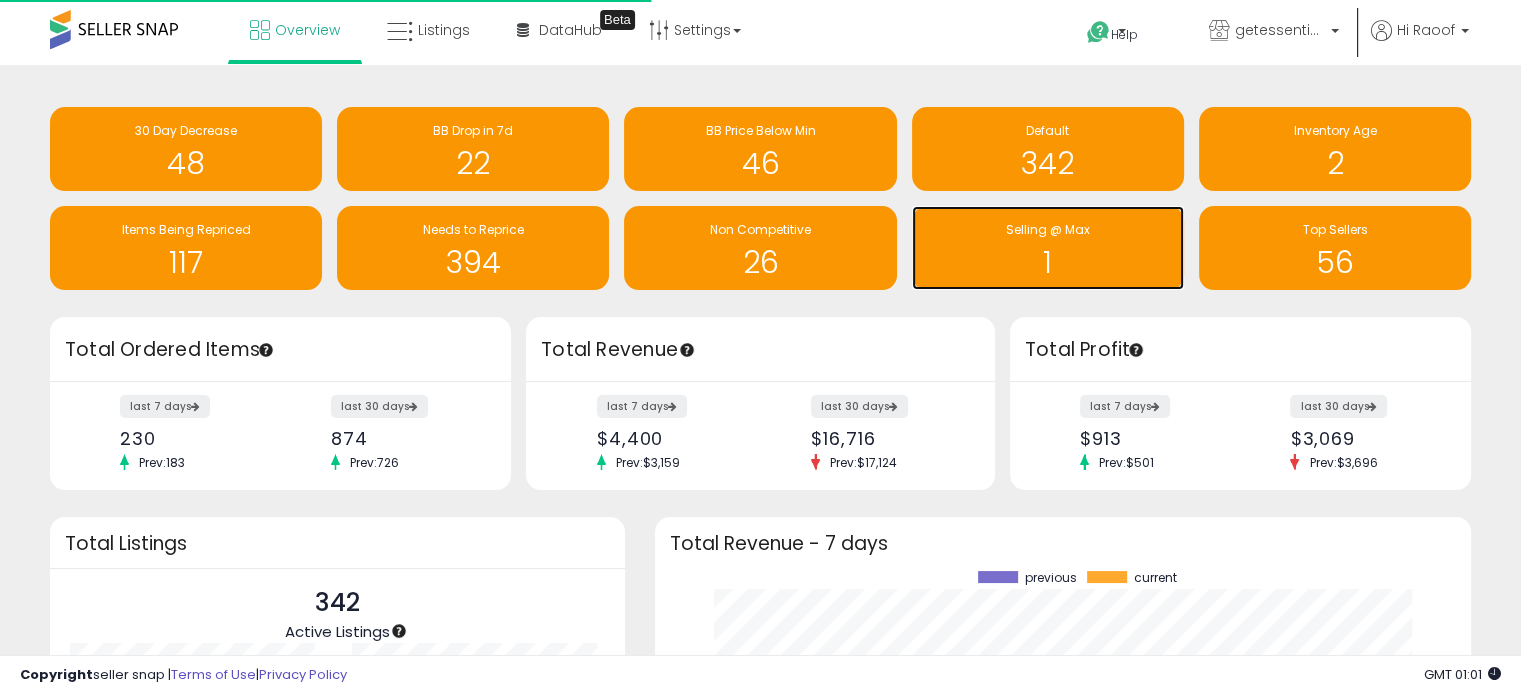 click on "1" at bounding box center [1048, 262] 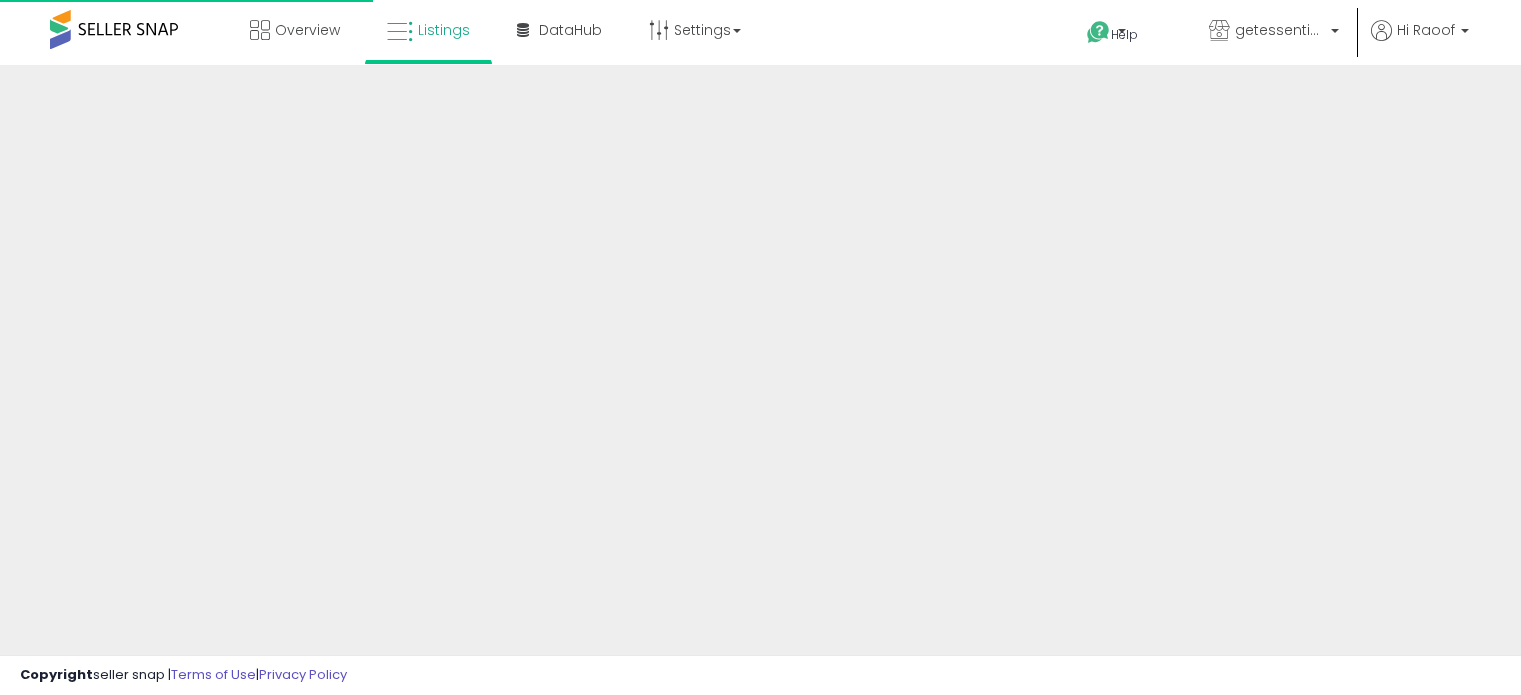 scroll, scrollTop: 0, scrollLeft: 0, axis: both 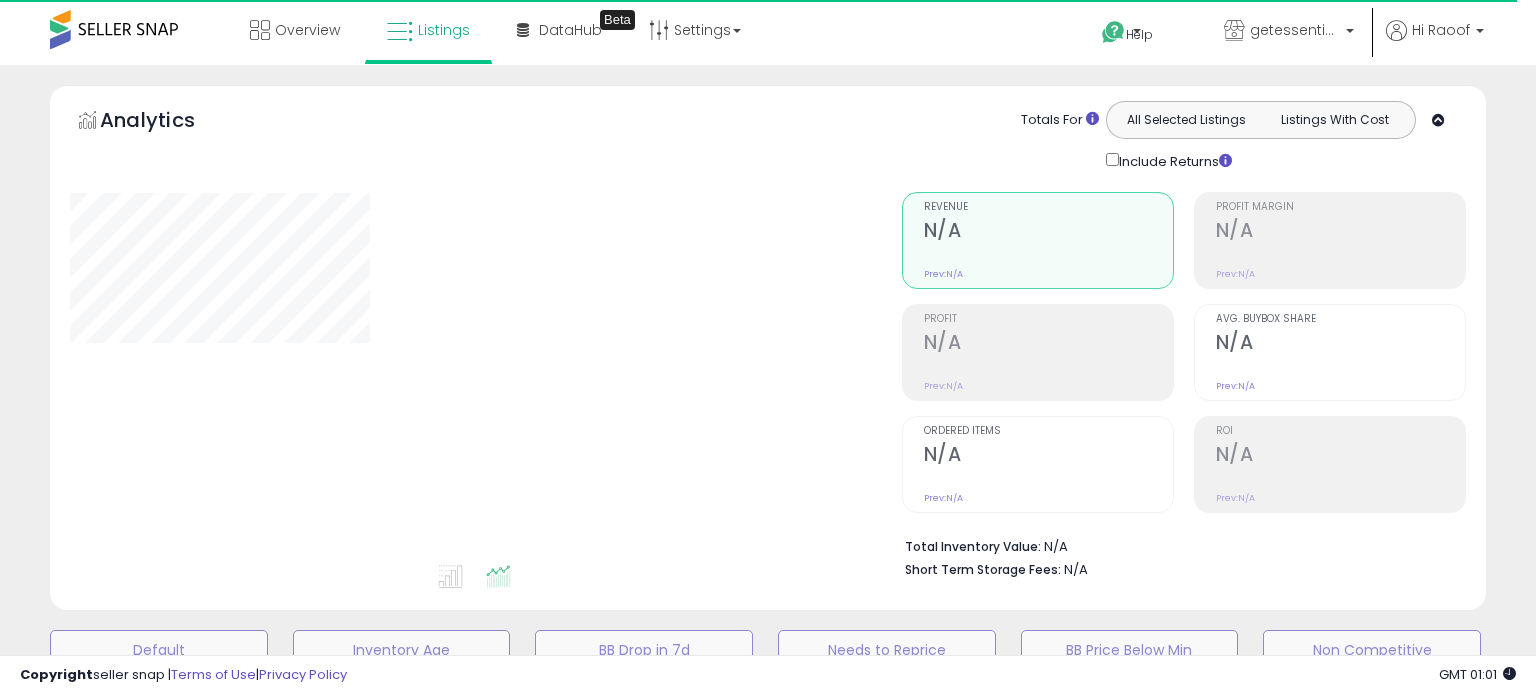 select on "**" 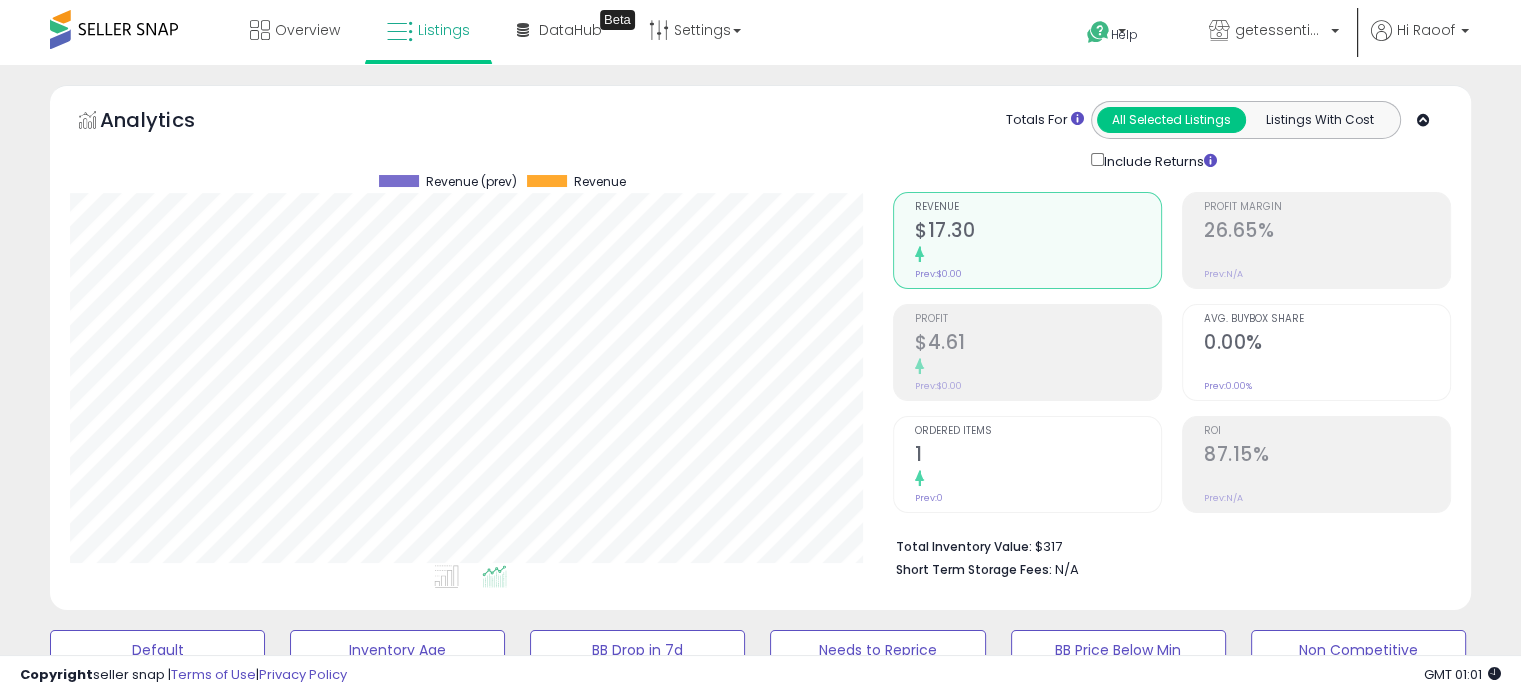 scroll, scrollTop: 999589, scrollLeft: 999176, axis: both 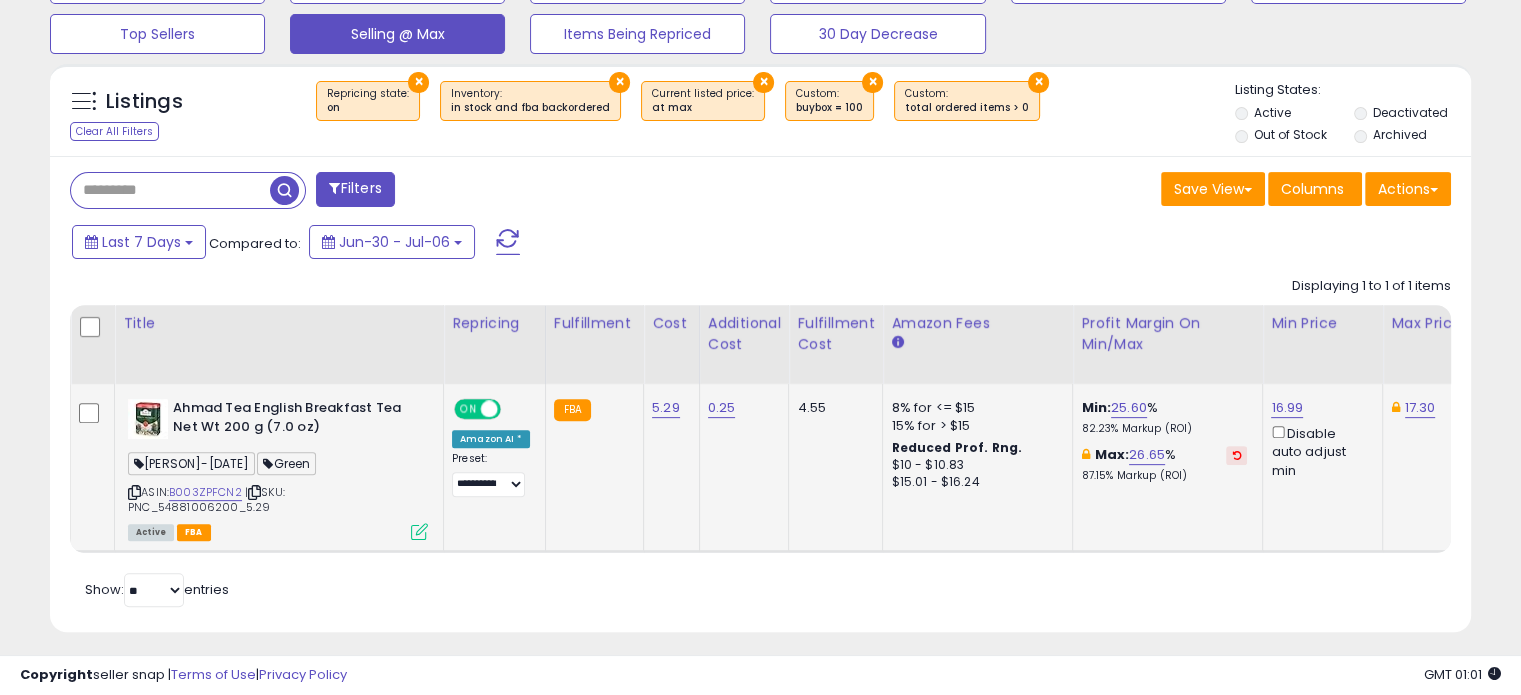 click at bounding box center (419, 531) 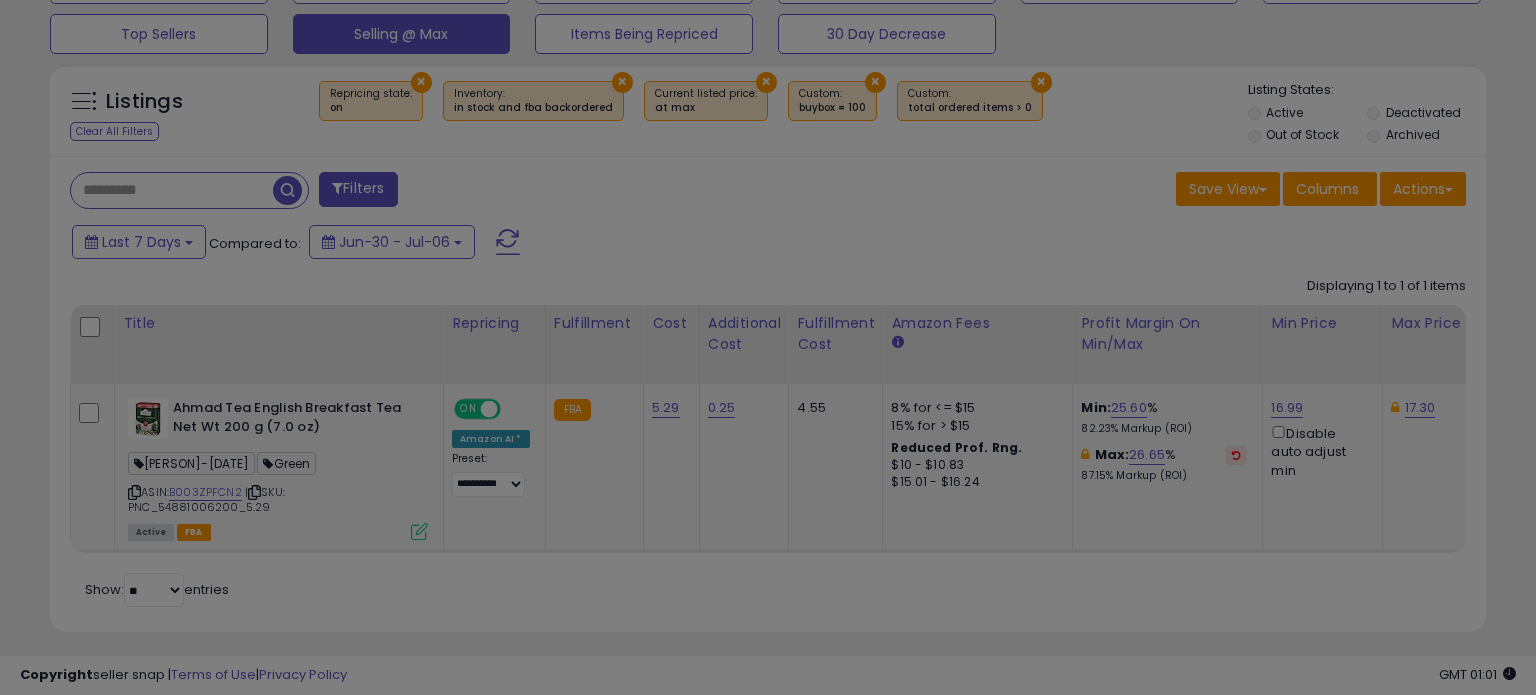 scroll, scrollTop: 999589, scrollLeft: 999168, axis: both 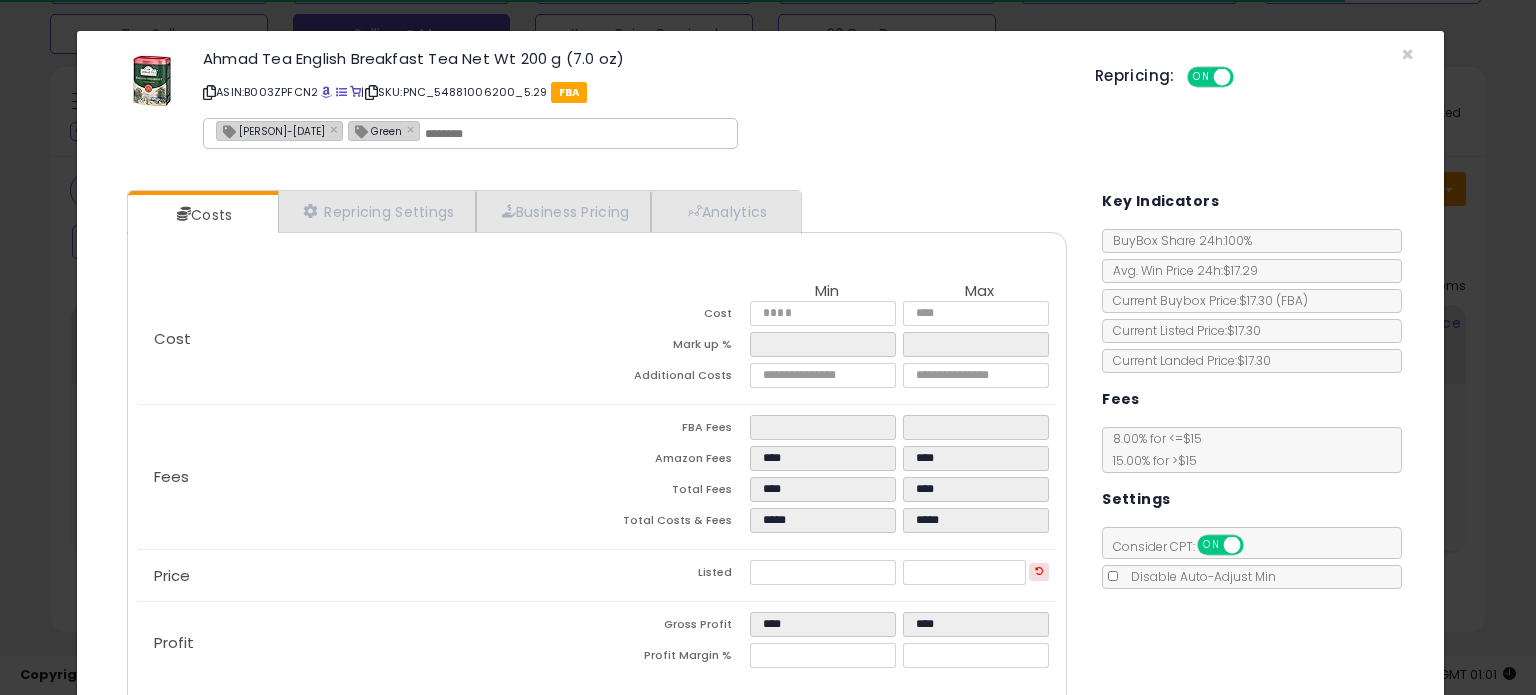 click on "[PERSON]-[DATE]" at bounding box center [271, 130] 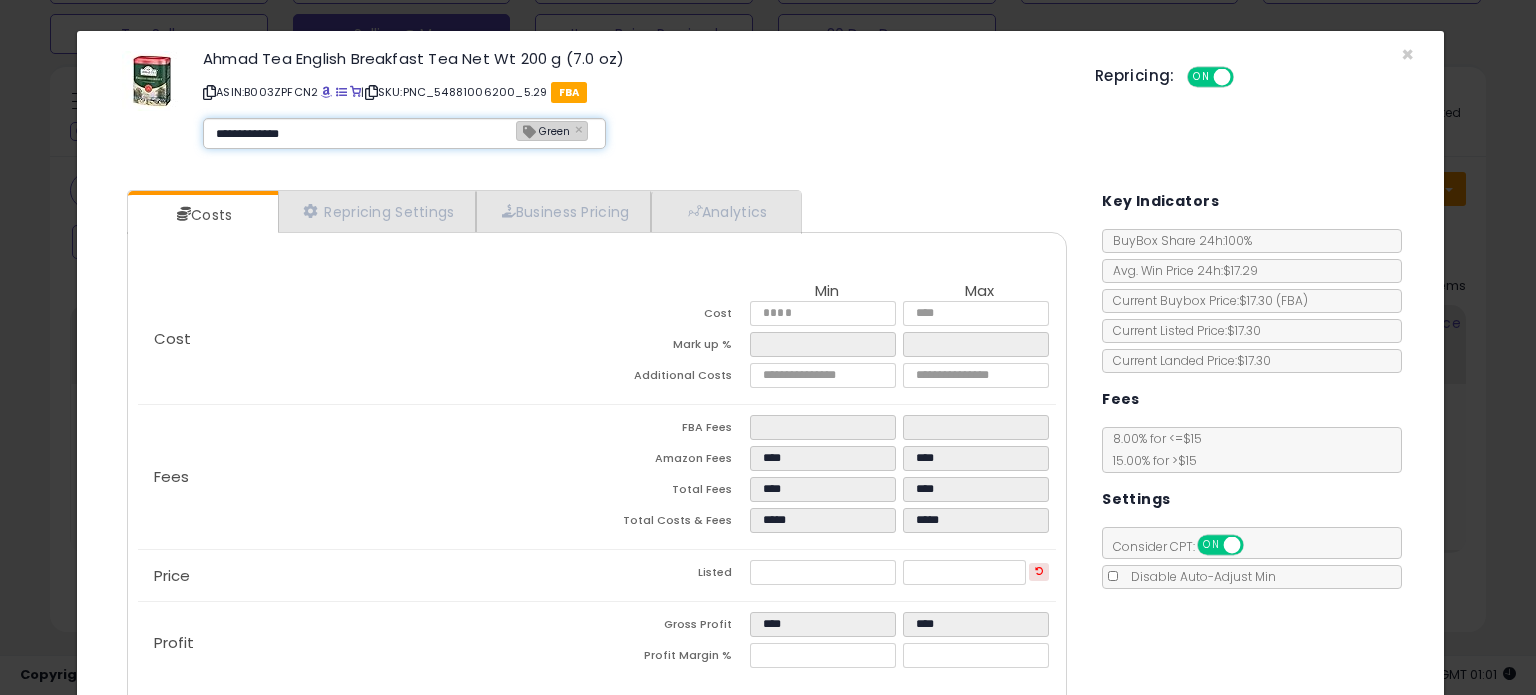 type on "**********" 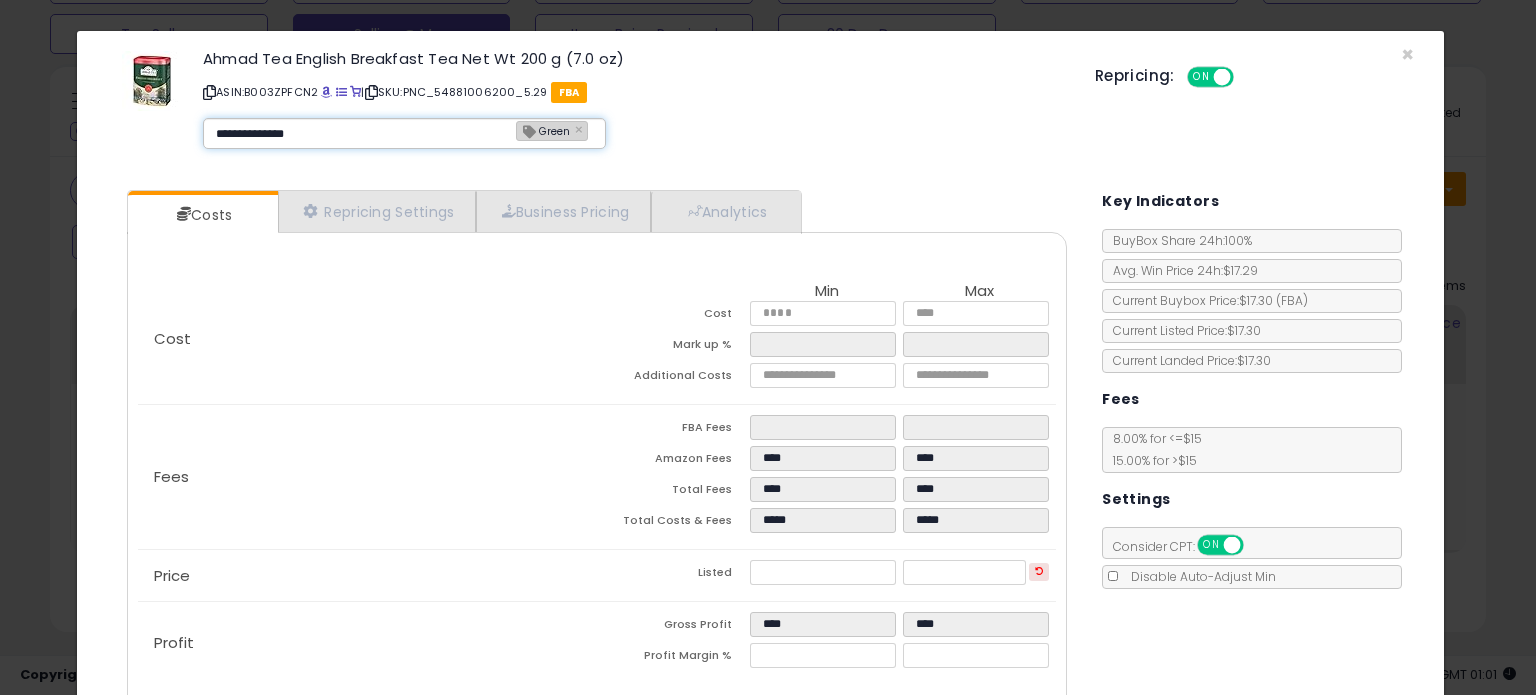 type 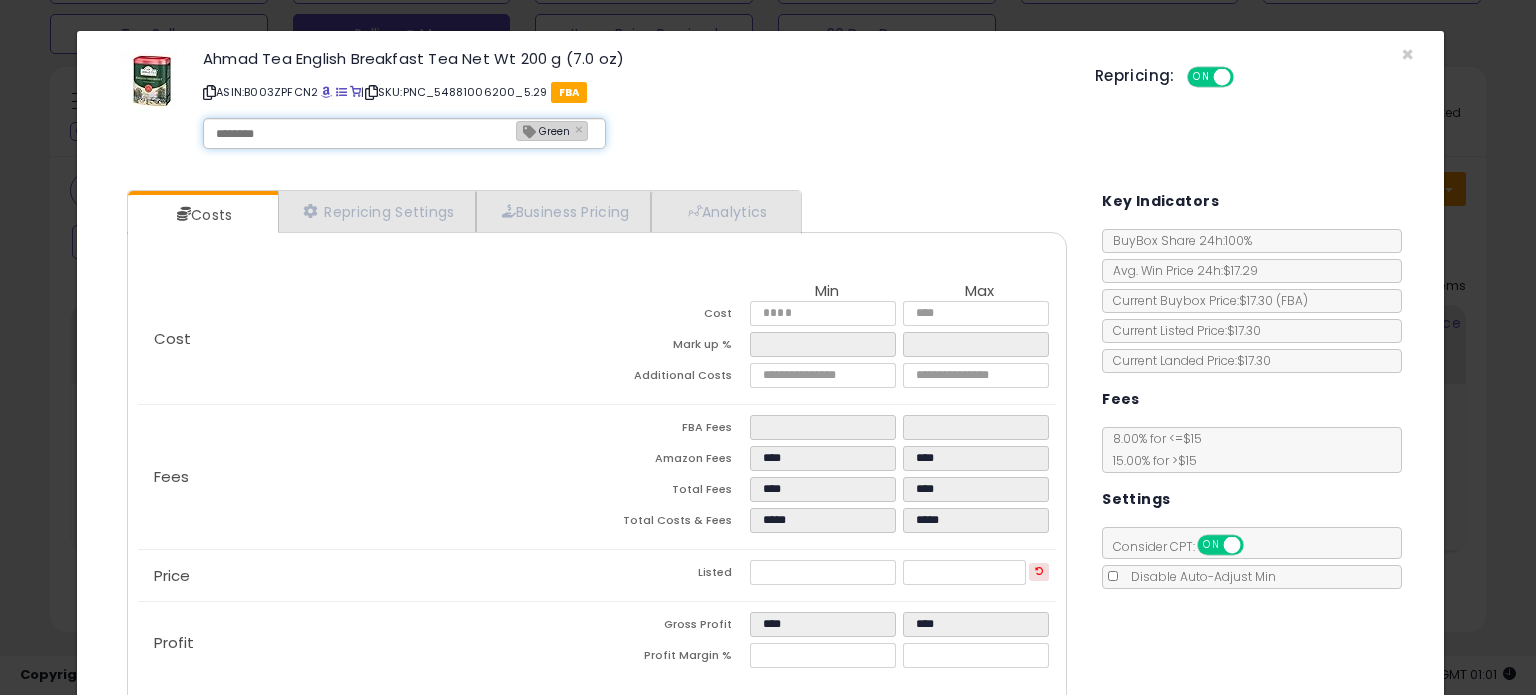 type on "**********" 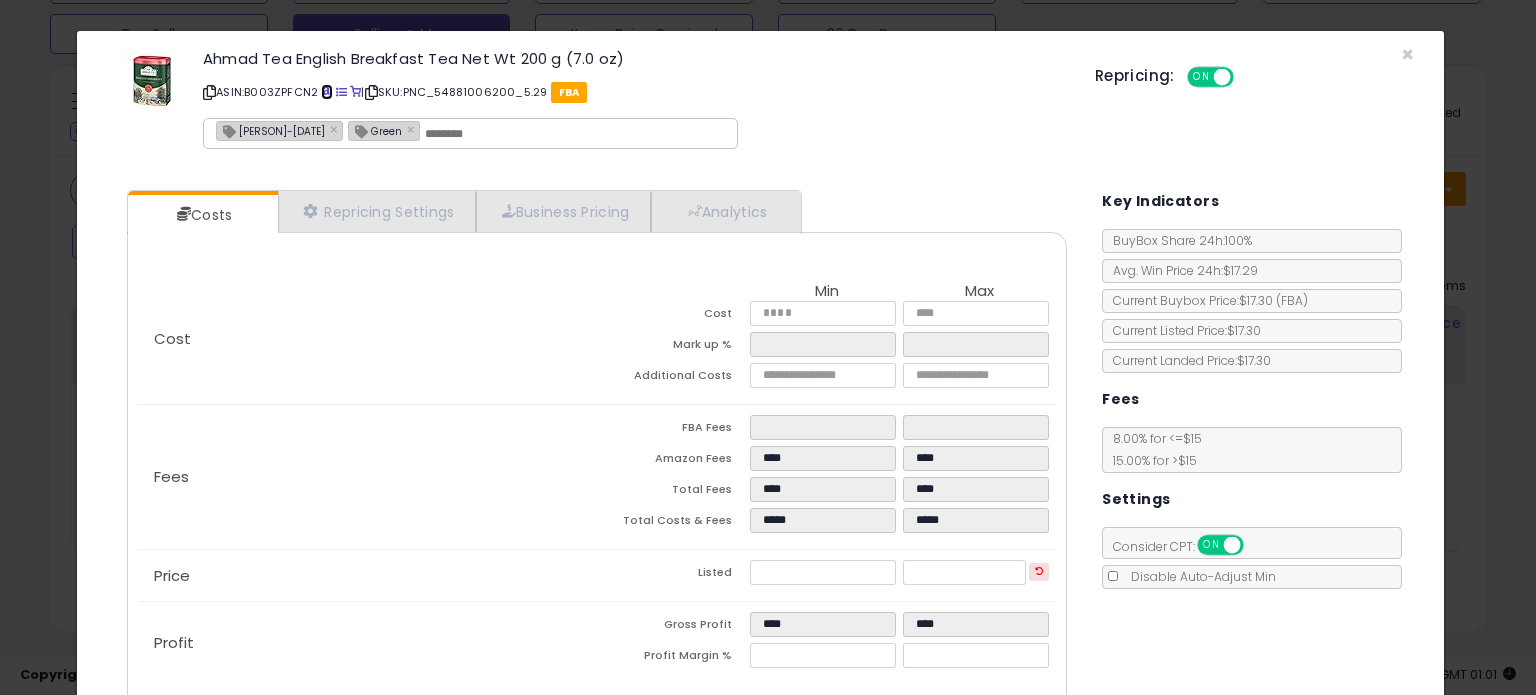 click at bounding box center [326, 92] 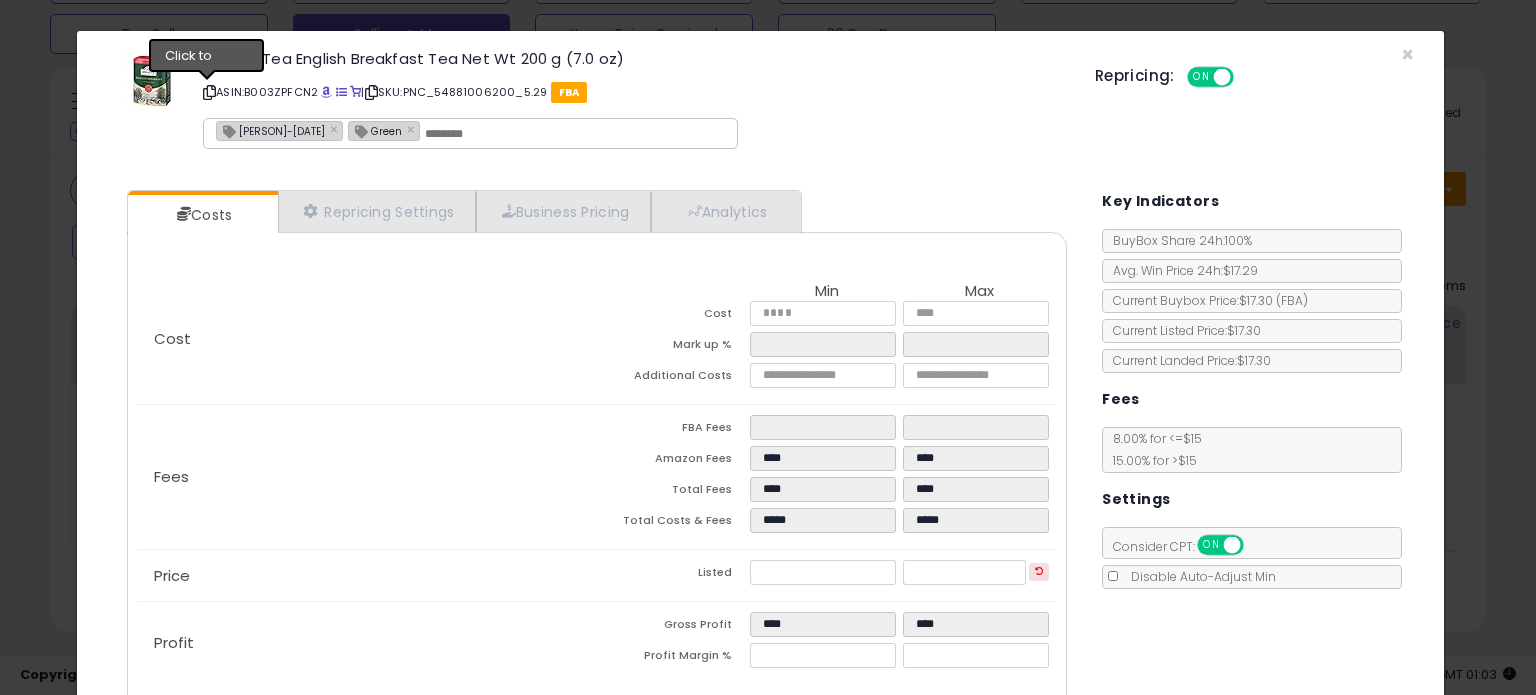 click at bounding box center (209, 92) 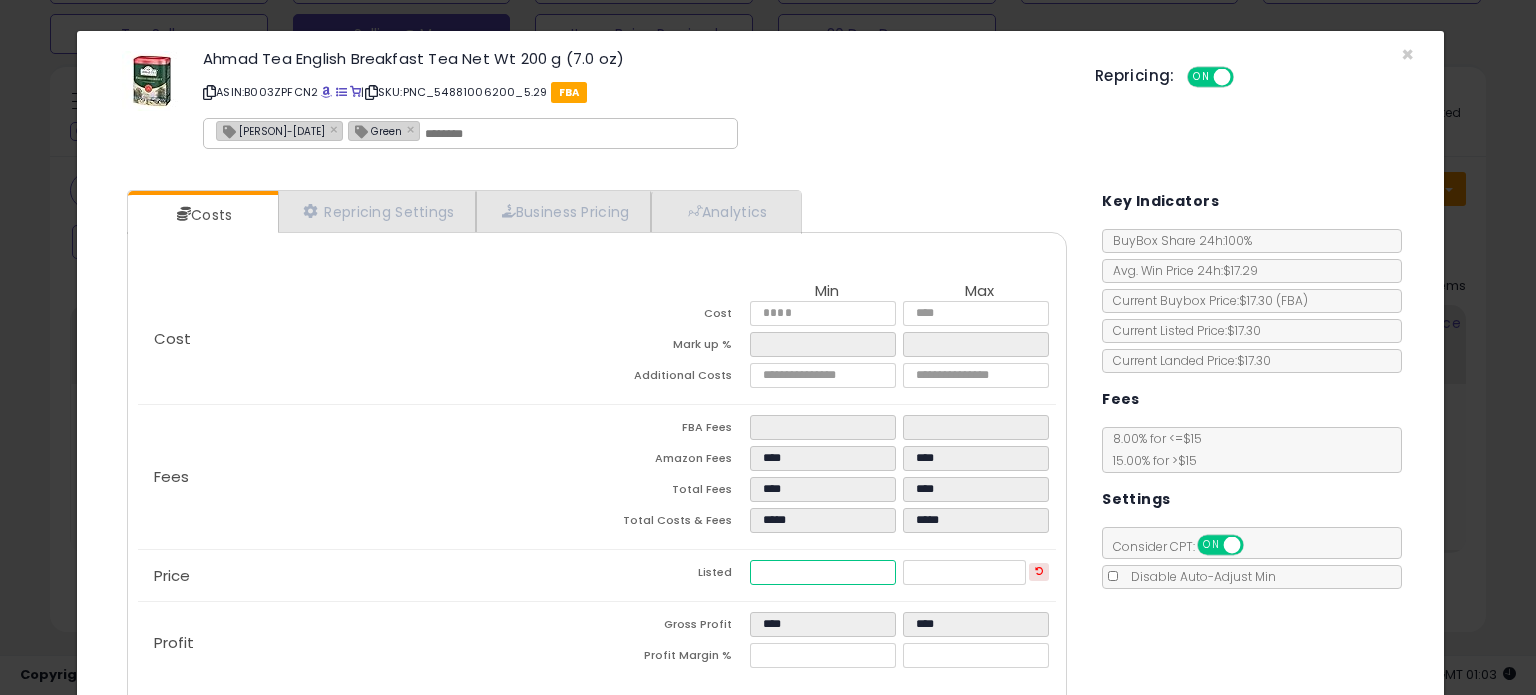 drag, startPoint x: 808, startPoint y: 564, endPoint x: 579, endPoint y: 590, distance: 230.47125 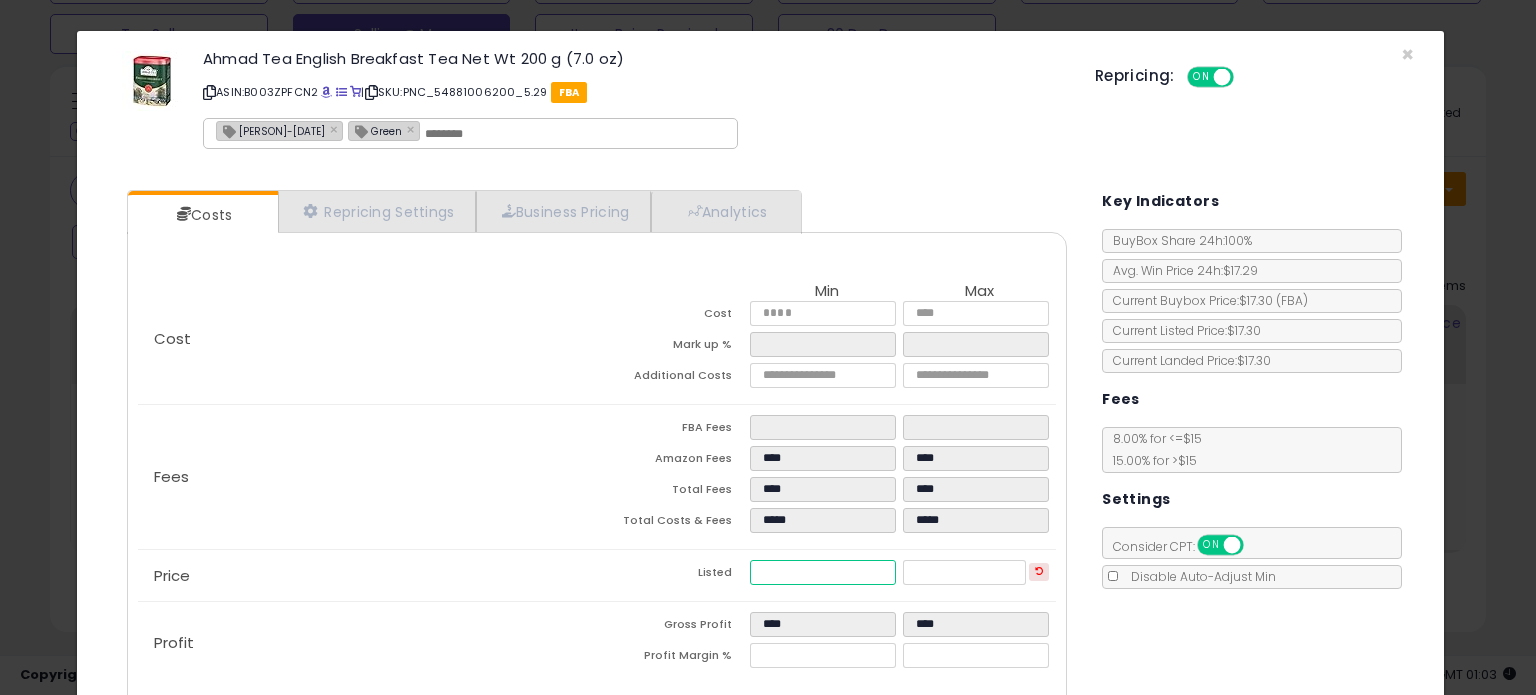 click on "Price
Listed
*****
*****" 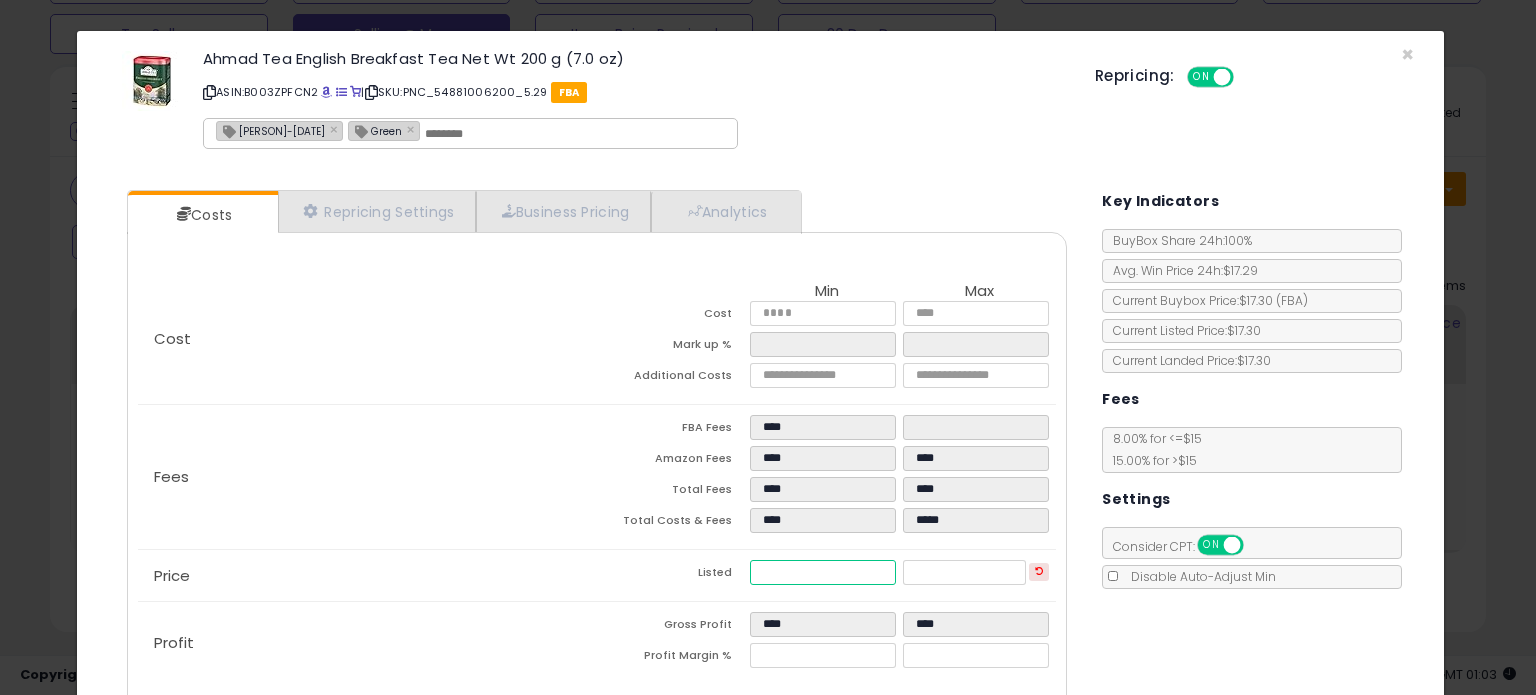 type on "****" 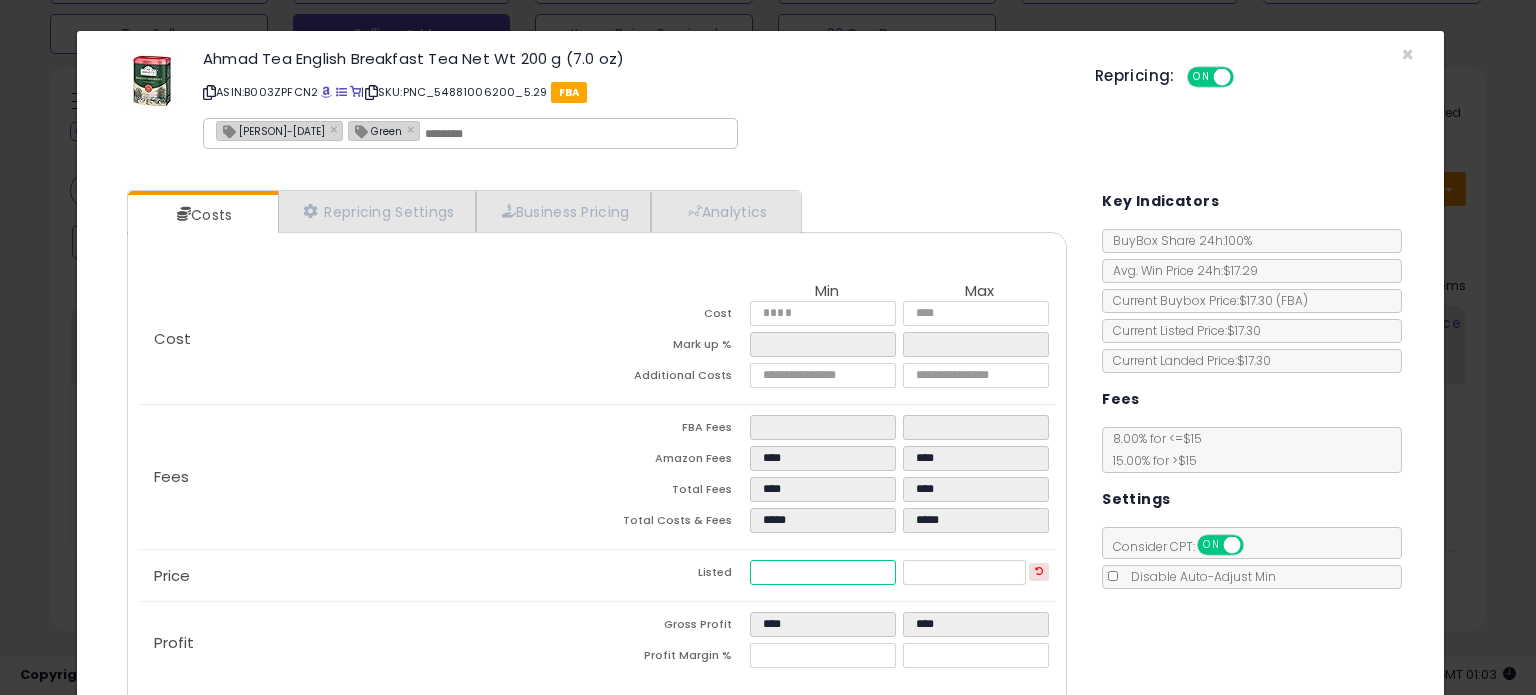 type on "****" 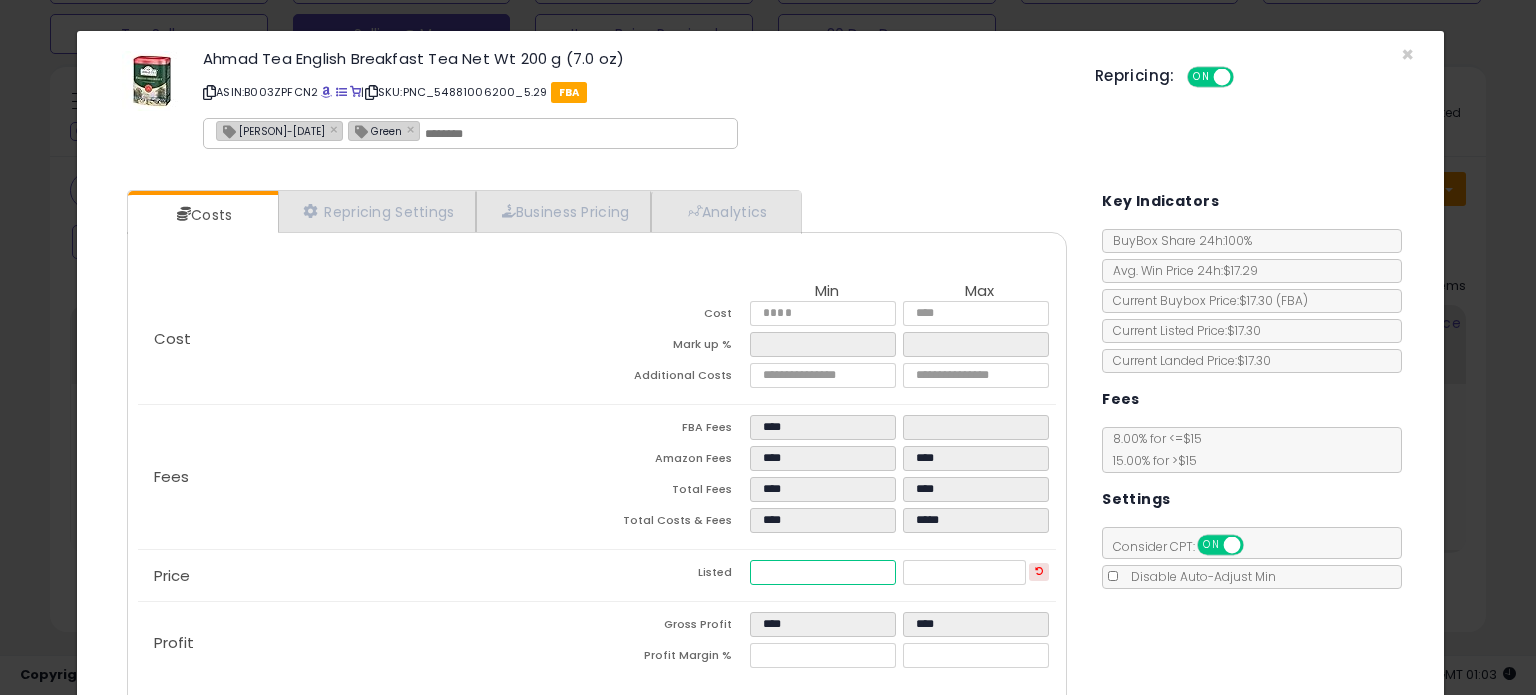type on "****" 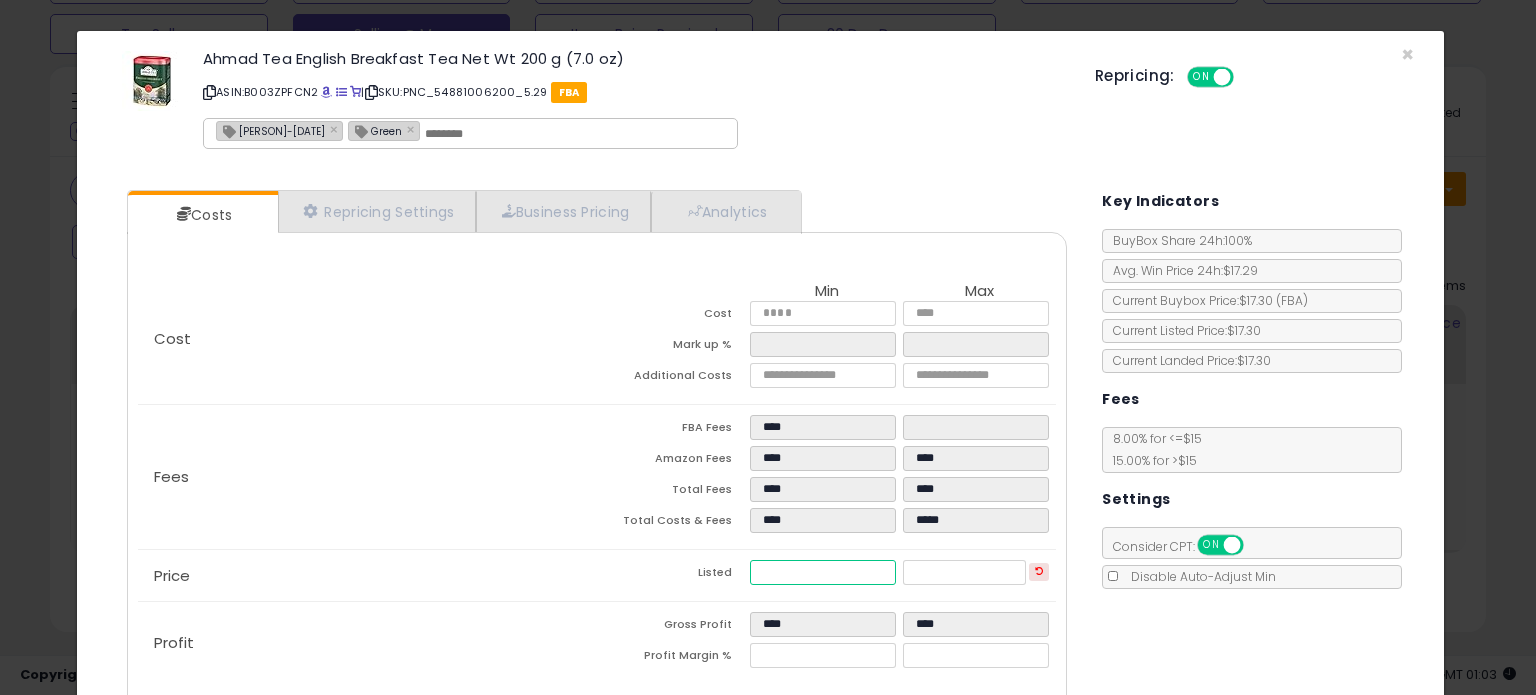 type on "****" 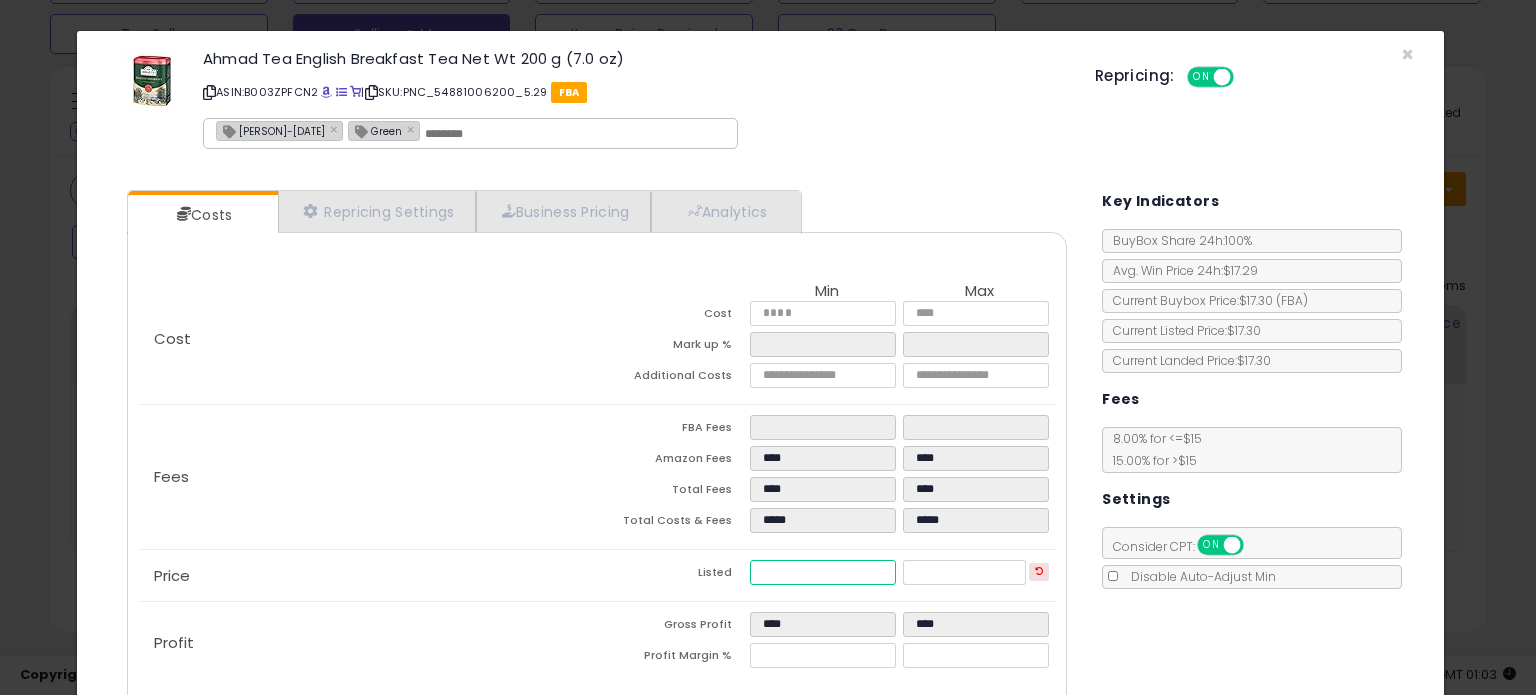 type on "****" 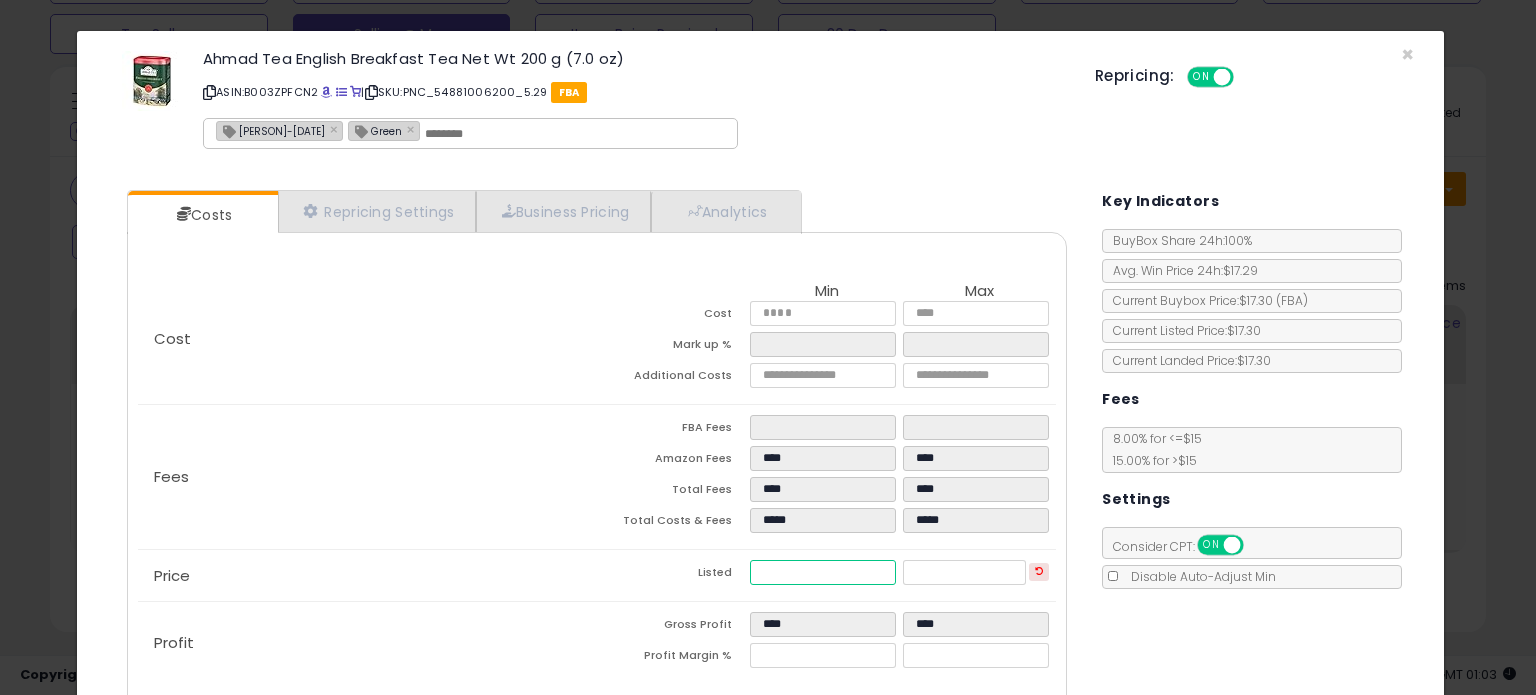 type on "****" 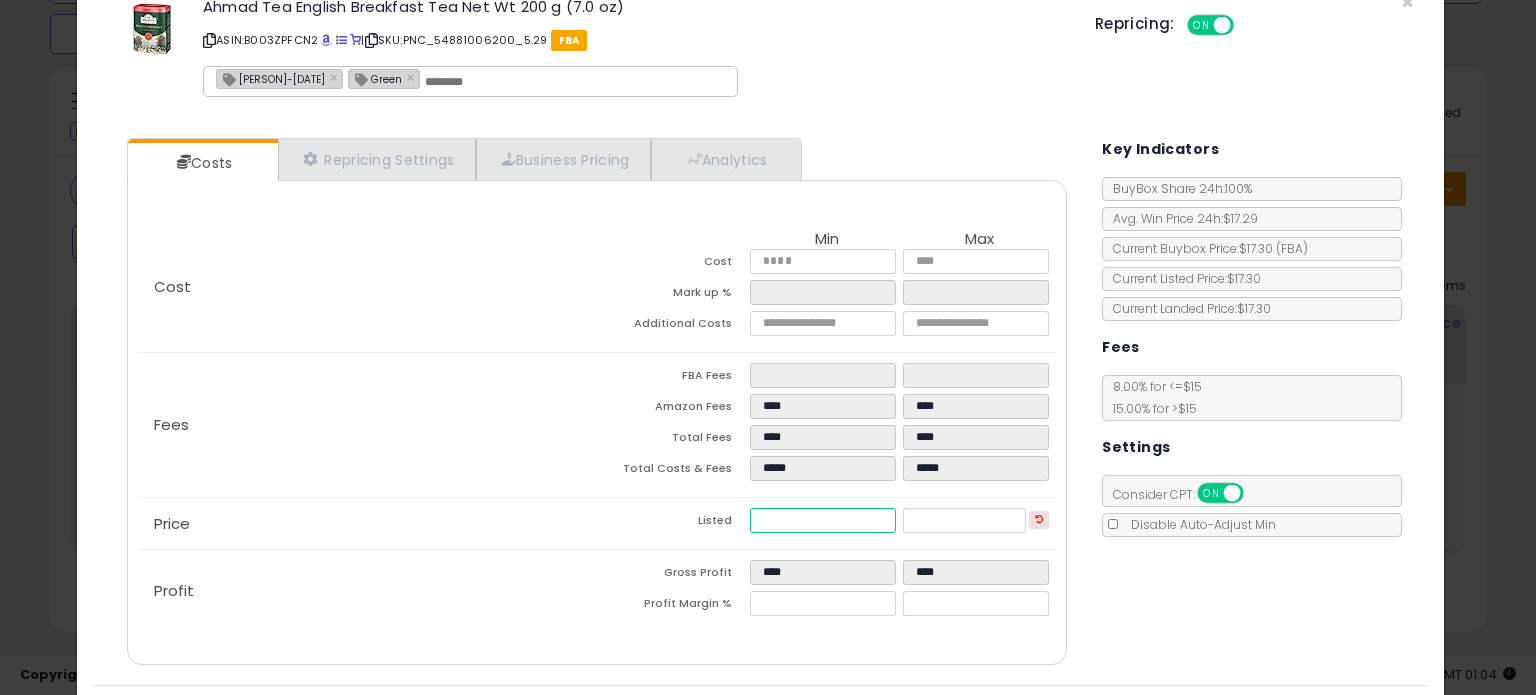 scroll, scrollTop: 105, scrollLeft: 0, axis: vertical 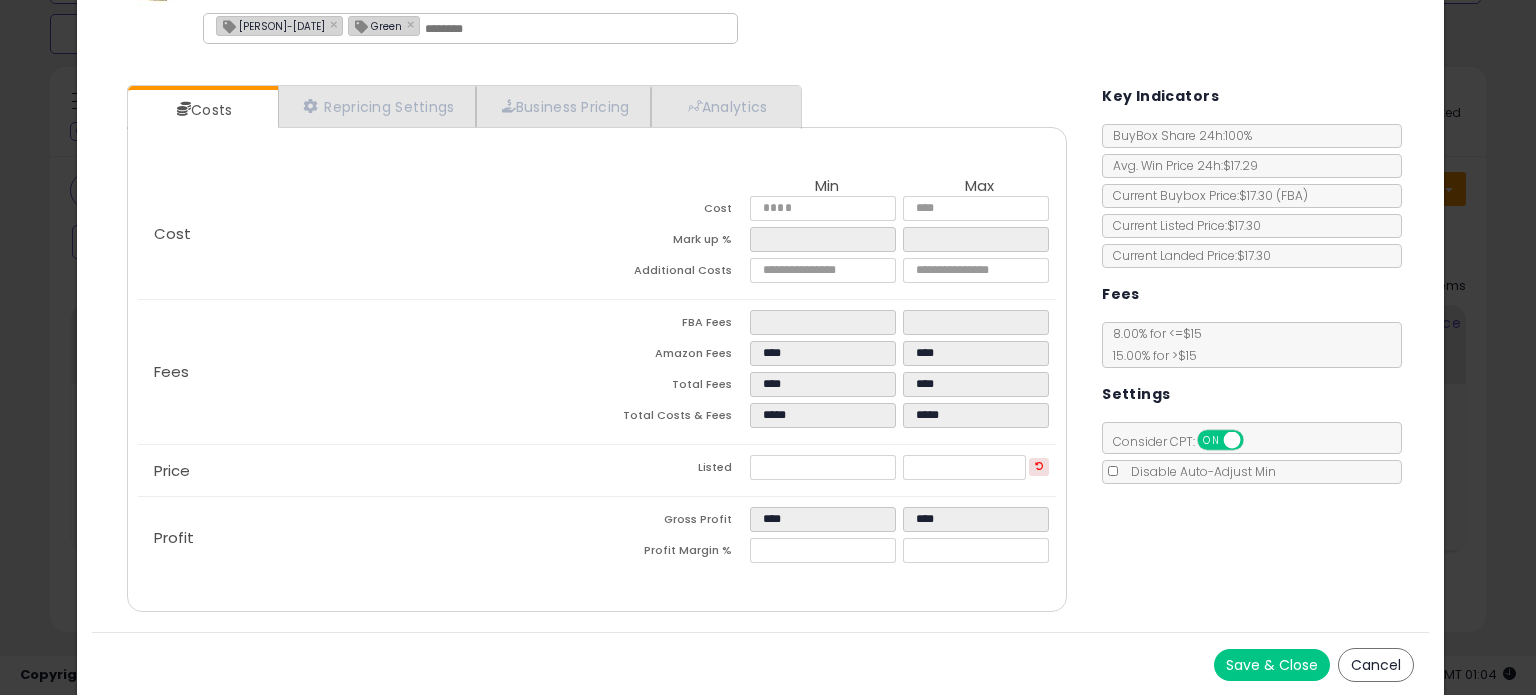 click on "Save & Close" at bounding box center (1272, 665) 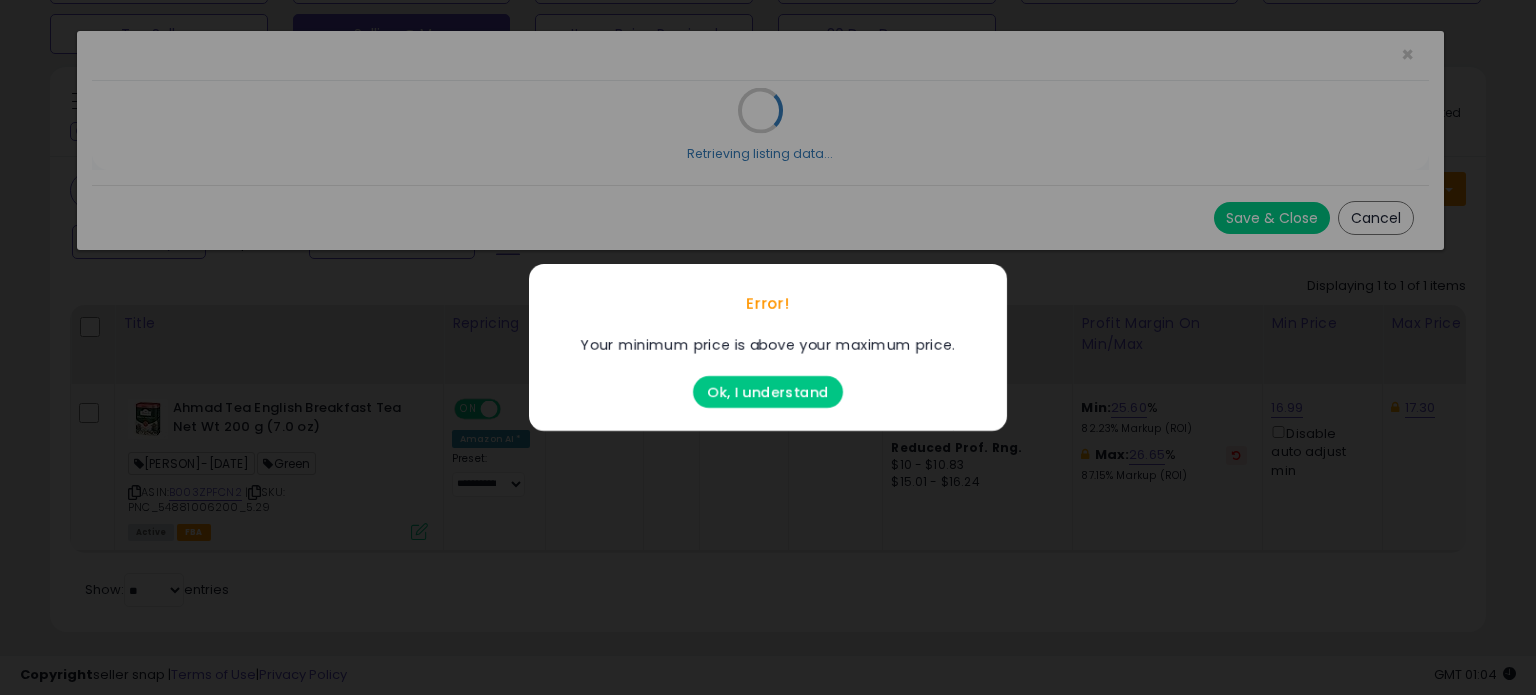 click on "Ok, I understand" at bounding box center (768, 392) 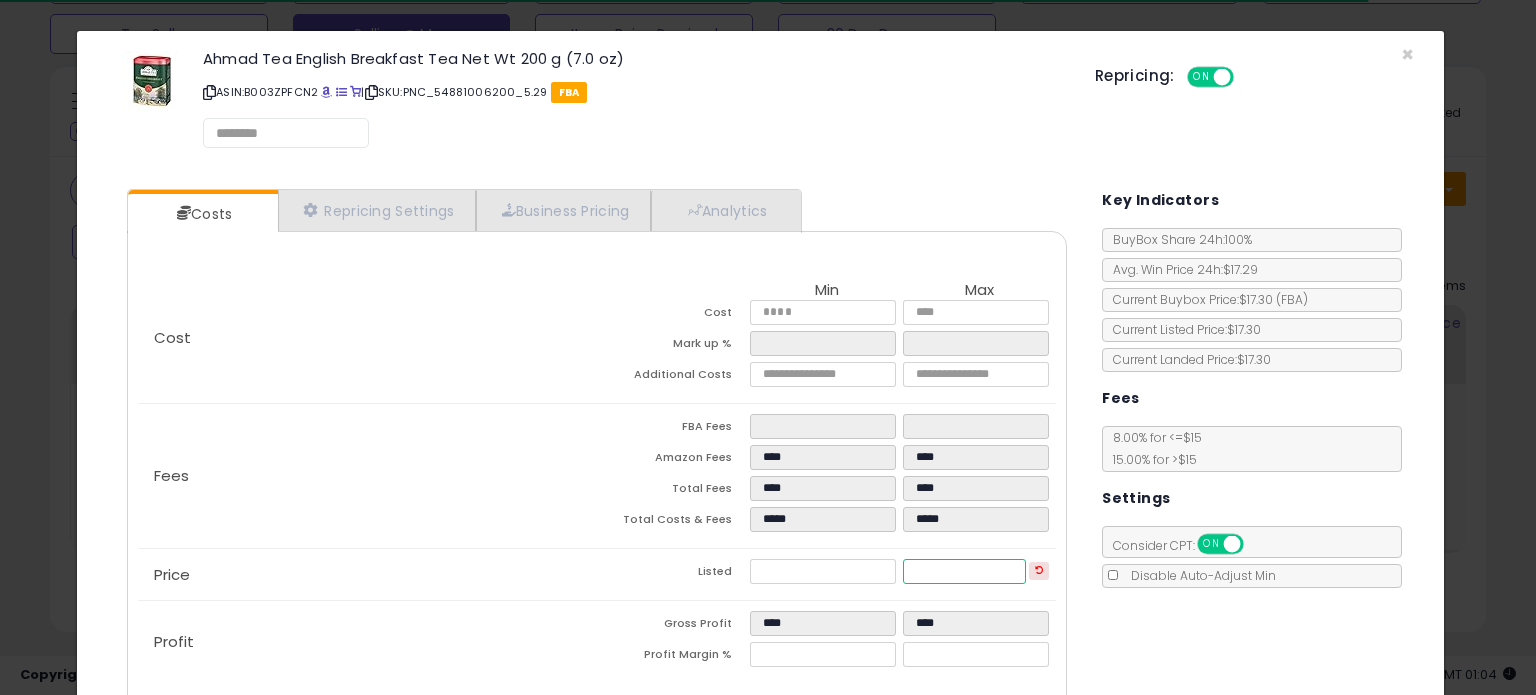 drag, startPoint x: 966, startPoint y: 563, endPoint x: 752, endPoint y: 594, distance: 216.23367 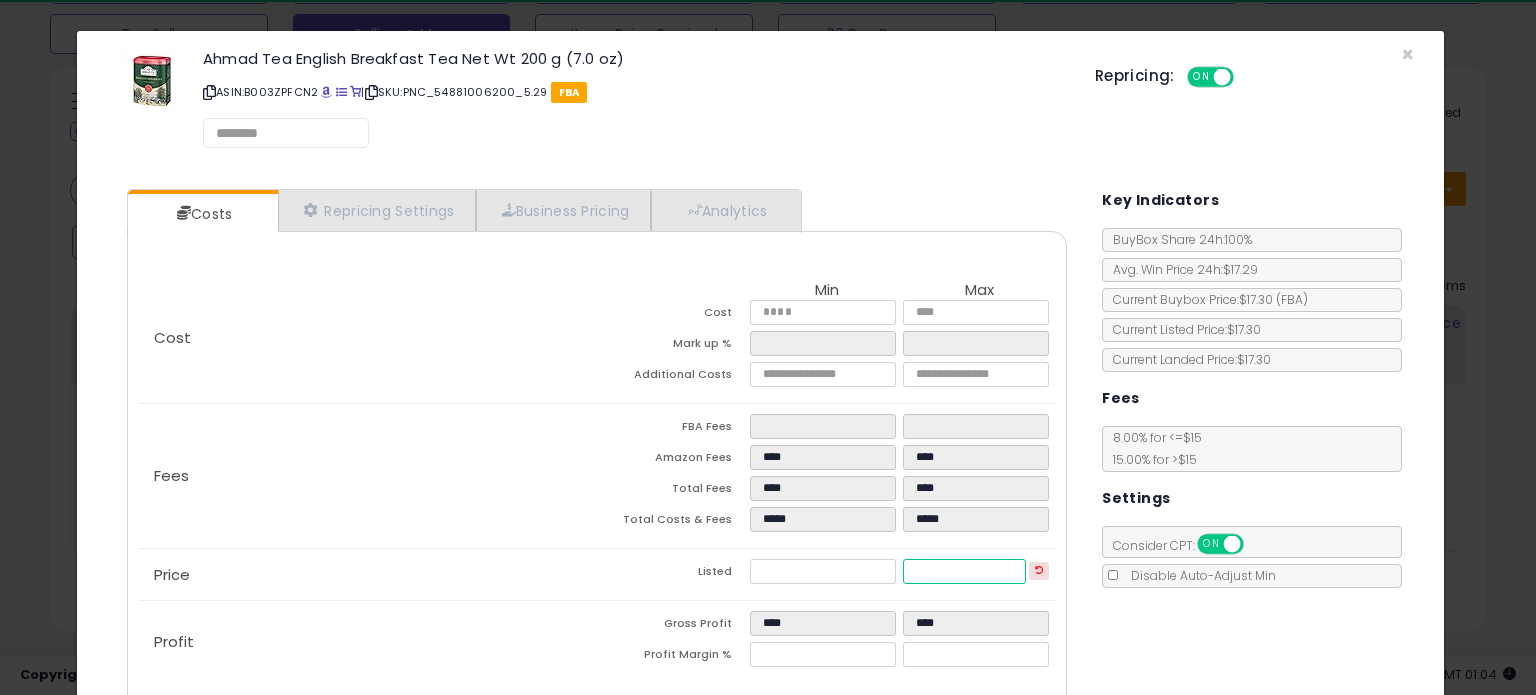type on "*" 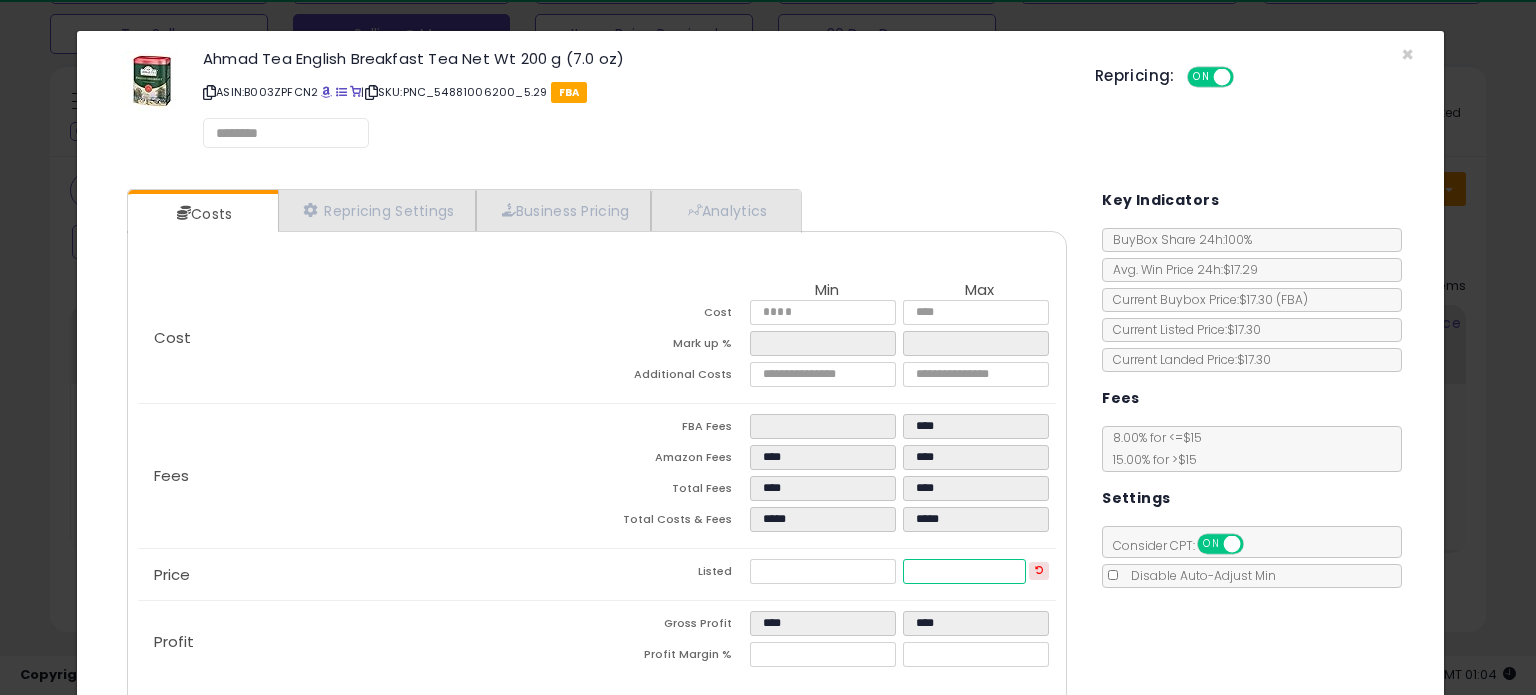 type on "****" 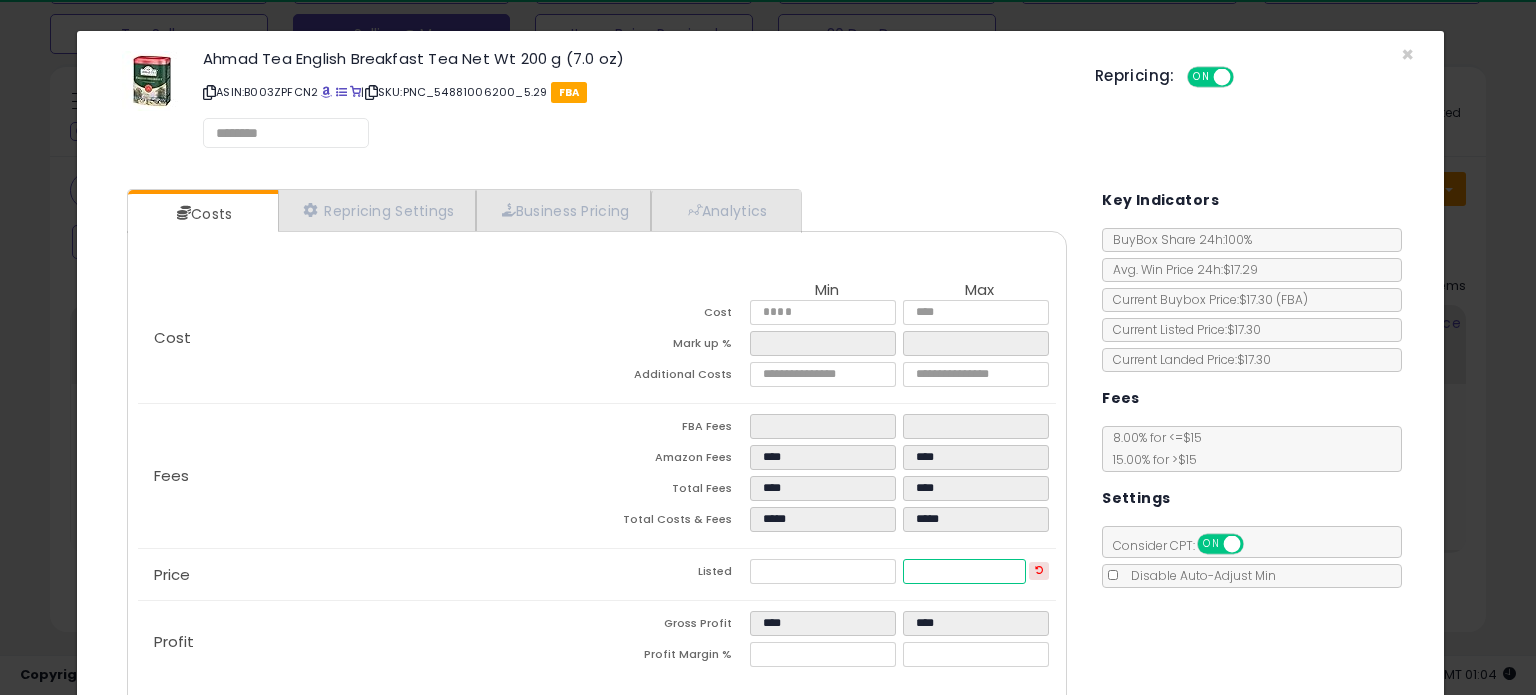type on "****" 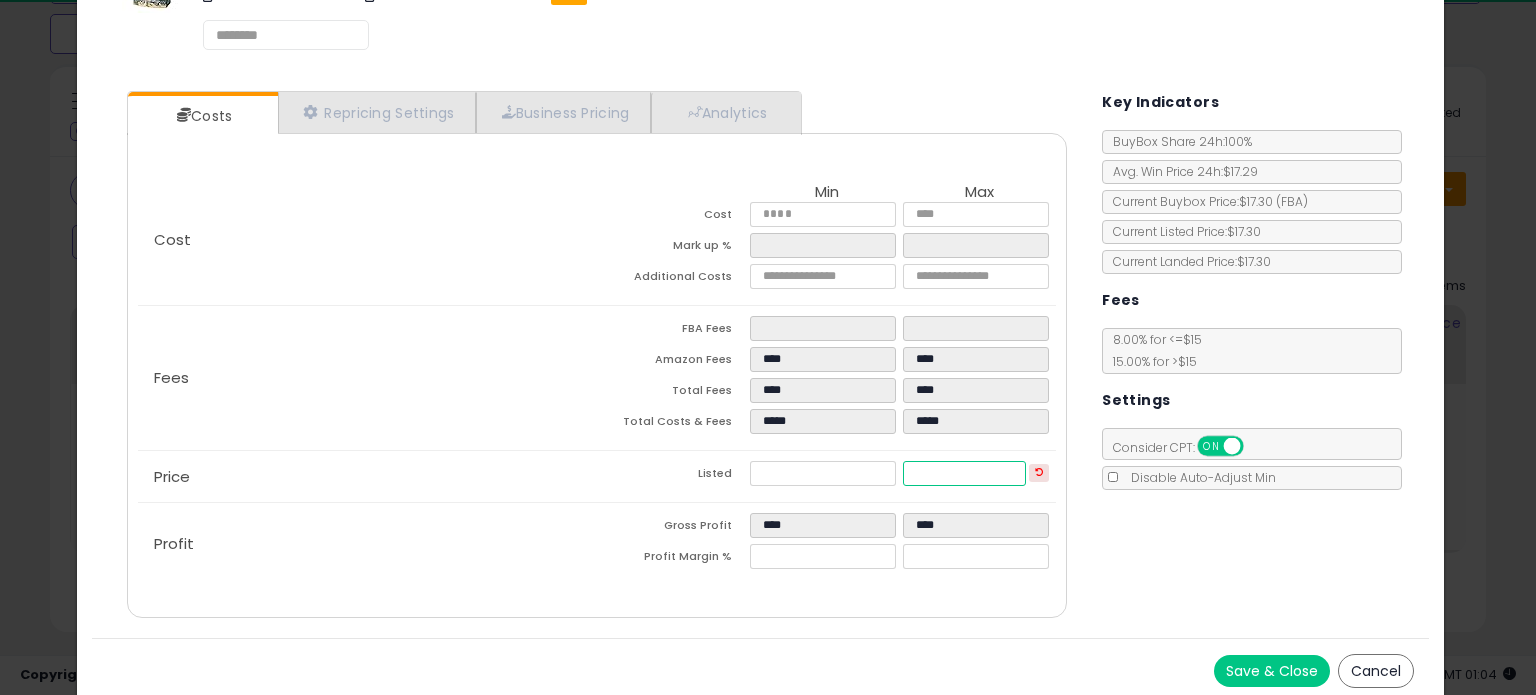scroll, scrollTop: 105, scrollLeft: 0, axis: vertical 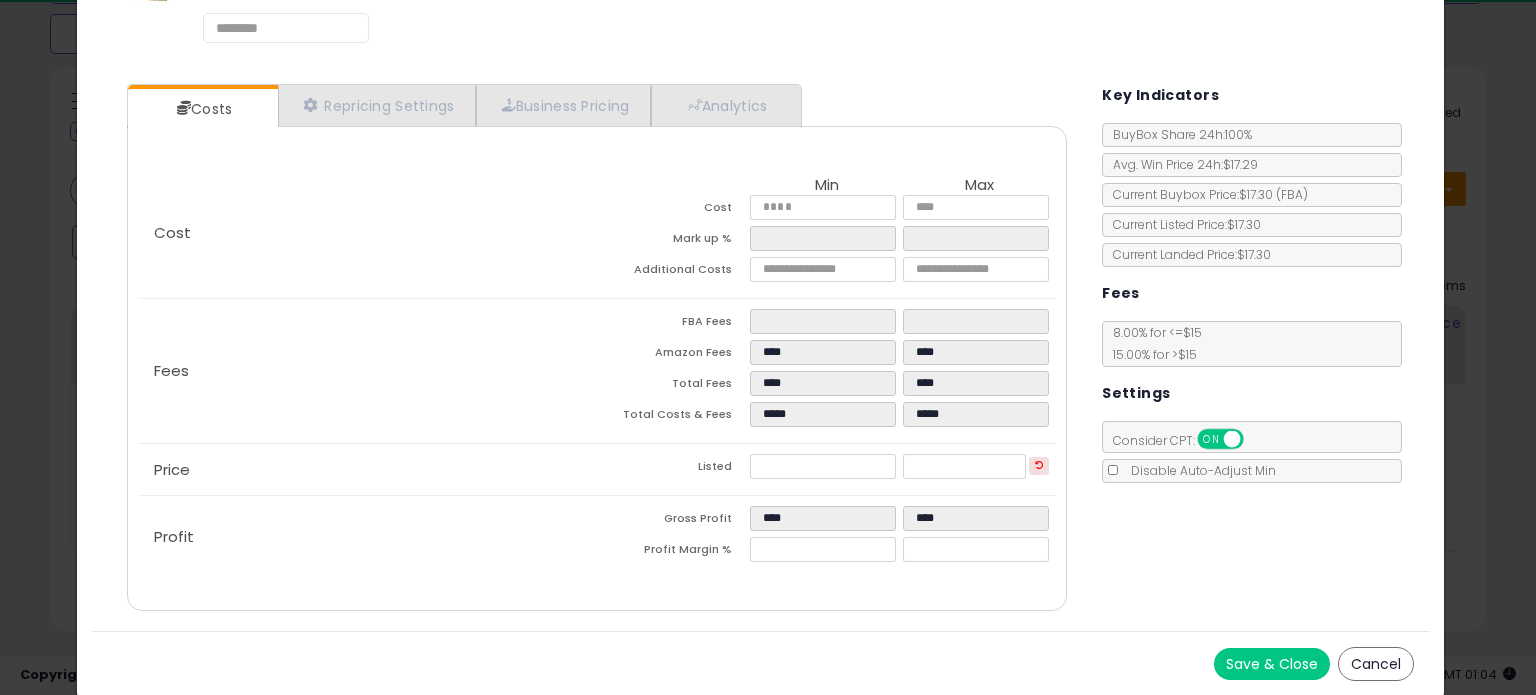 click on "Save & Close" at bounding box center (1272, 664) 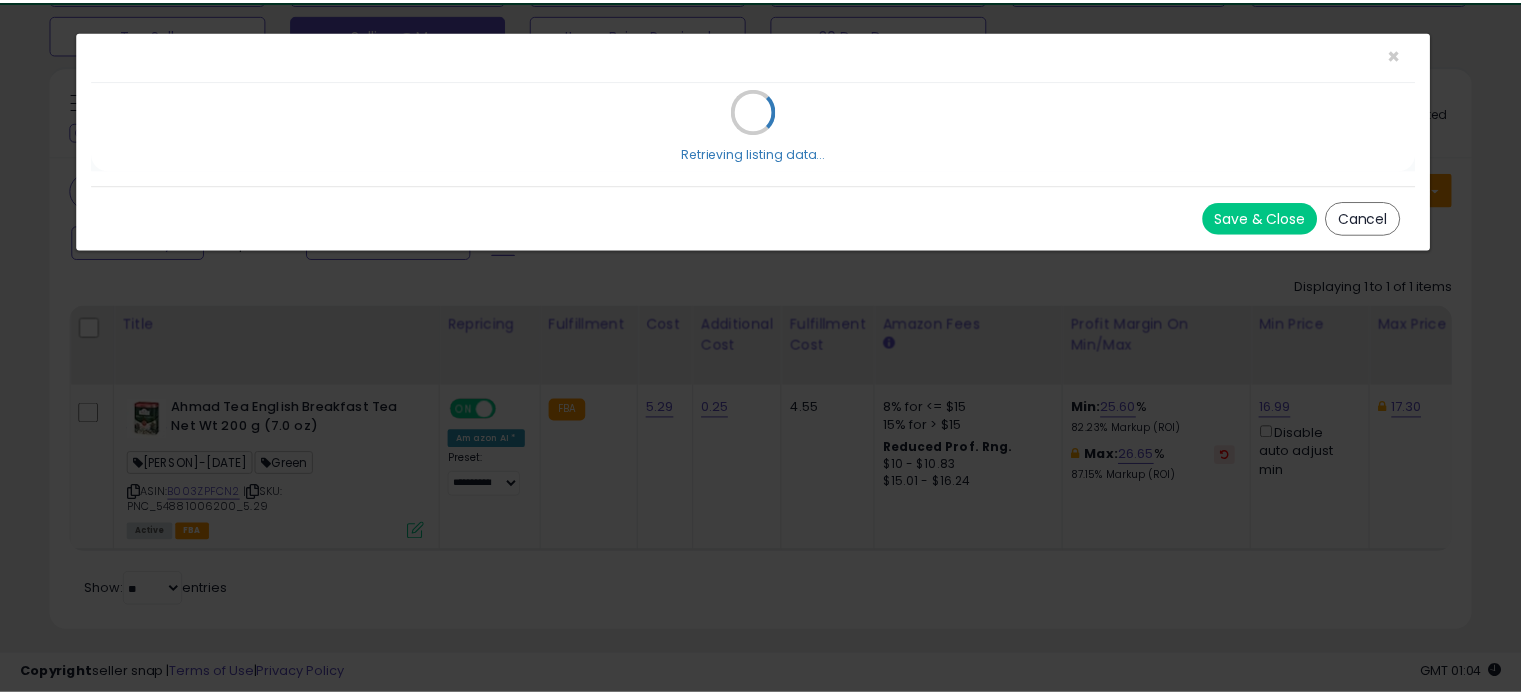 scroll, scrollTop: 0, scrollLeft: 0, axis: both 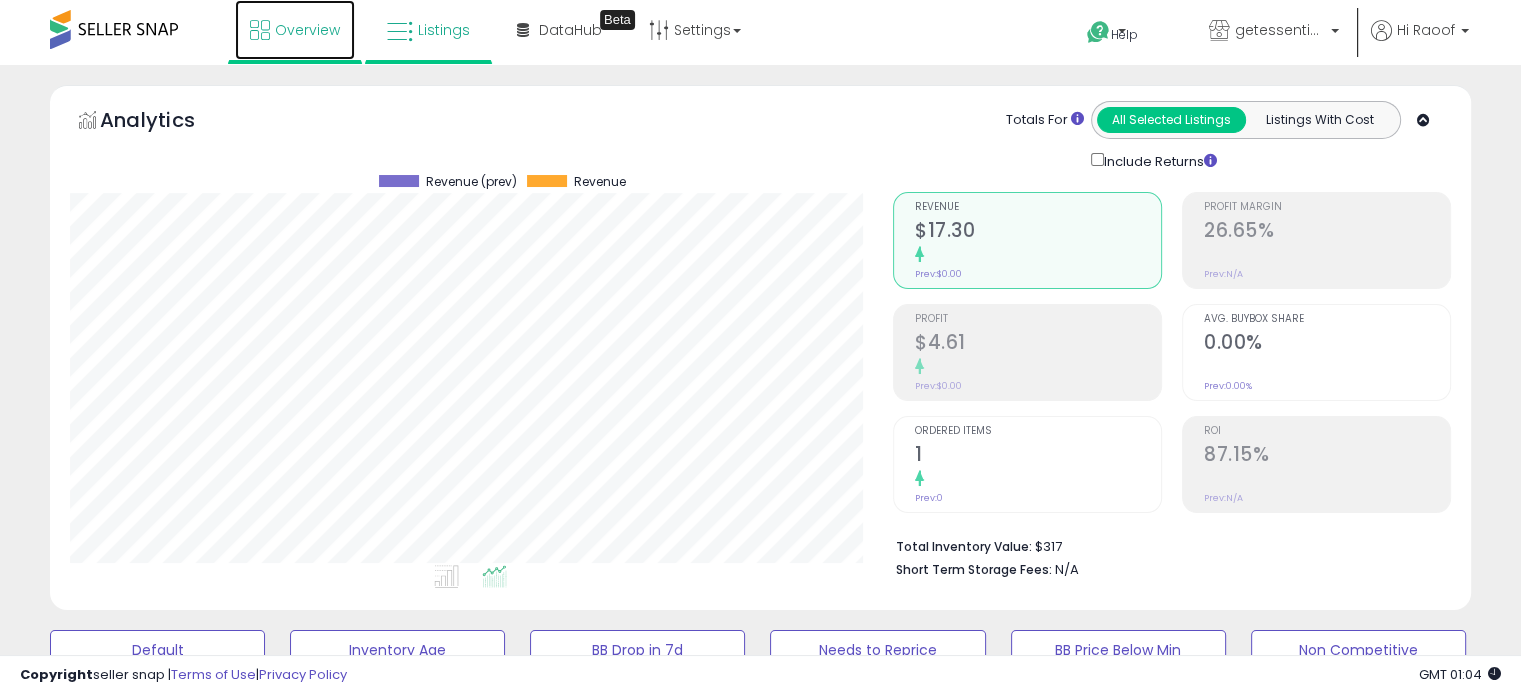 click on "Overview" at bounding box center [295, 30] 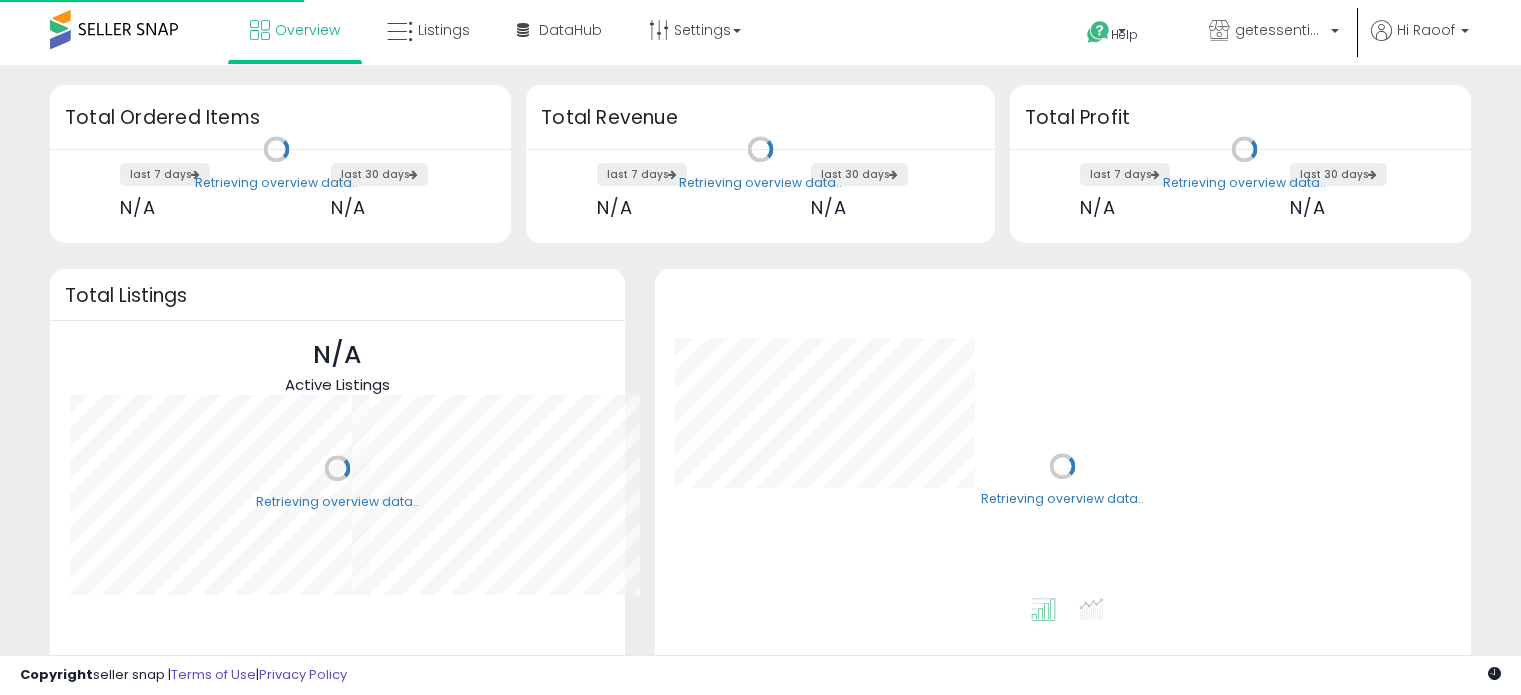 scroll, scrollTop: 0, scrollLeft: 0, axis: both 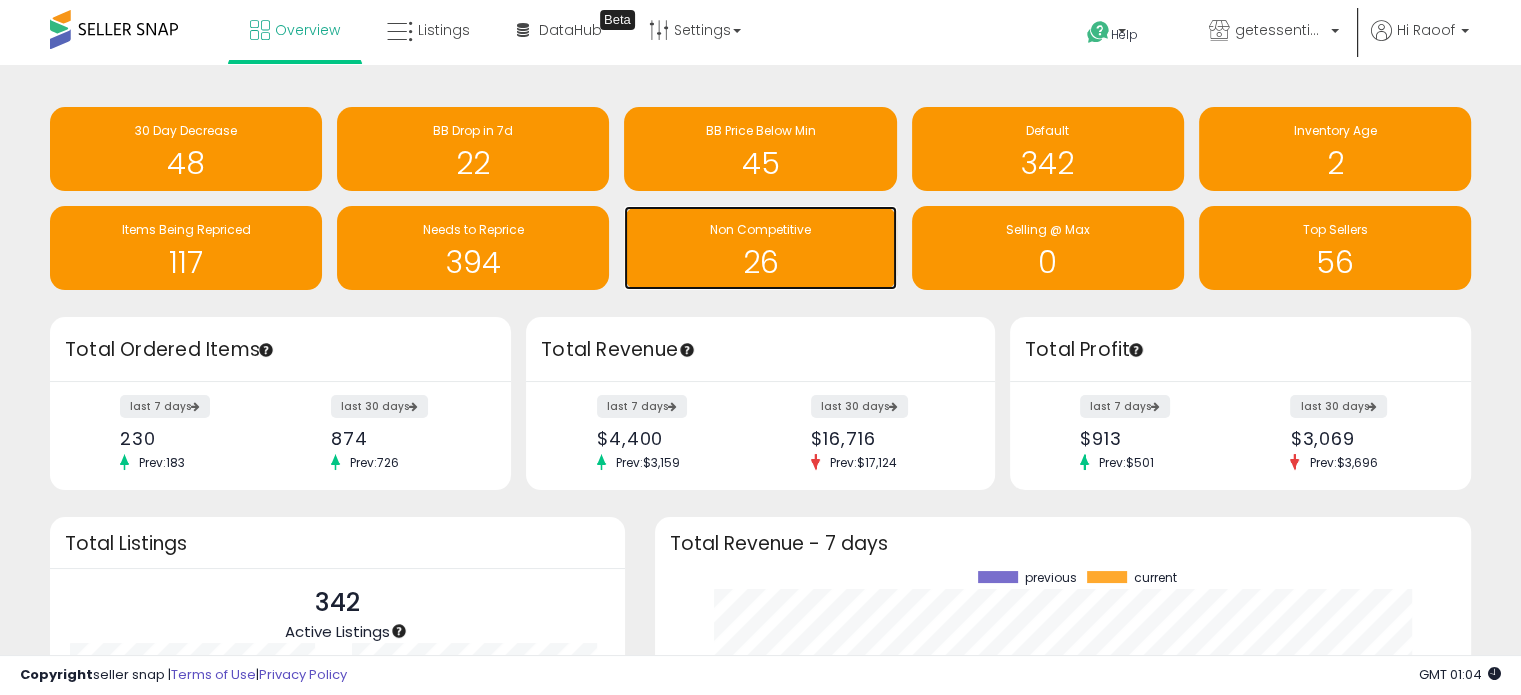 click on "26" at bounding box center [760, 262] 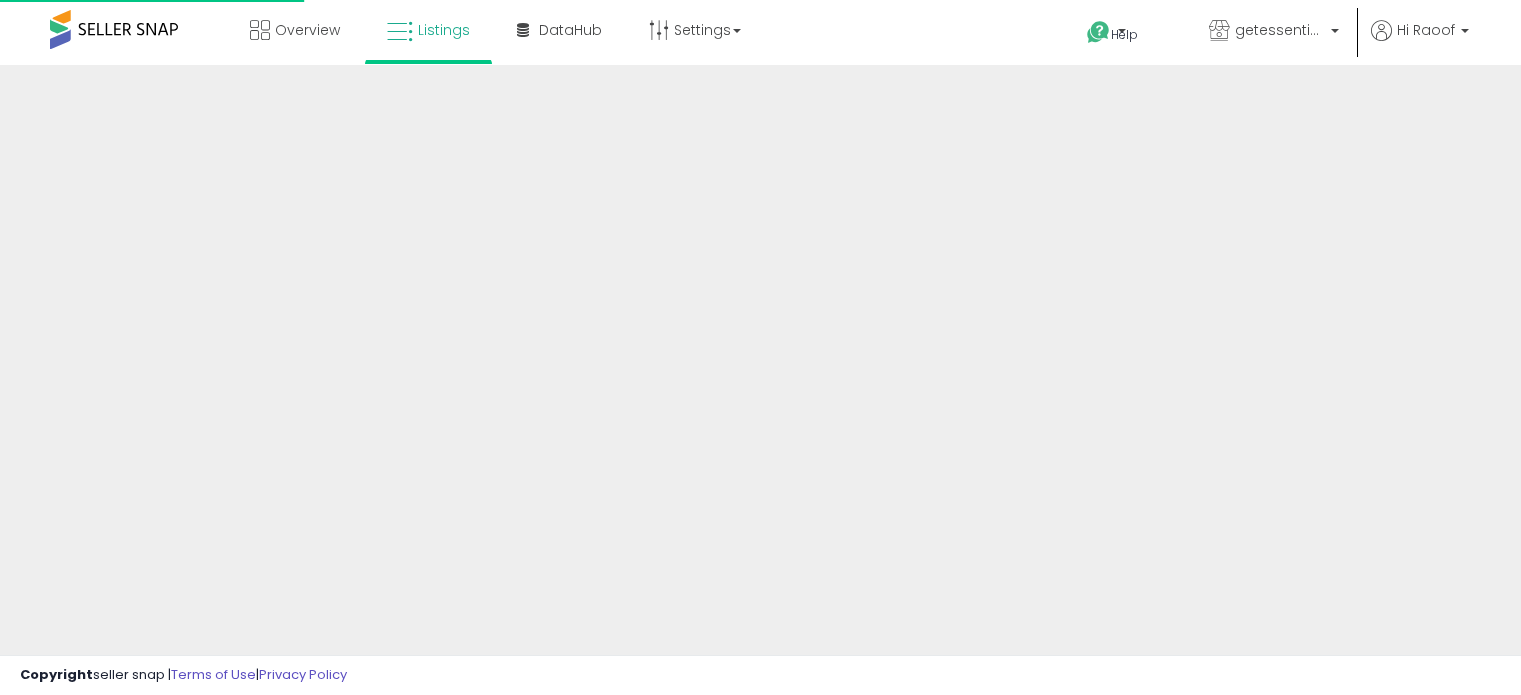 scroll, scrollTop: 0, scrollLeft: 0, axis: both 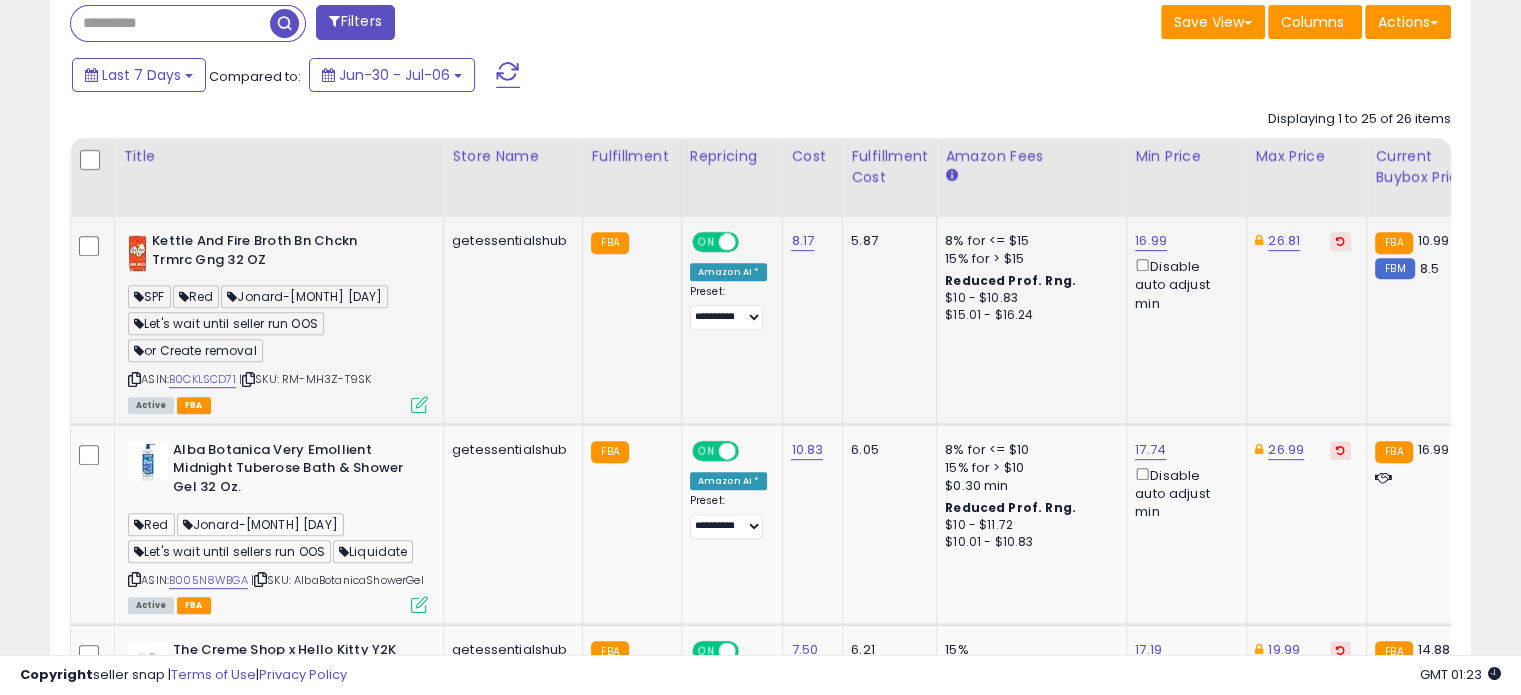 click on "Active FBA" at bounding box center (278, 404) 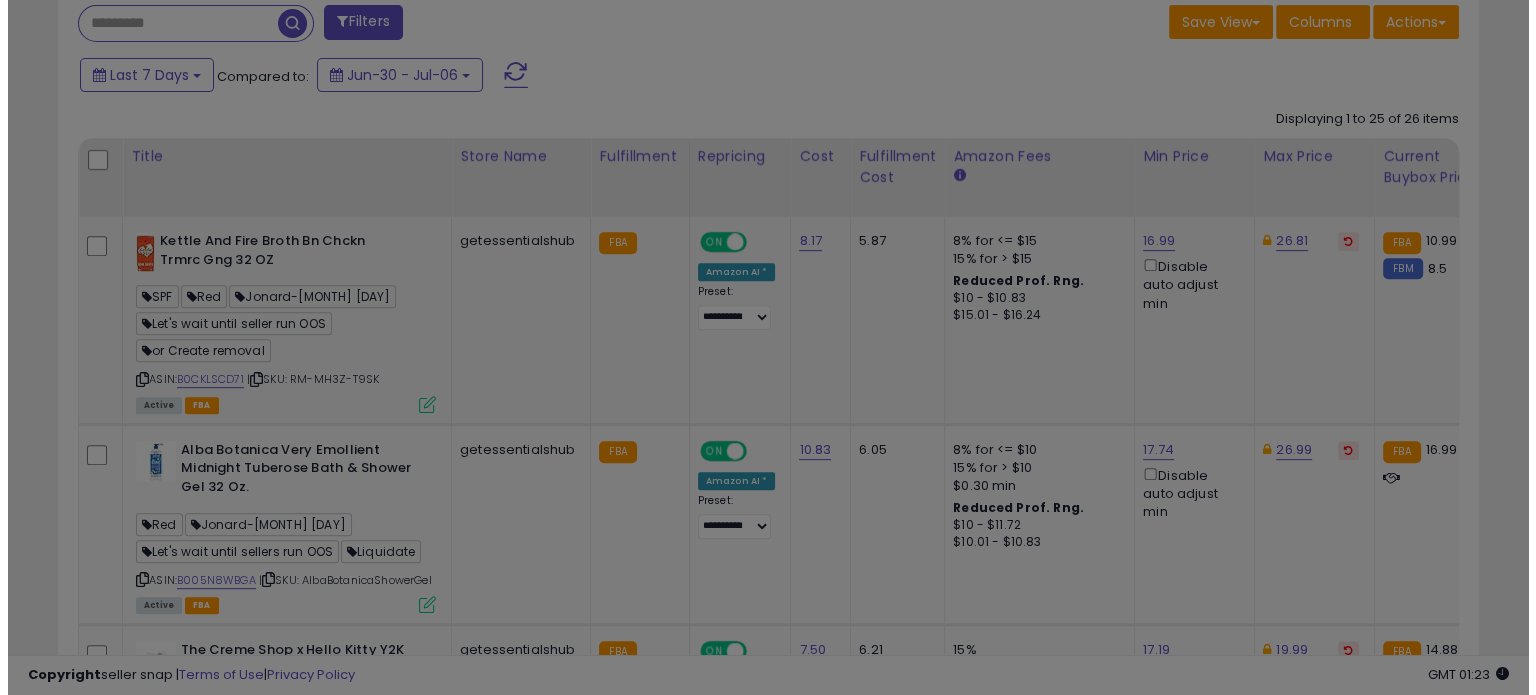 scroll, scrollTop: 999589, scrollLeft: 999168, axis: both 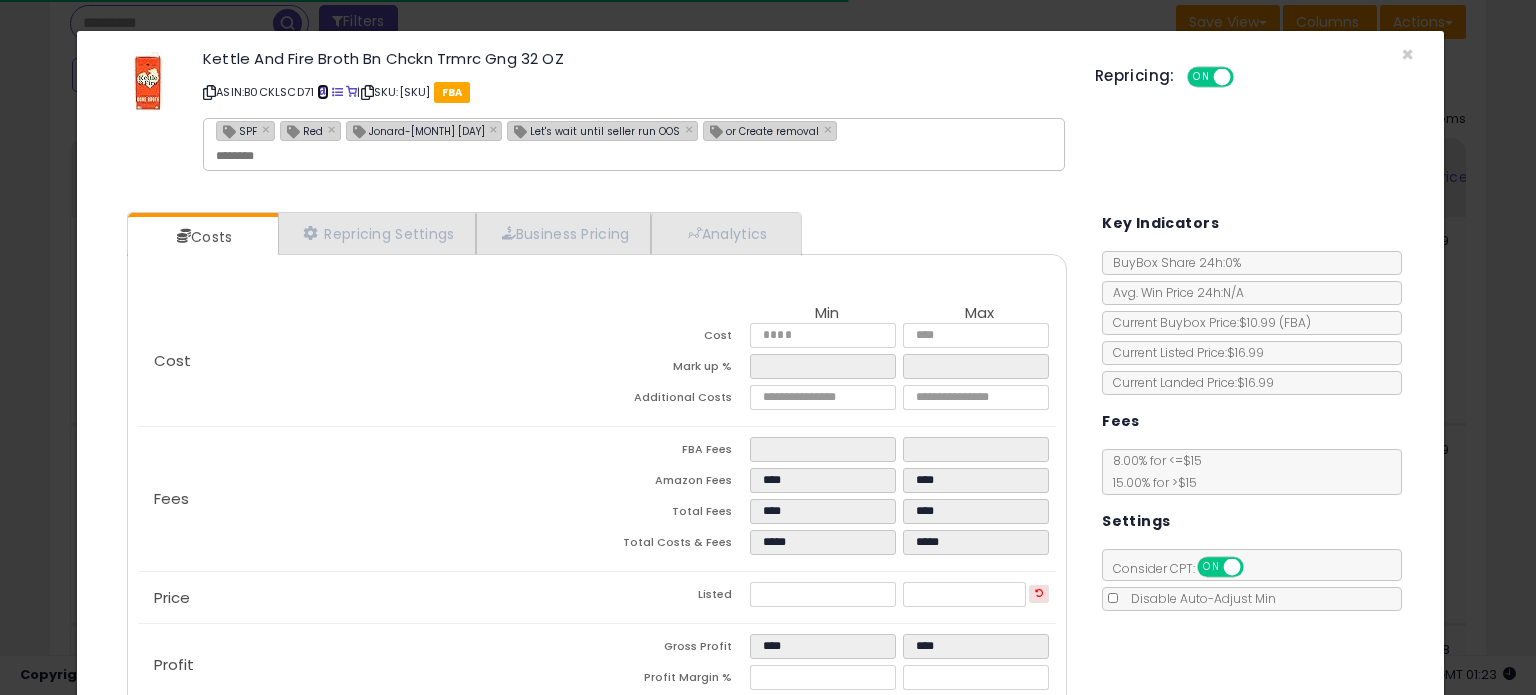 click at bounding box center (322, 92) 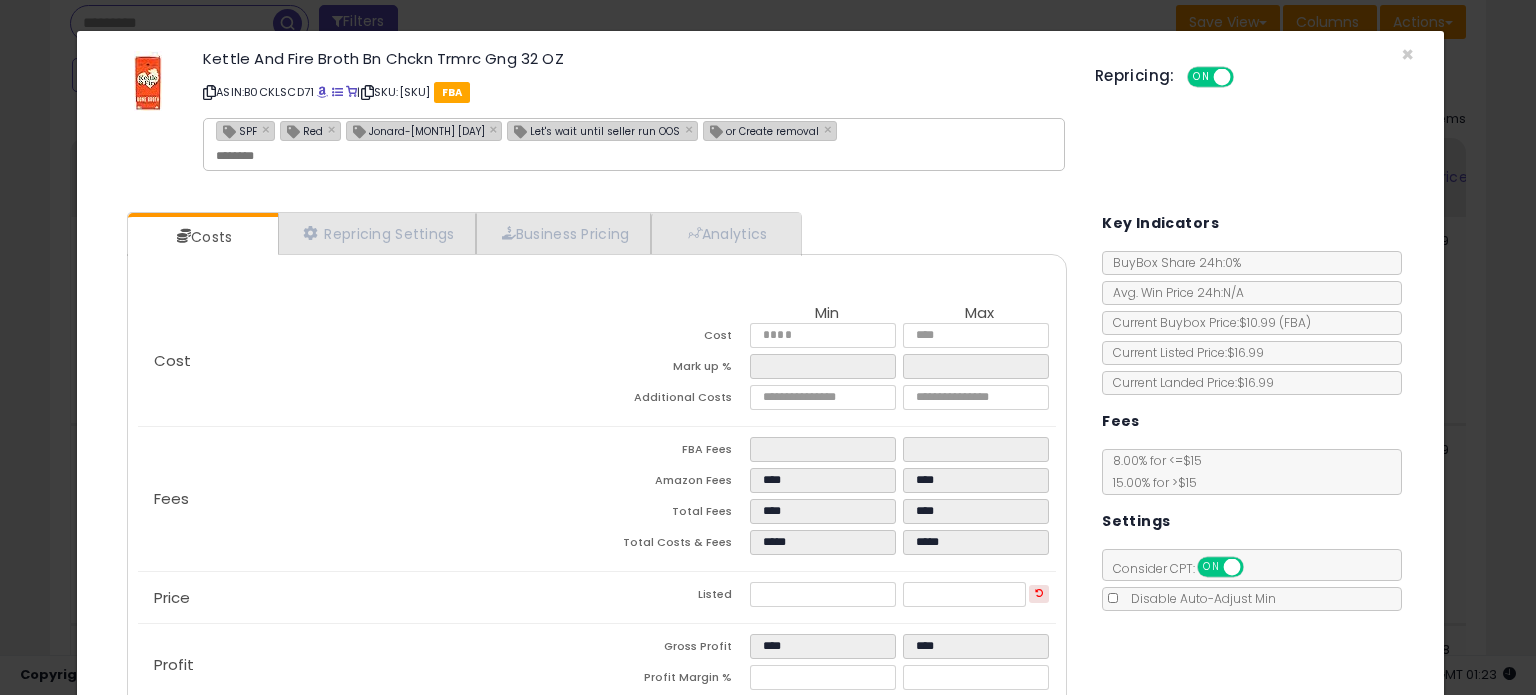 click on "SPF × Red × Jonard-July 1st × Let's wait until seller run OOS × or Create removal ×" at bounding box center [634, 144] 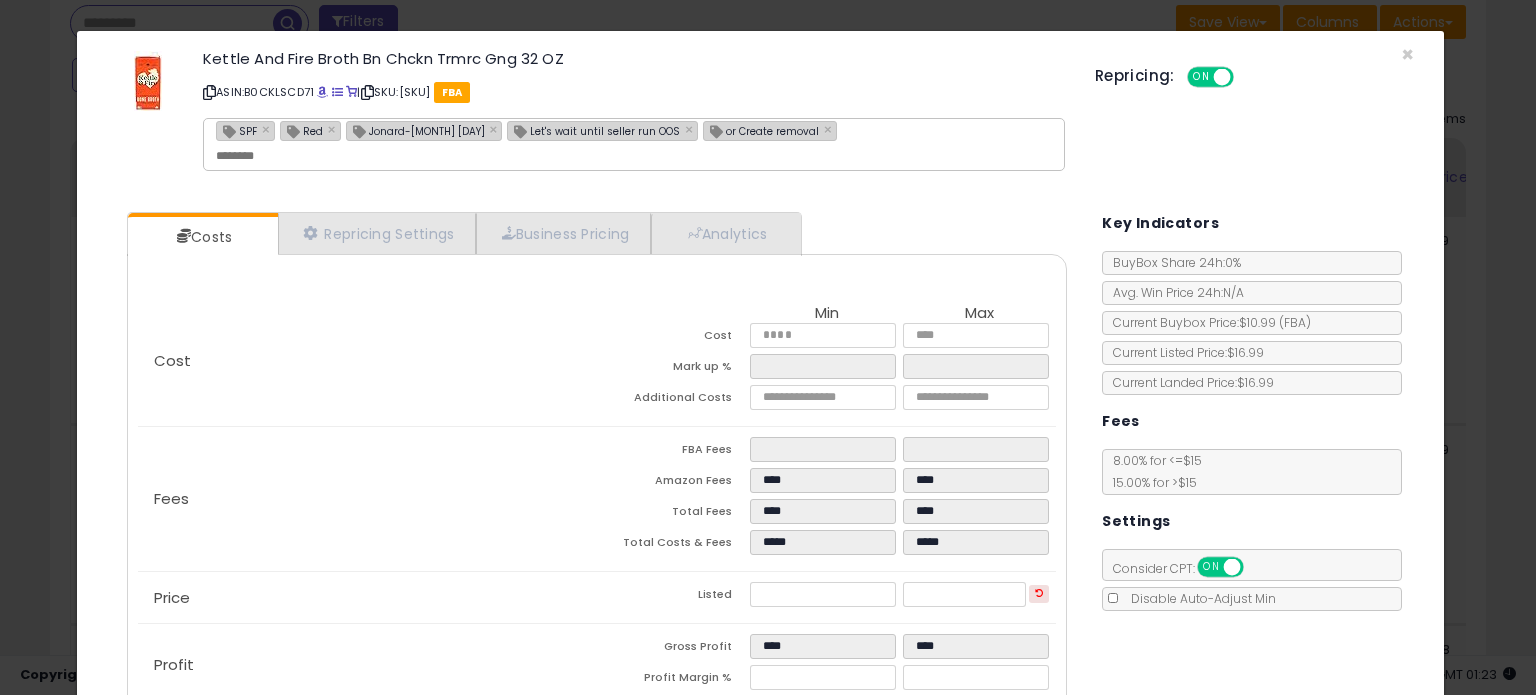 click on "Jonard-July 1st" at bounding box center (416, 130) 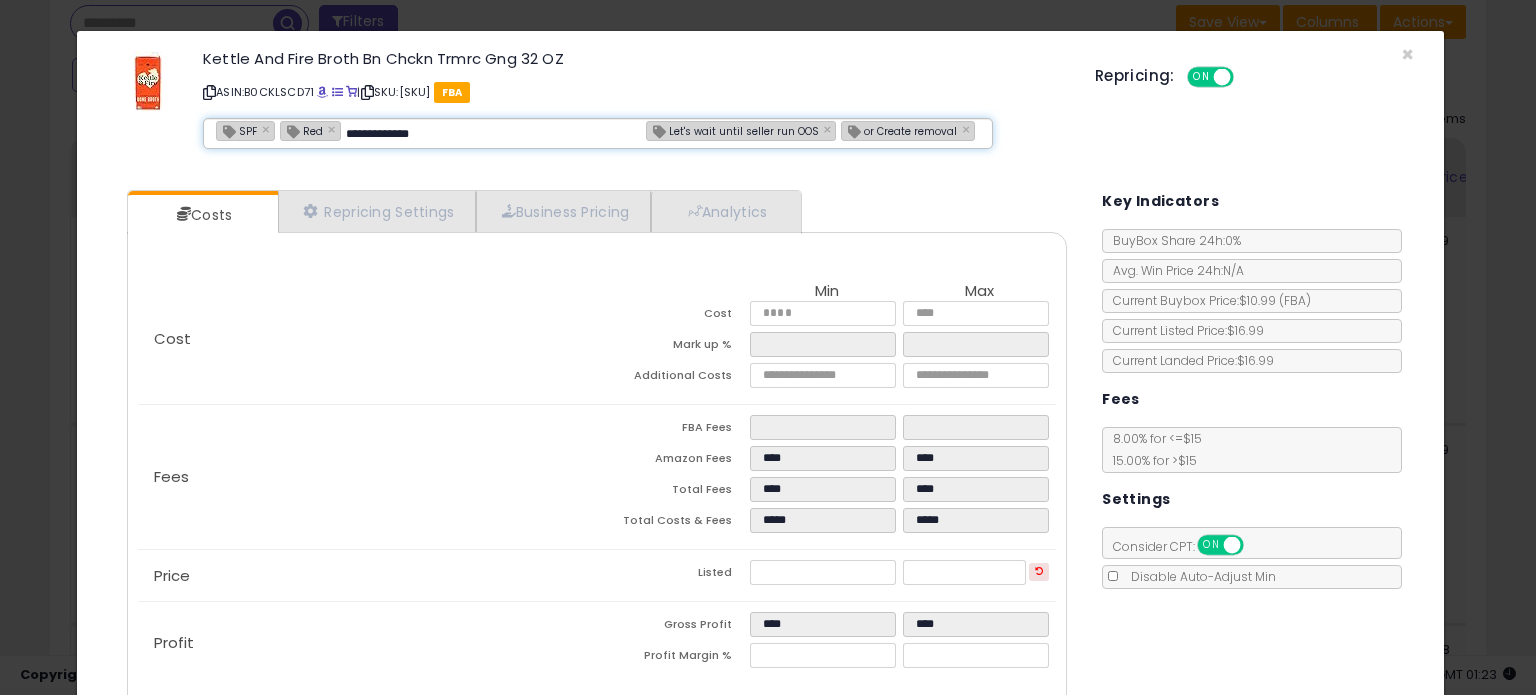 type on "**********" 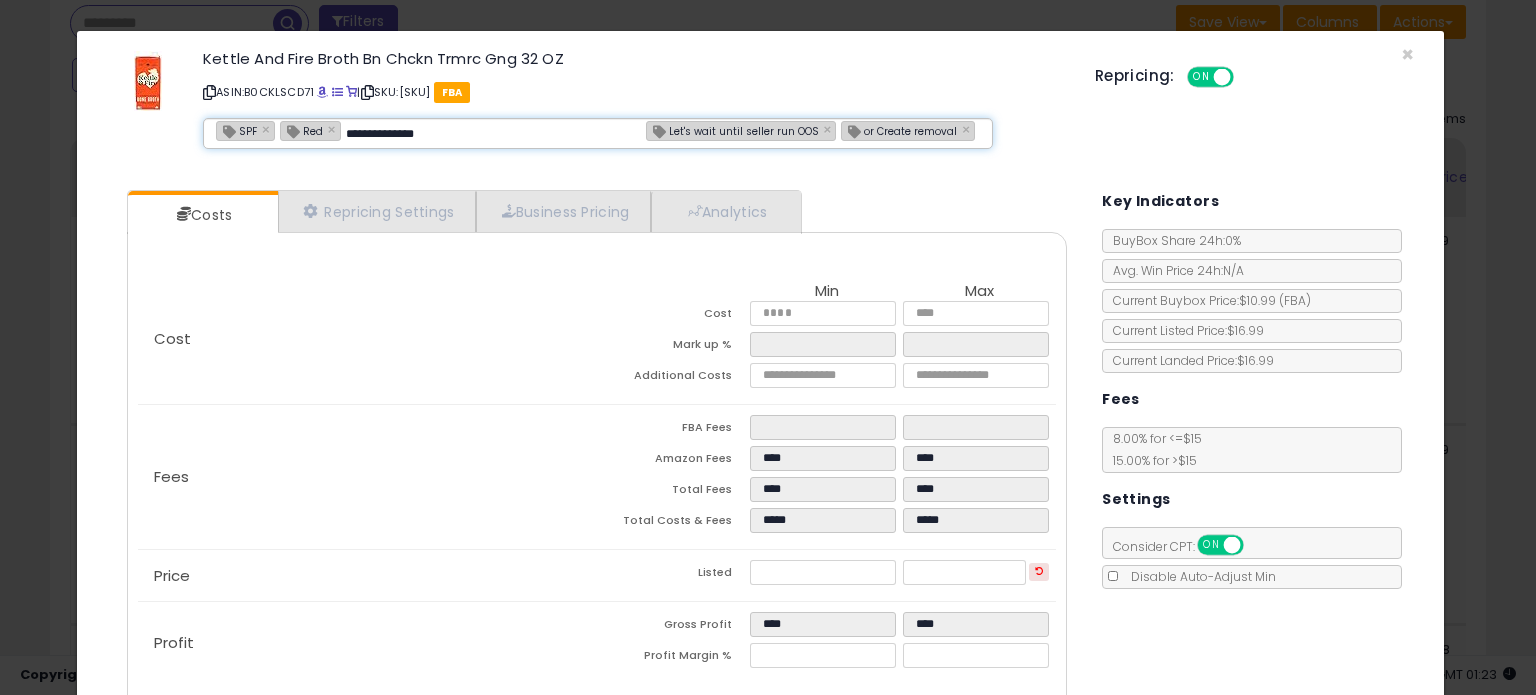 type 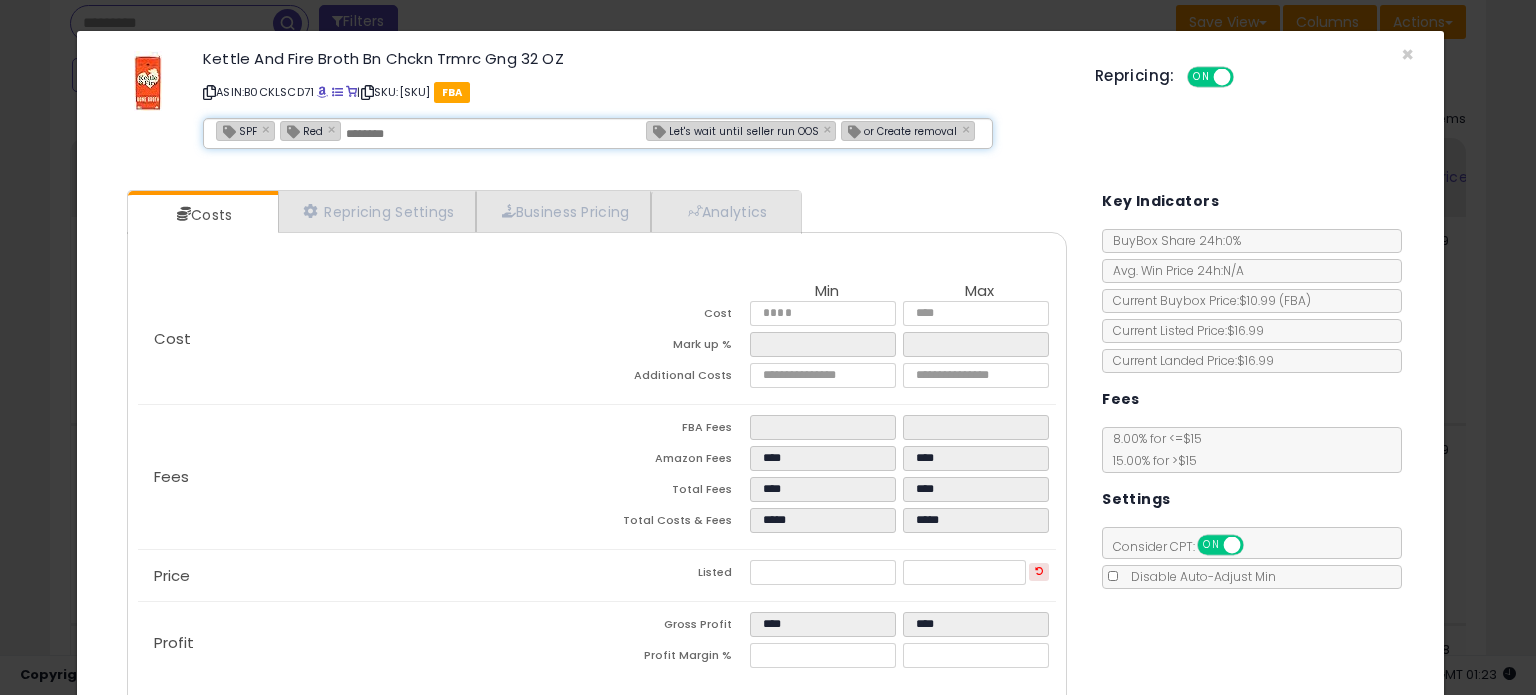 type on "**********" 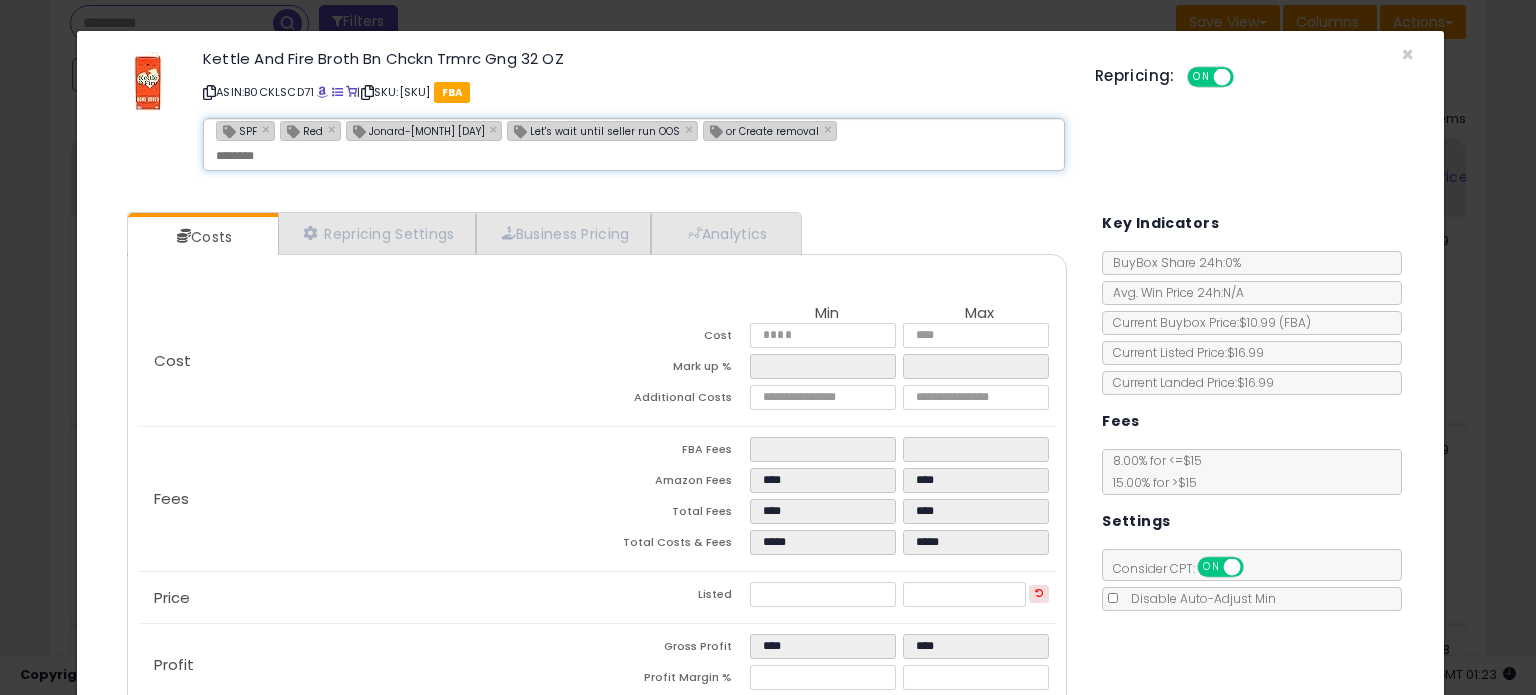 click at bounding box center [209, 92] 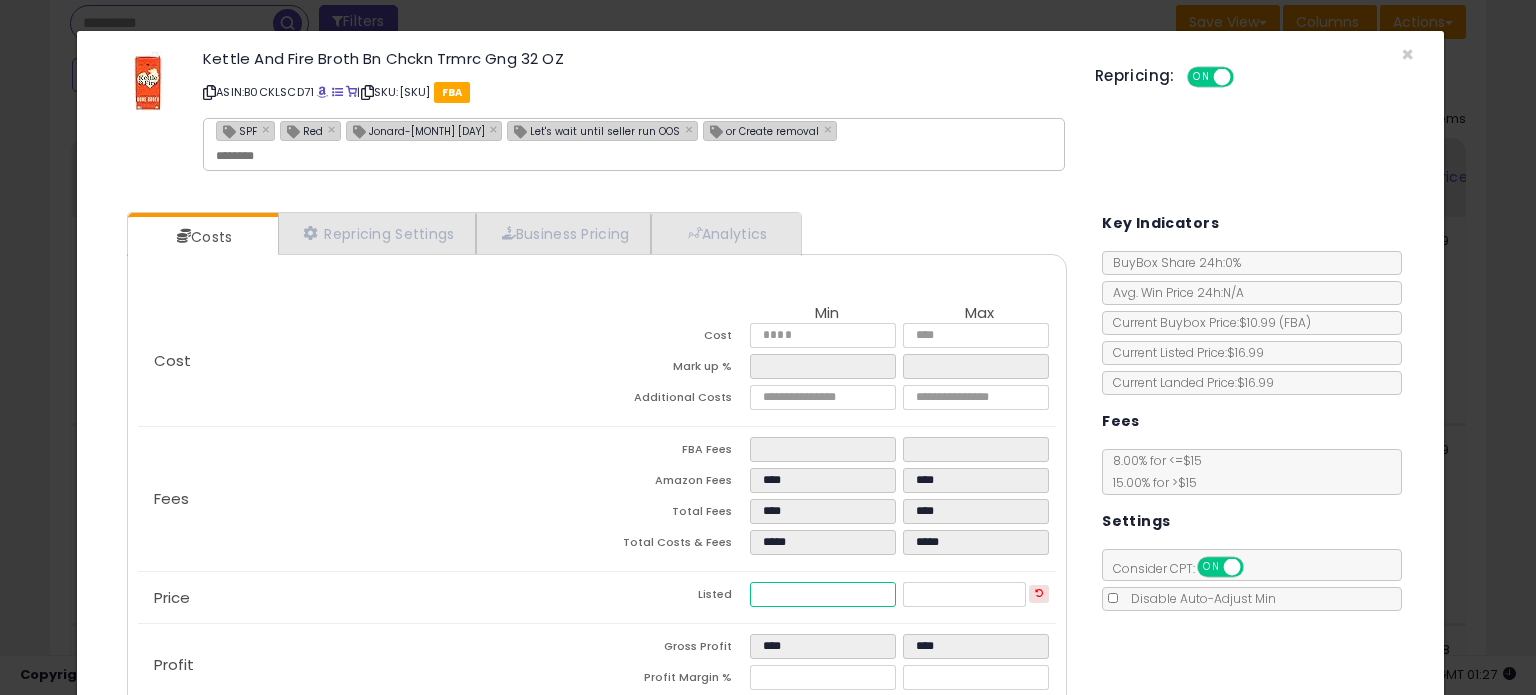 click on "*****" at bounding box center [822, 594] 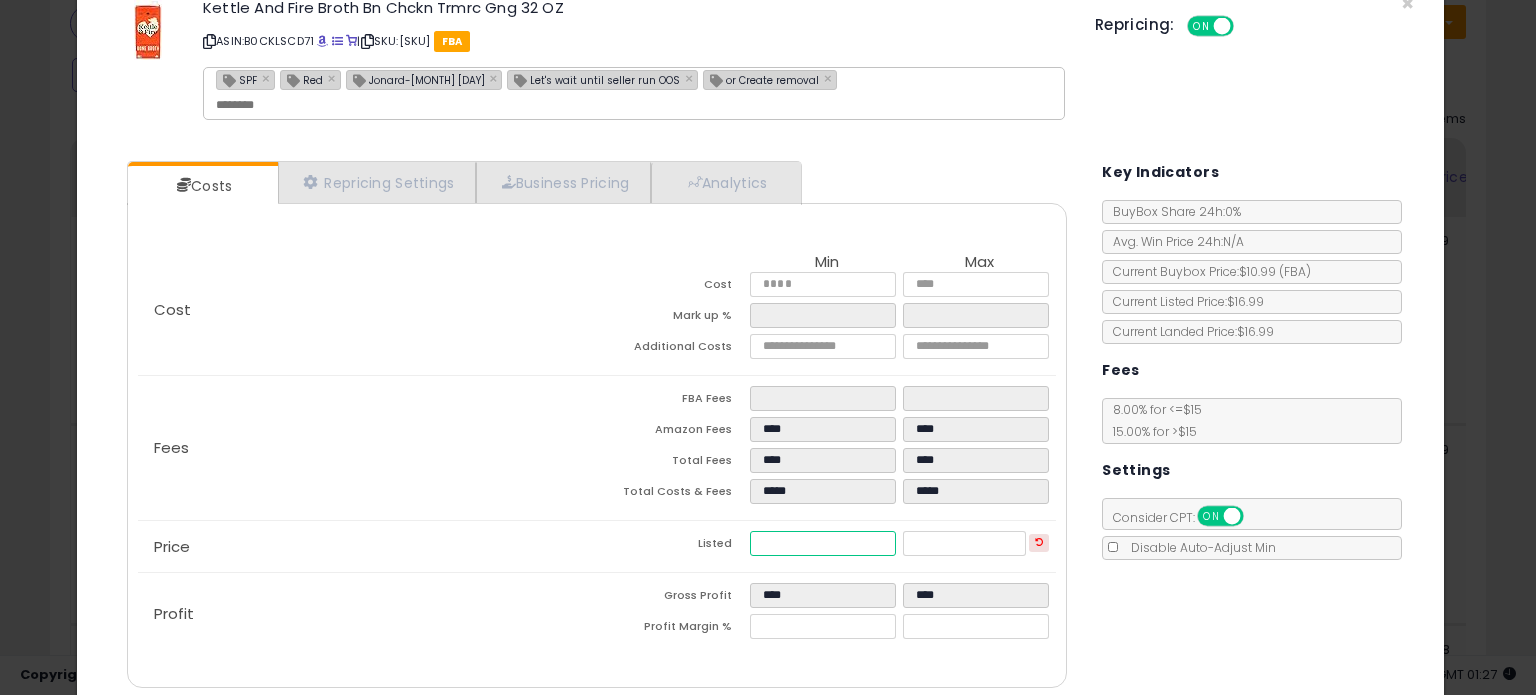 scroll, scrollTop: 126, scrollLeft: 0, axis: vertical 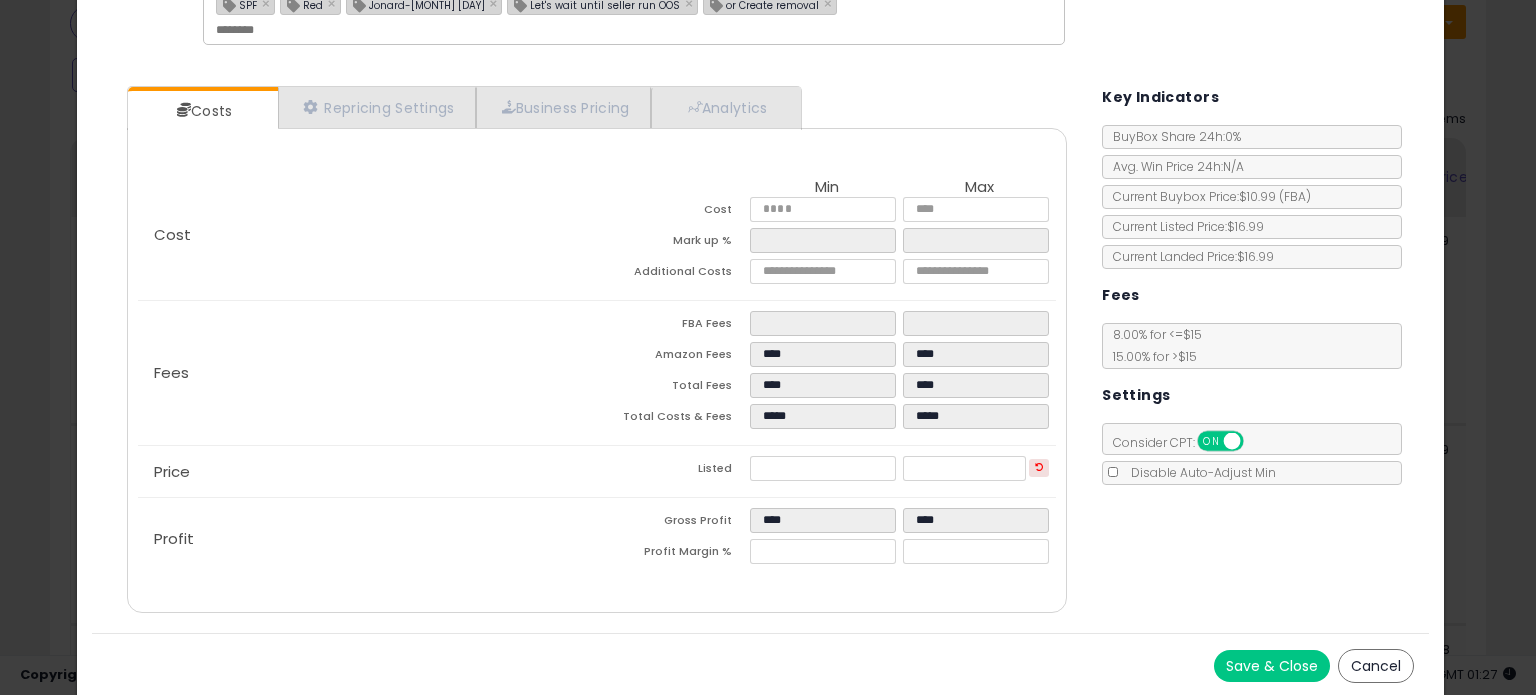 click on "Save & Close" at bounding box center [1272, 666] 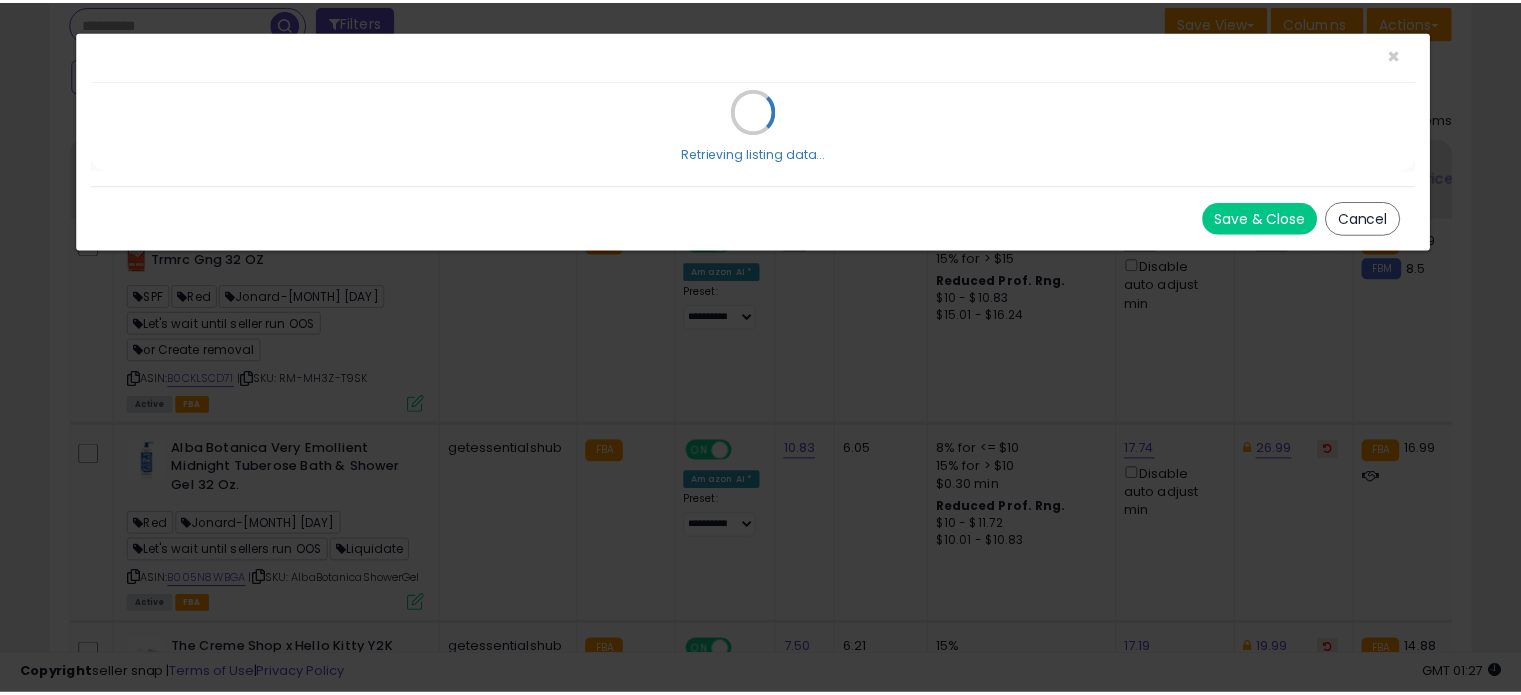scroll, scrollTop: 0, scrollLeft: 0, axis: both 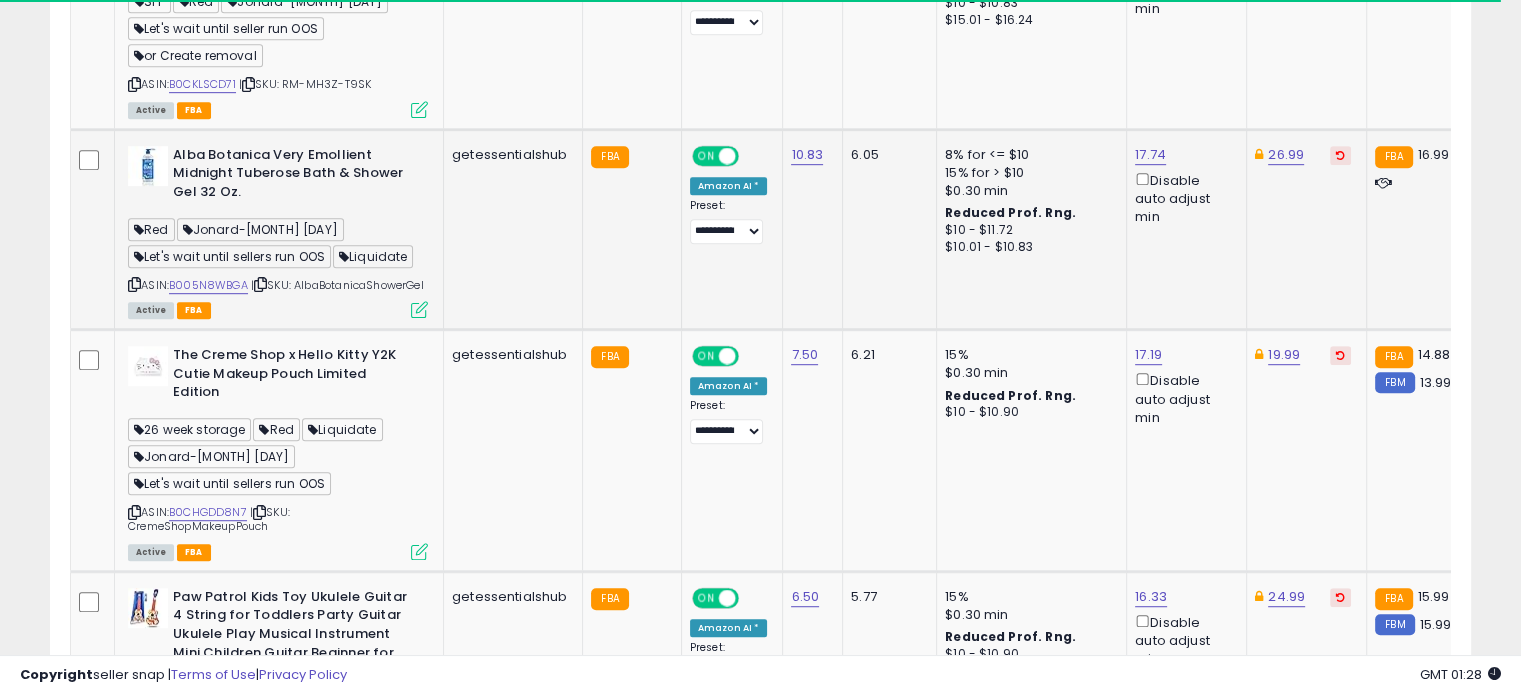 click at bounding box center [419, 309] 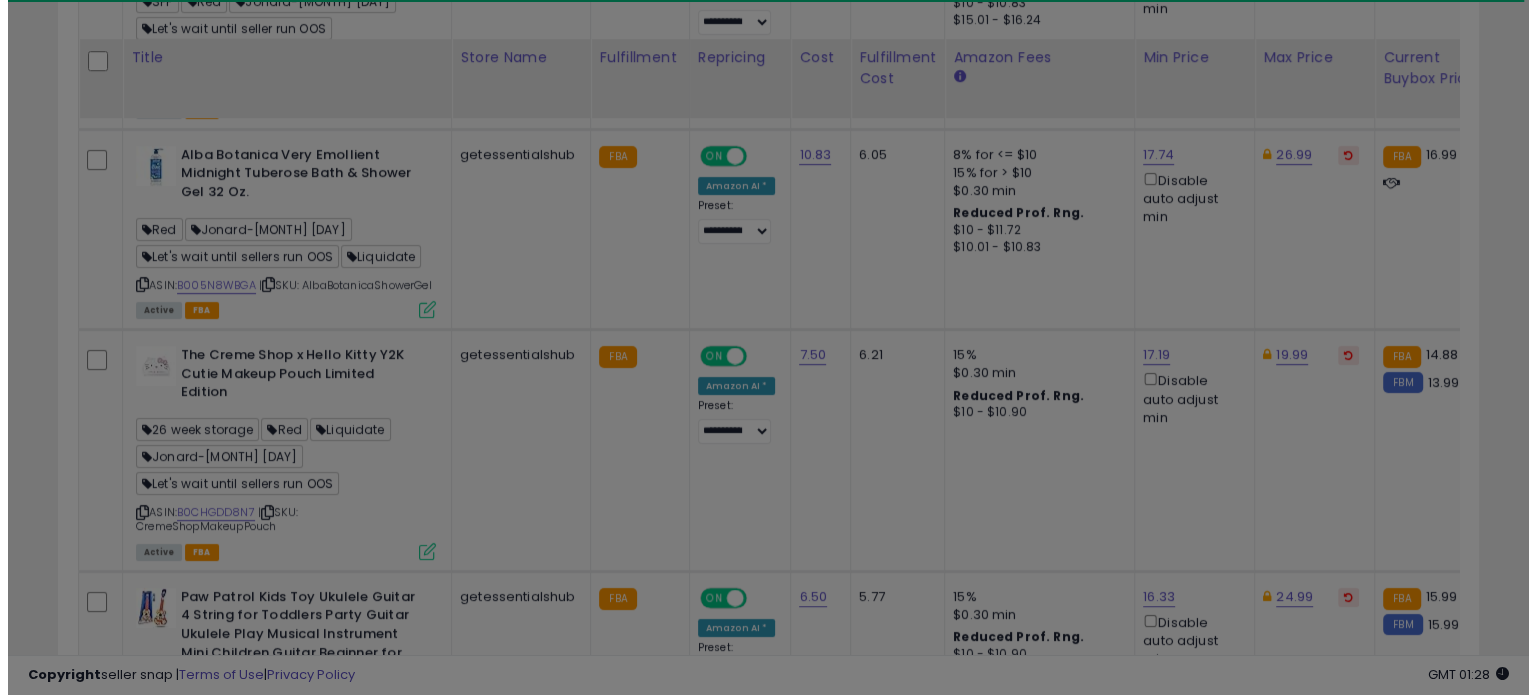 scroll, scrollTop: 1166, scrollLeft: 0, axis: vertical 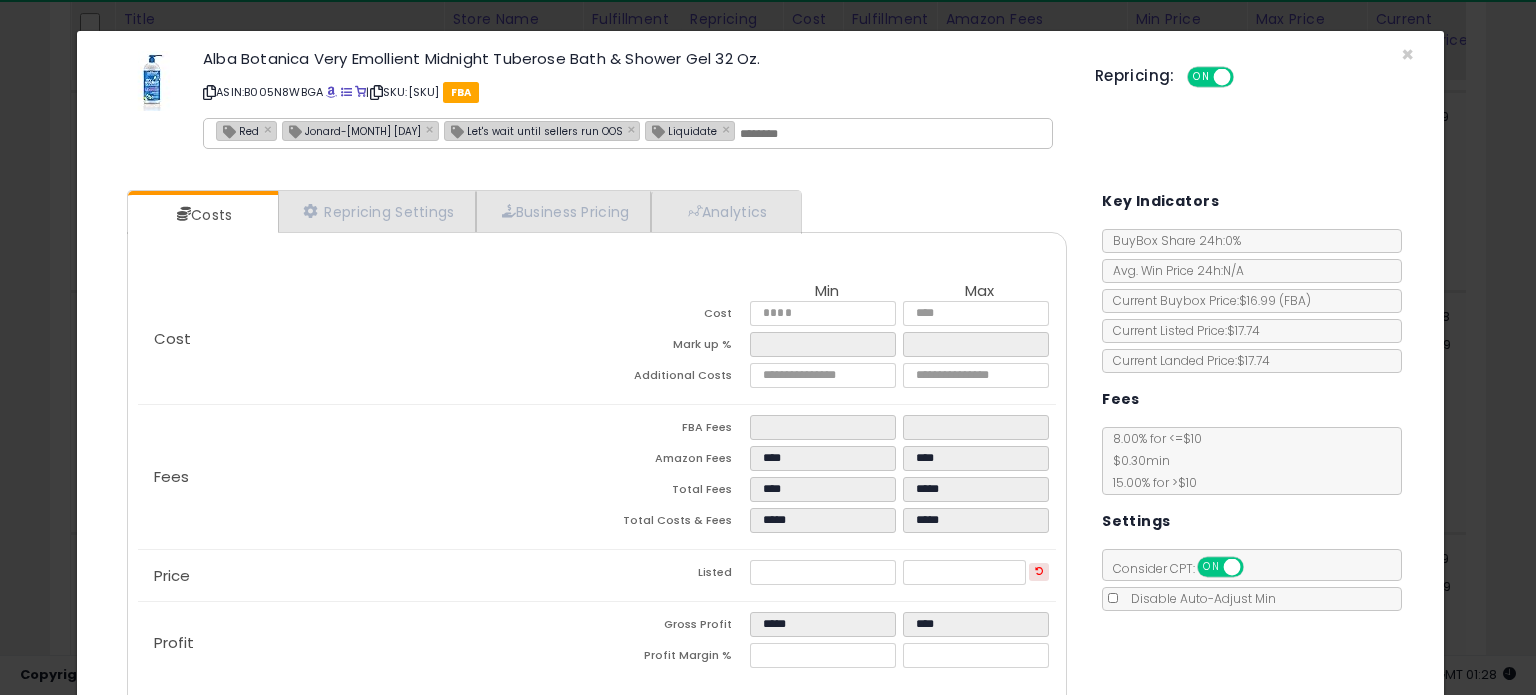 click on "Jonard-July 1st" at bounding box center [352, 130] 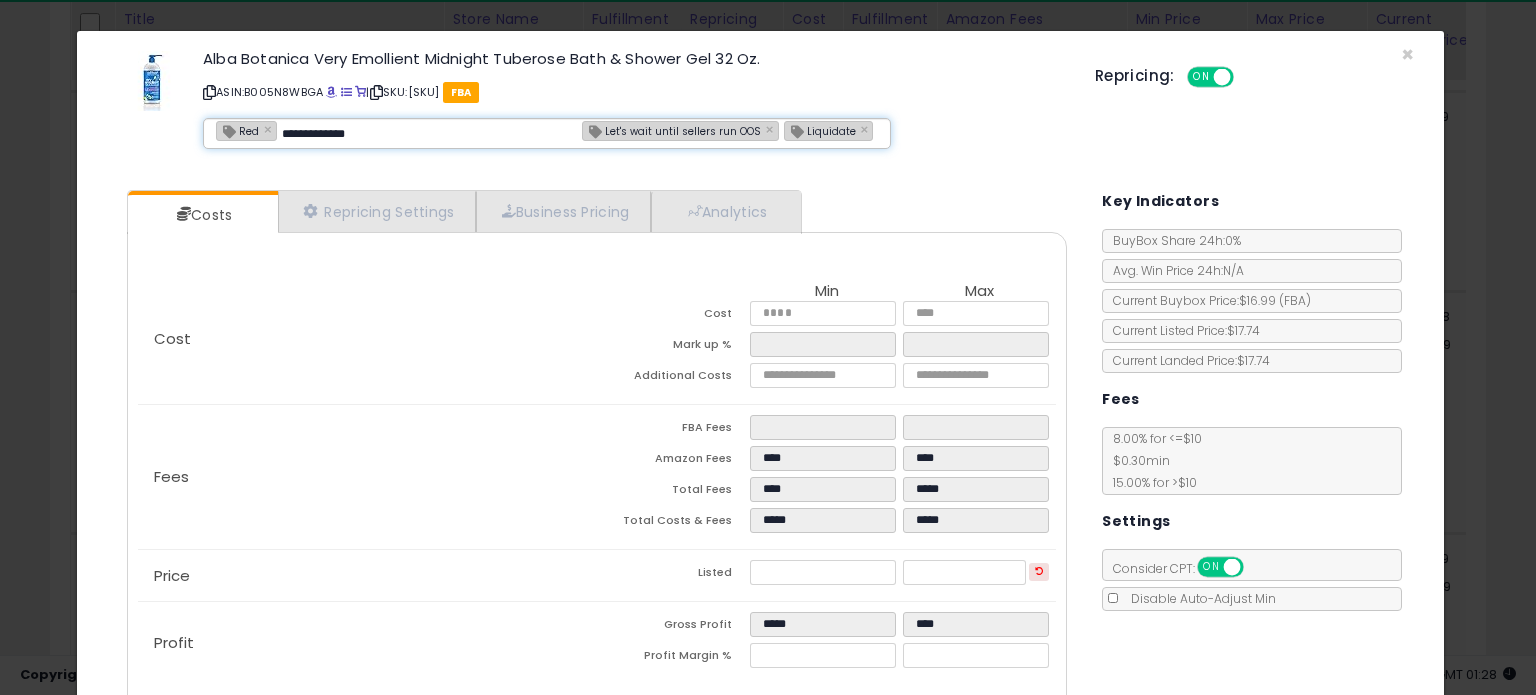 type on "**********" 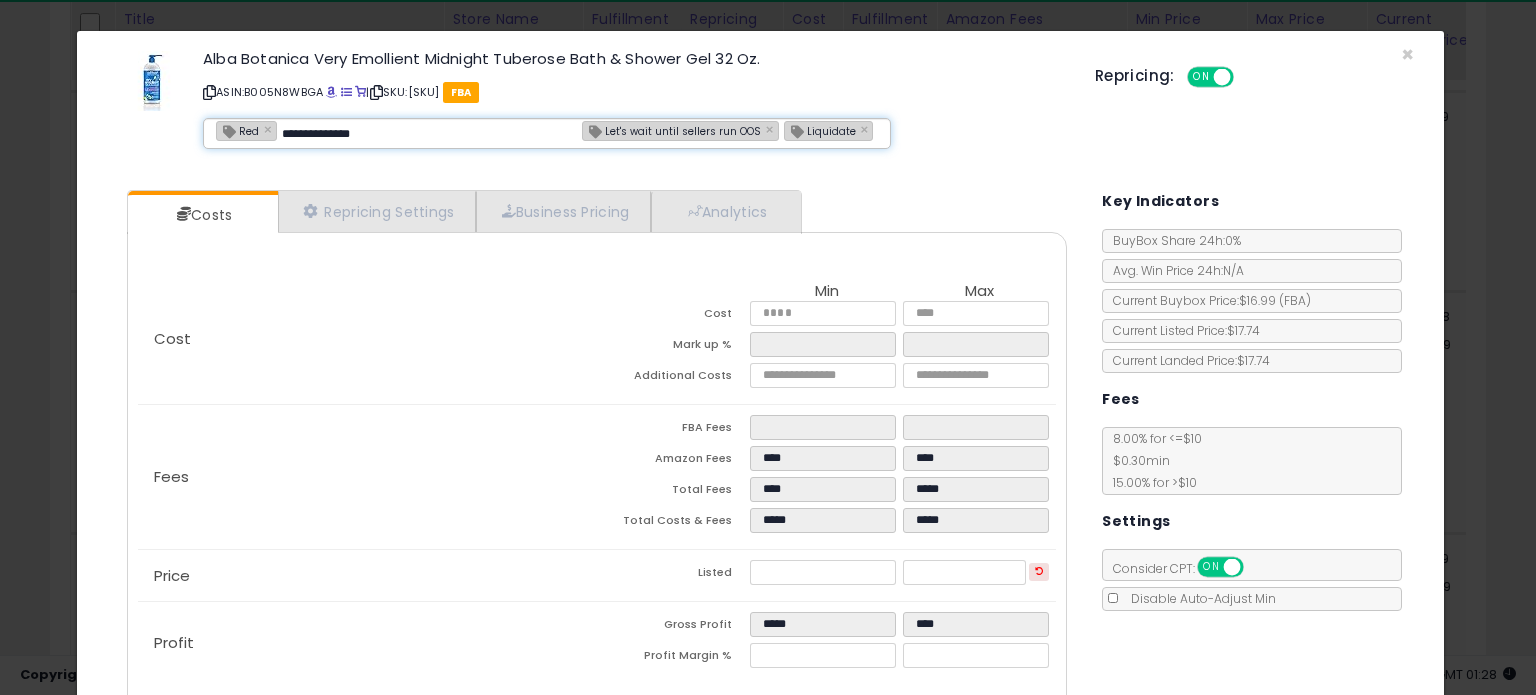type 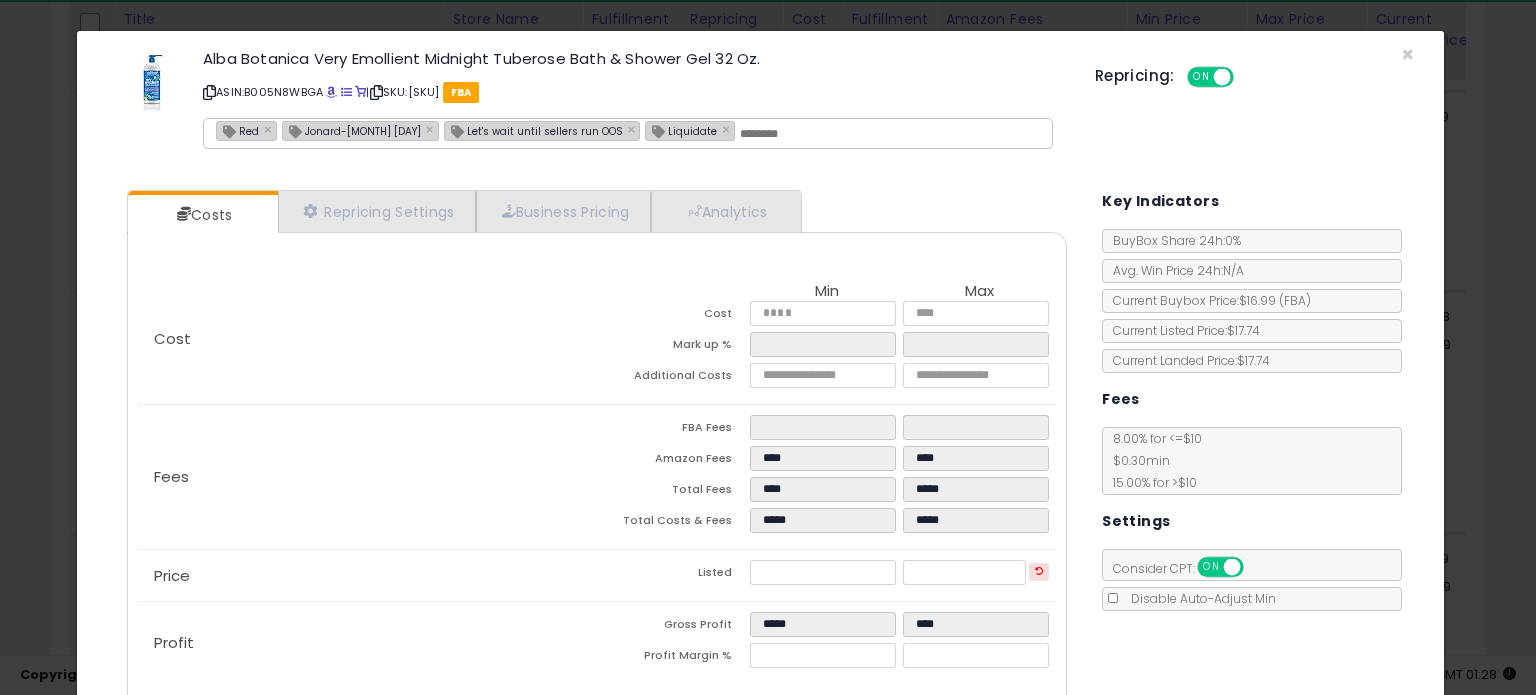 type on "**********" 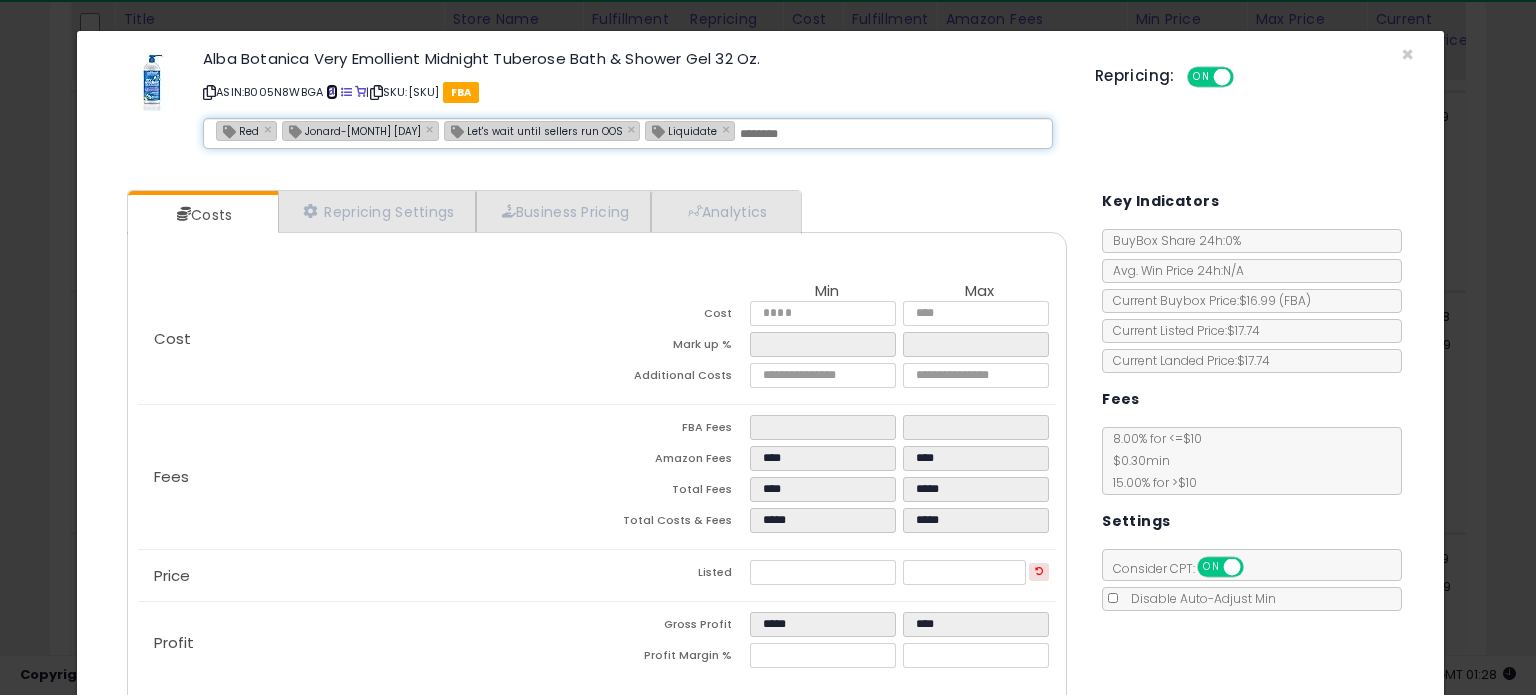 click at bounding box center [331, 92] 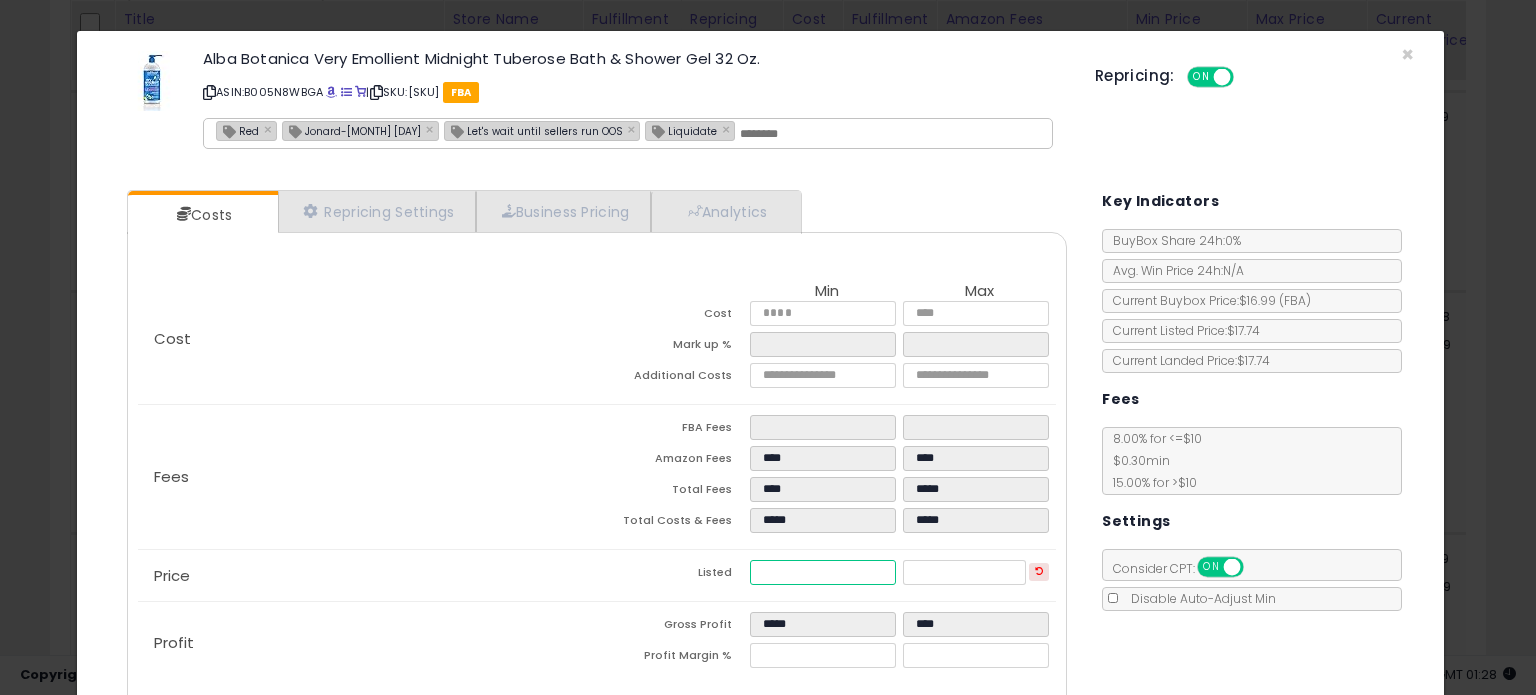 click on "*****" at bounding box center (822, 572) 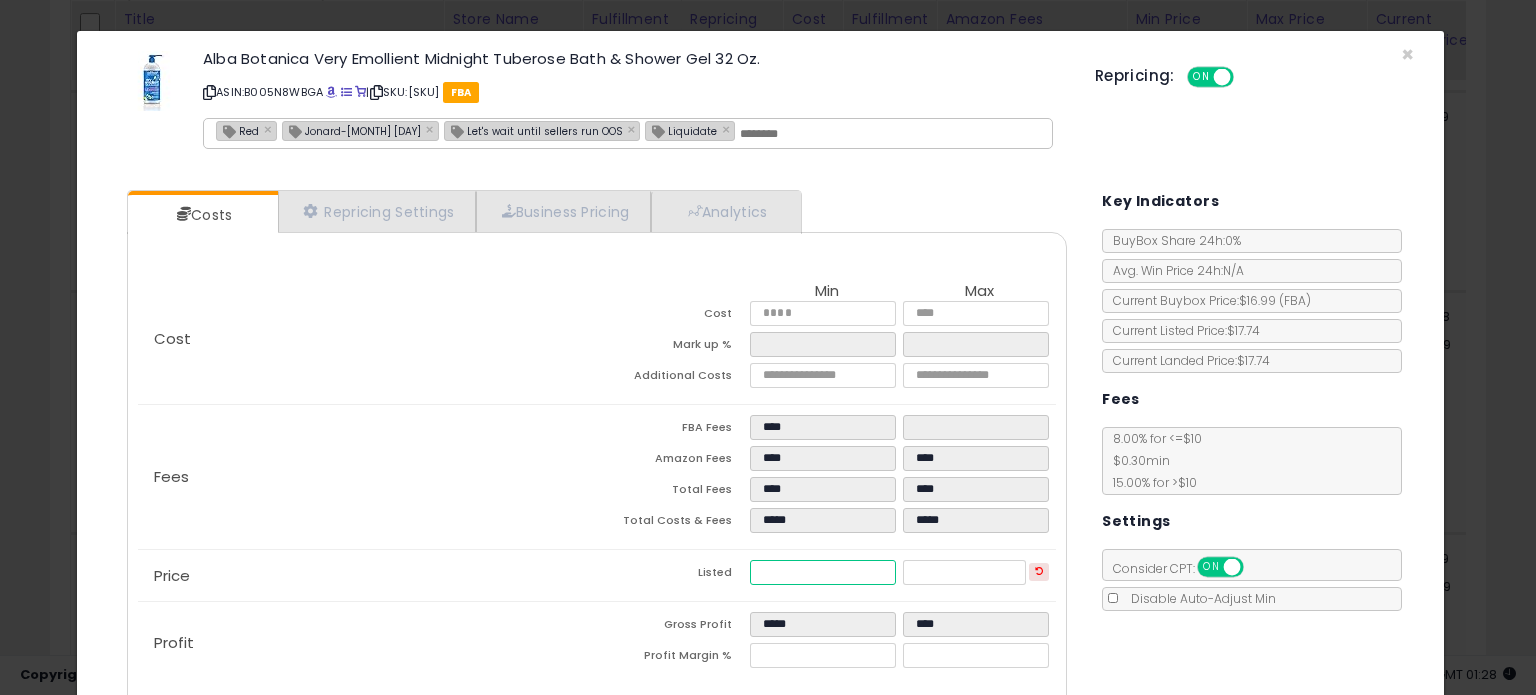 type on "****" 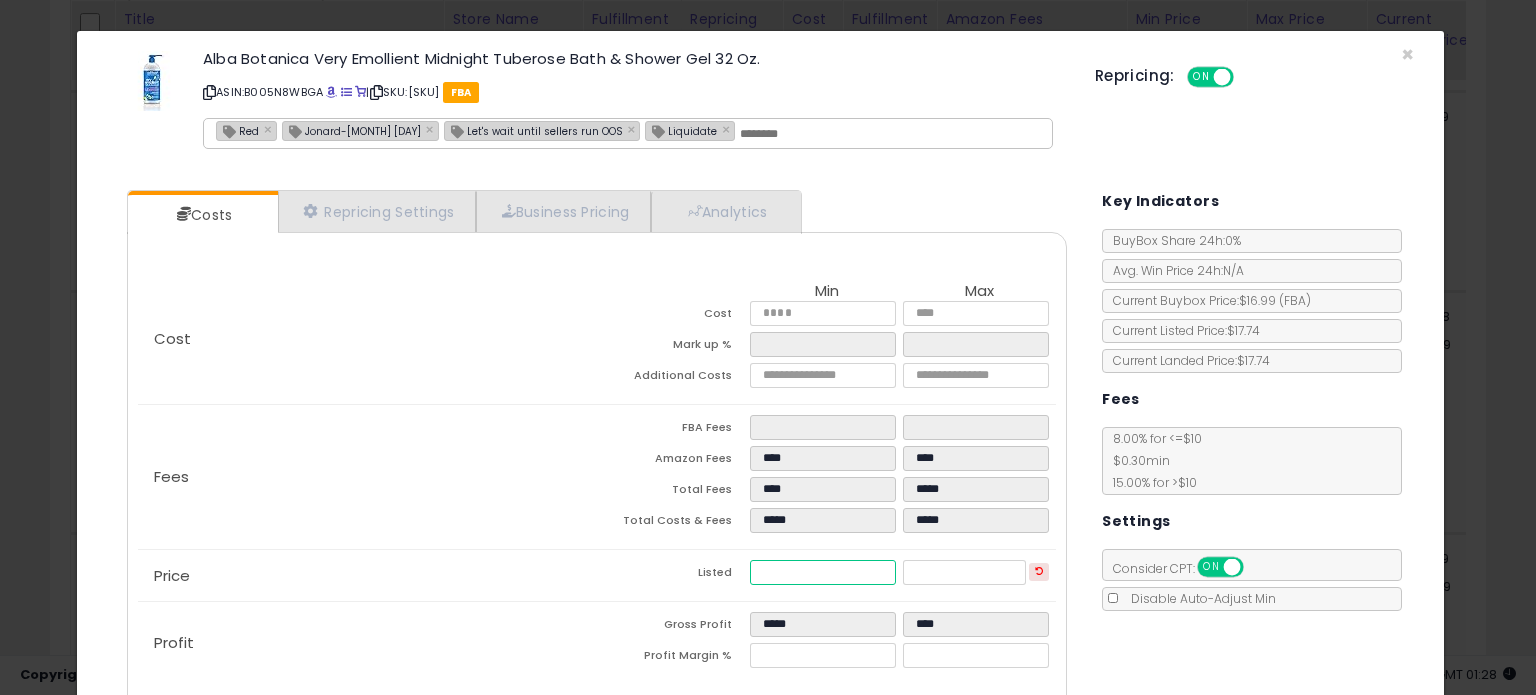 type on "****" 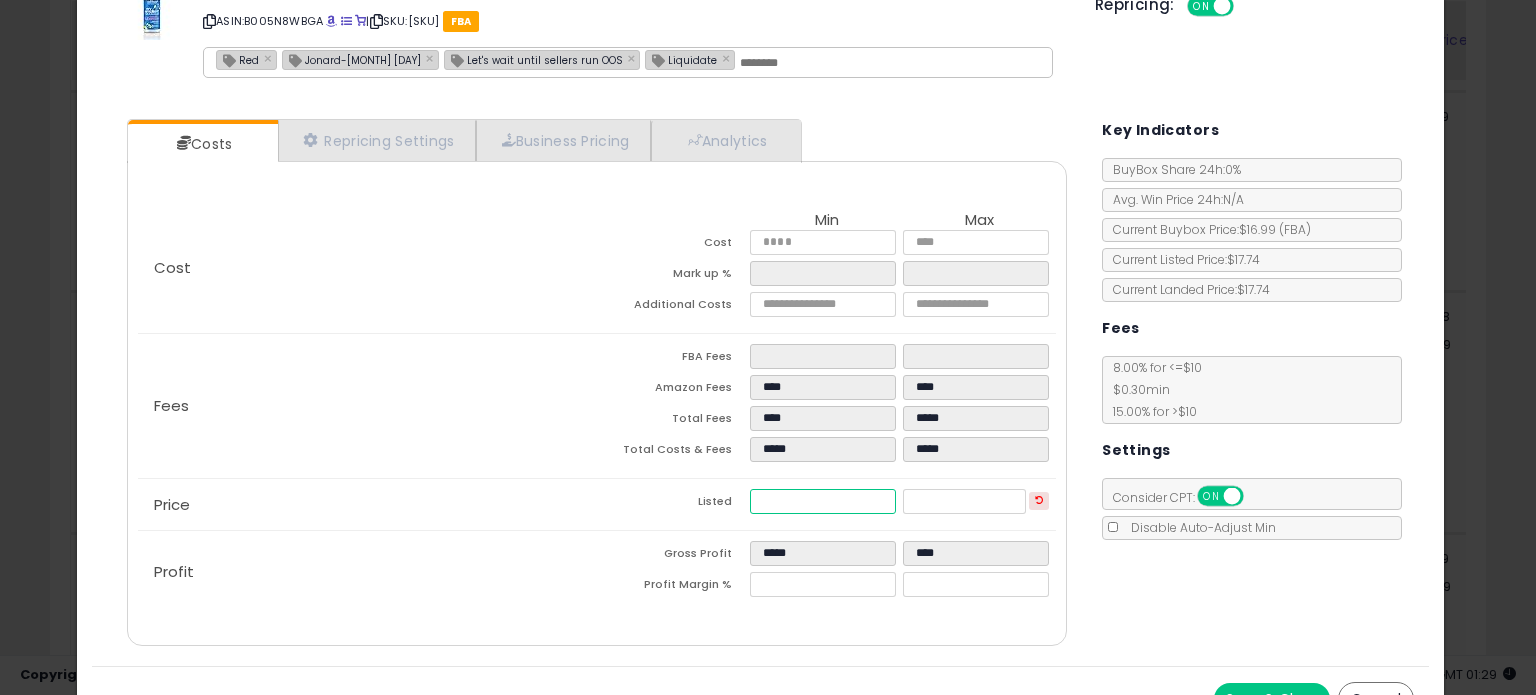 scroll, scrollTop: 105, scrollLeft: 0, axis: vertical 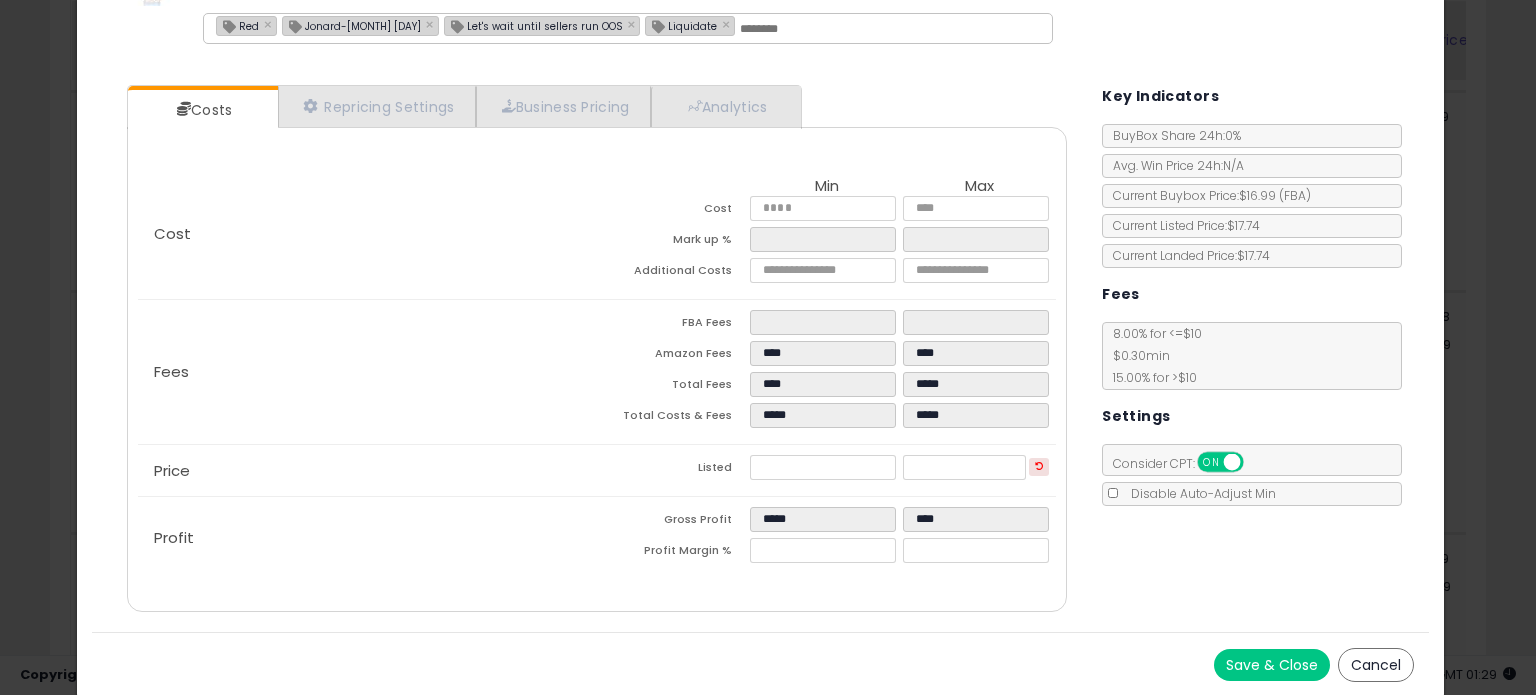 click on "Save & Close" at bounding box center [1272, 665] 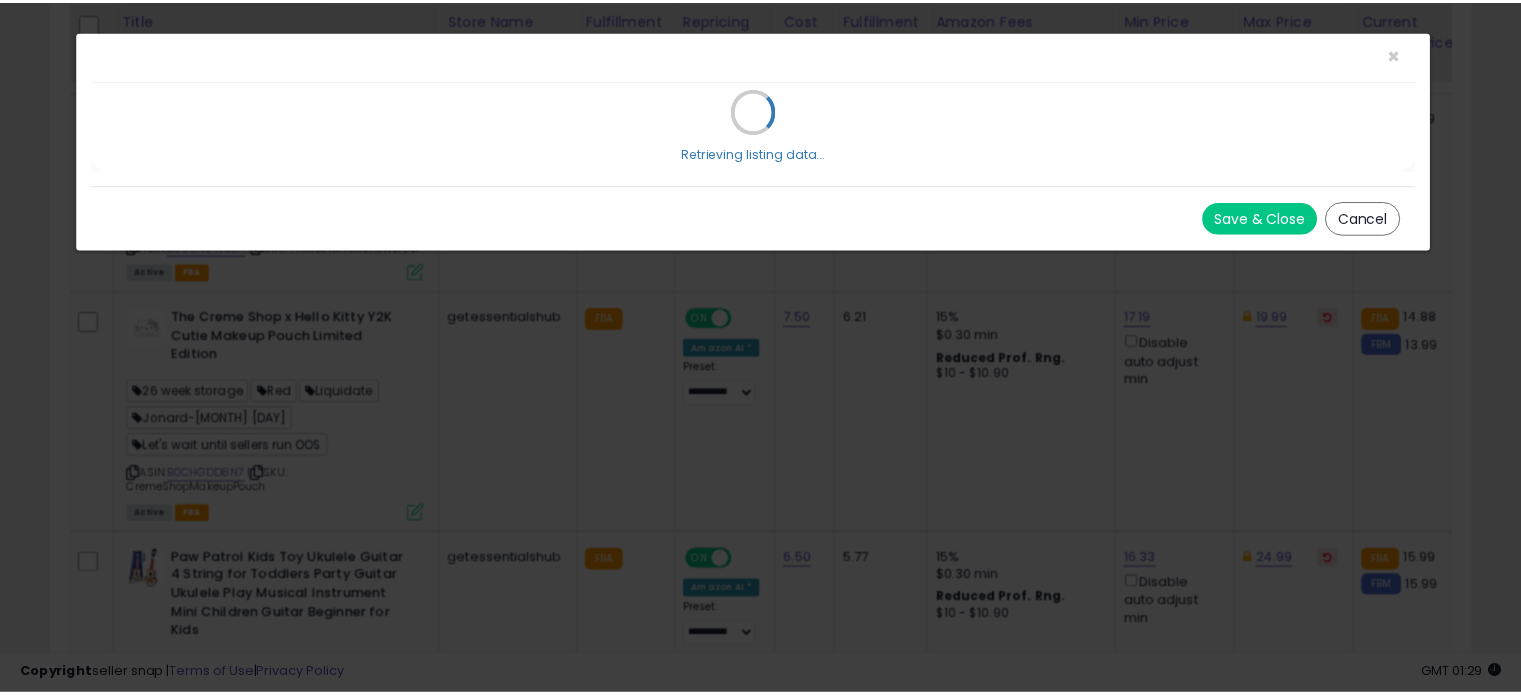scroll, scrollTop: 0, scrollLeft: 0, axis: both 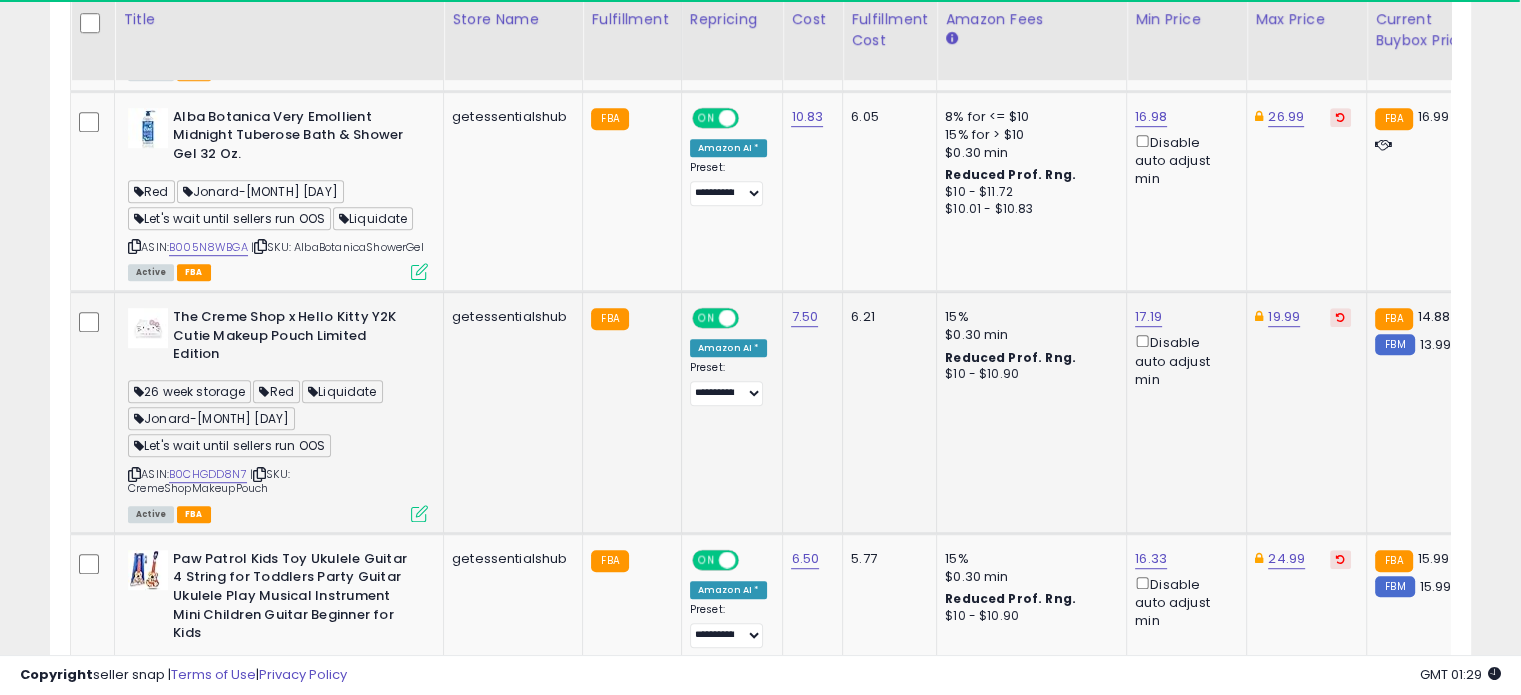click at bounding box center (419, 513) 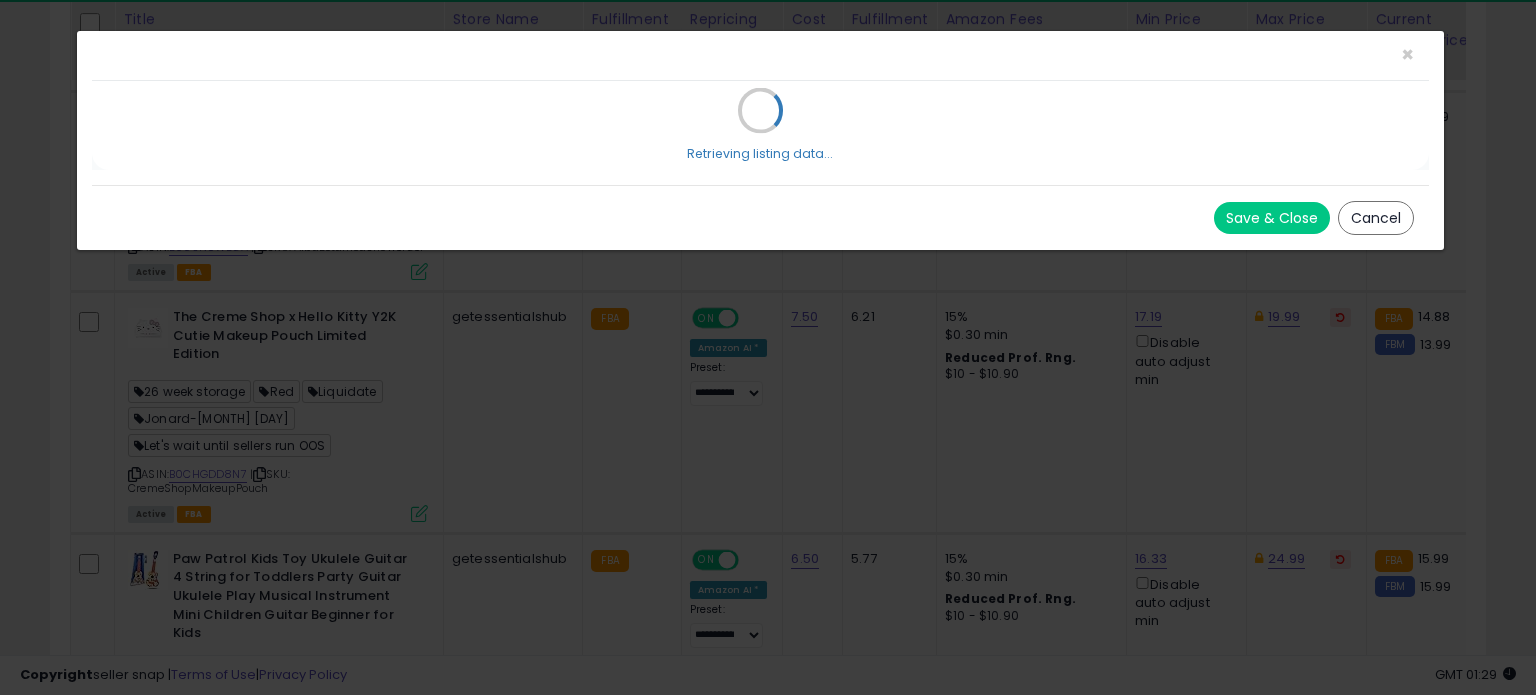 scroll, scrollTop: 999589, scrollLeft: 999168, axis: both 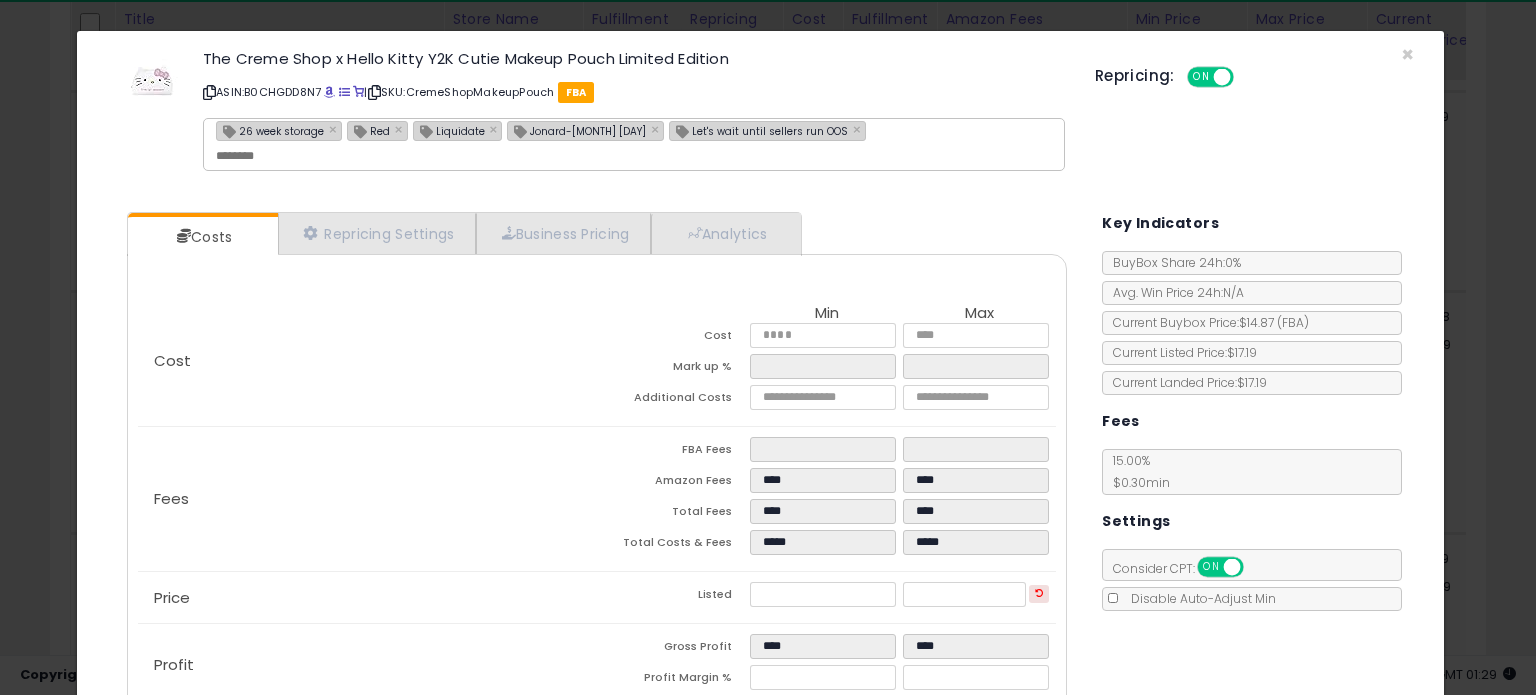 click on "Jonard-July 1st" at bounding box center [577, 130] 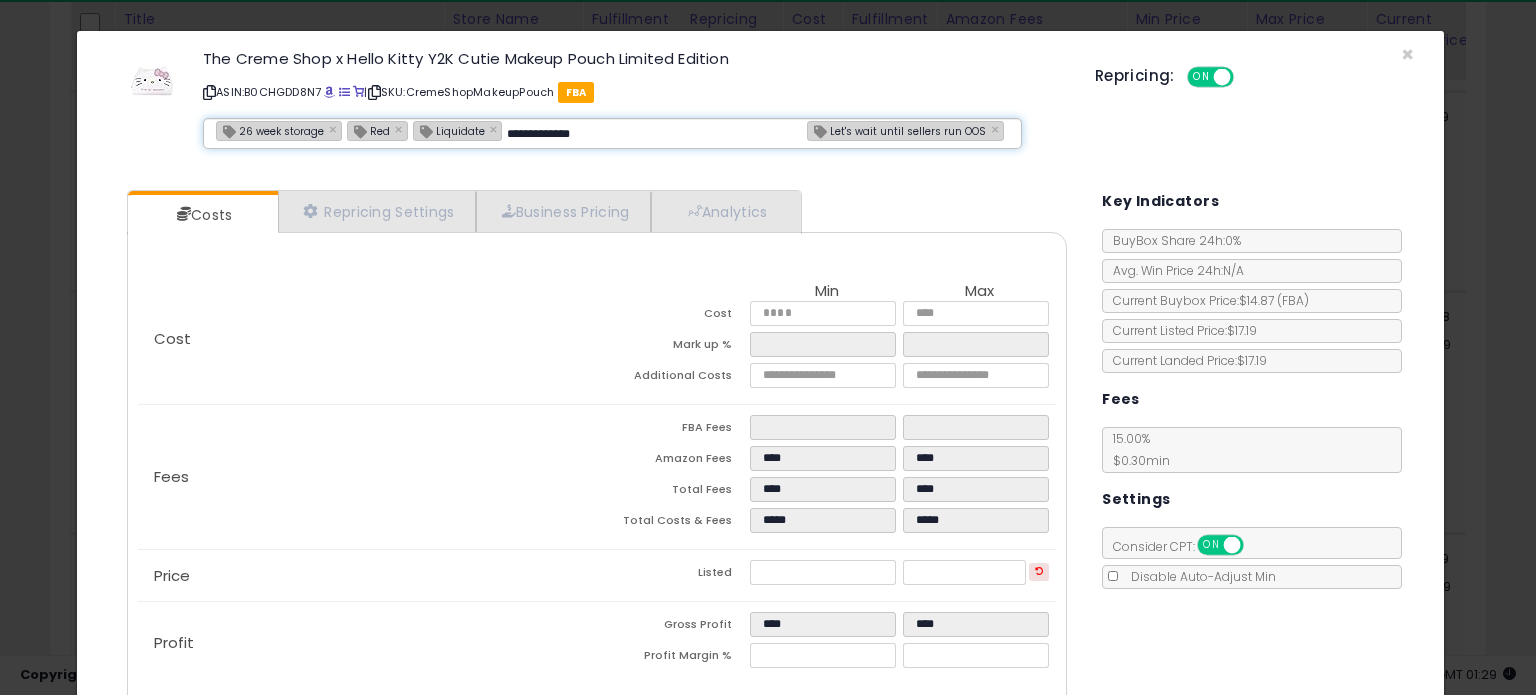 type on "**********" 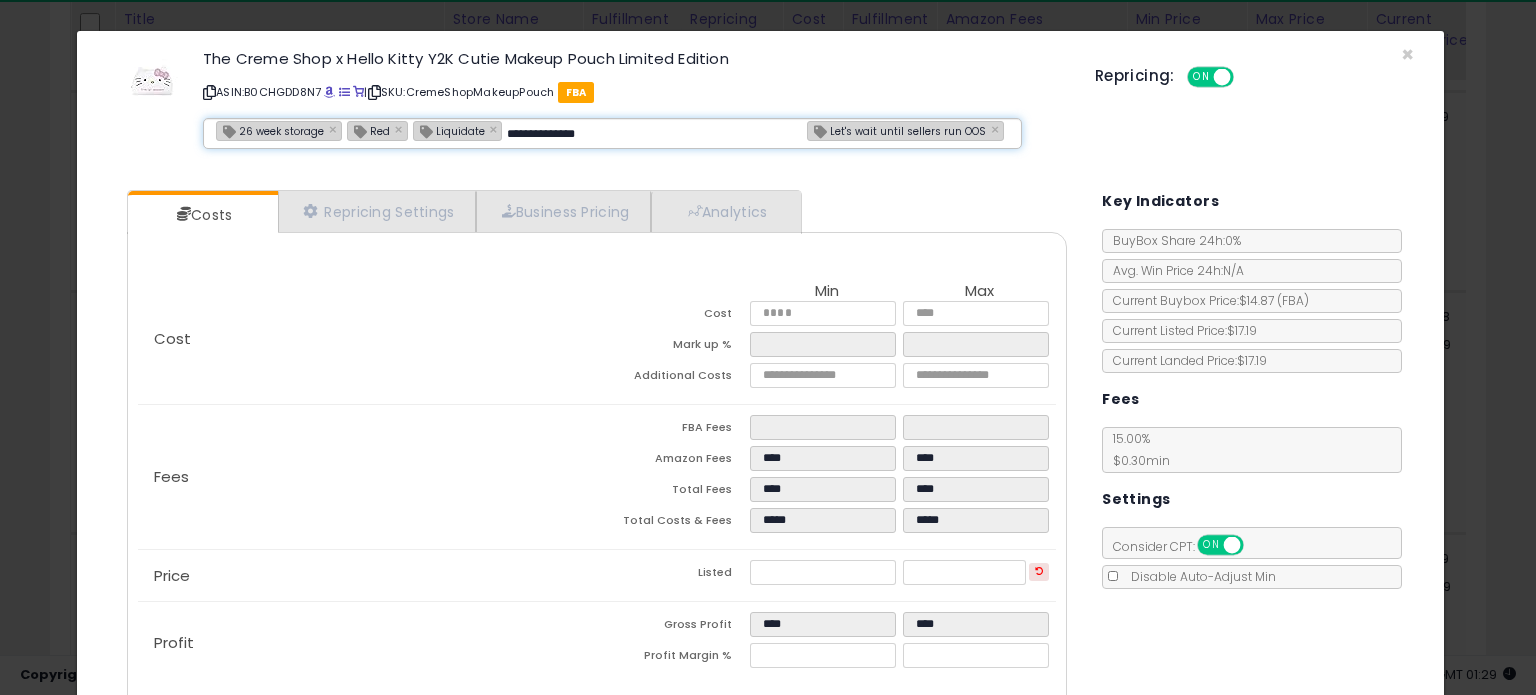 type 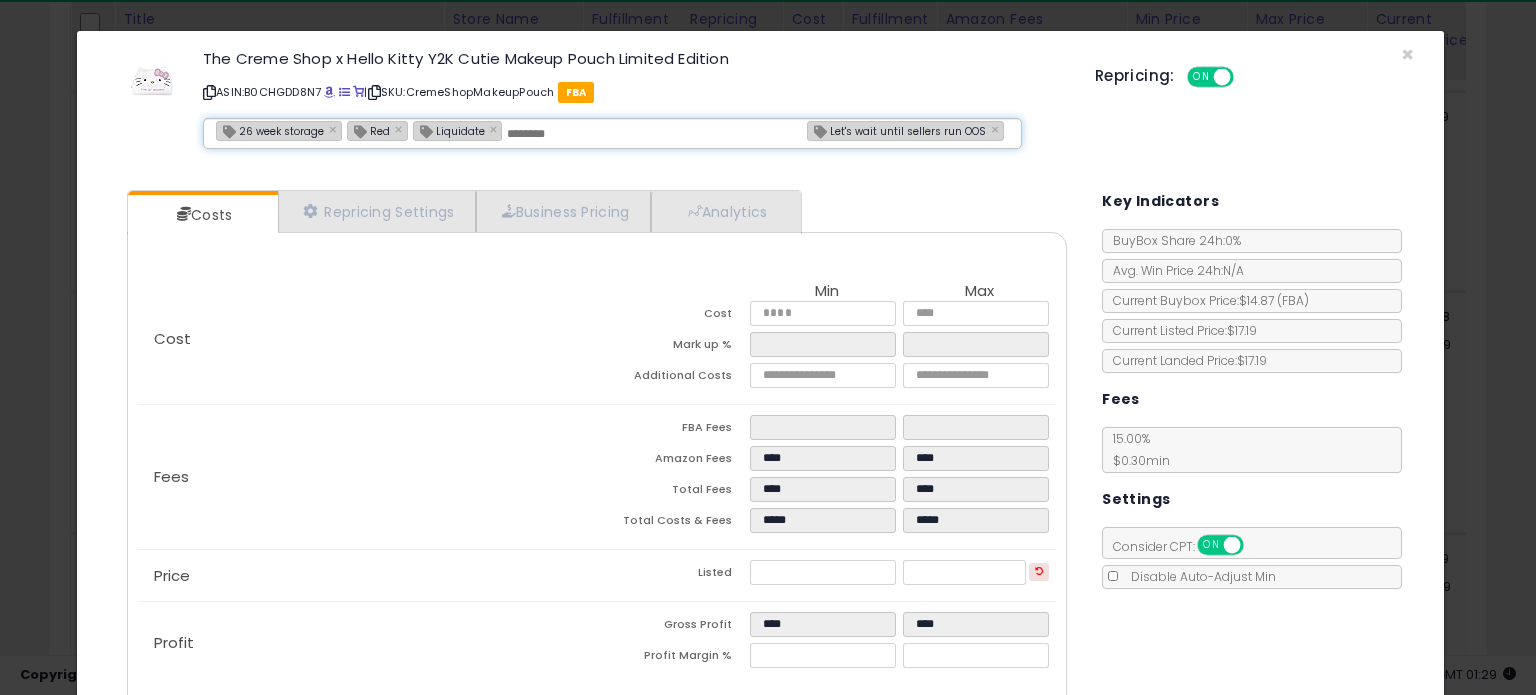type on "**********" 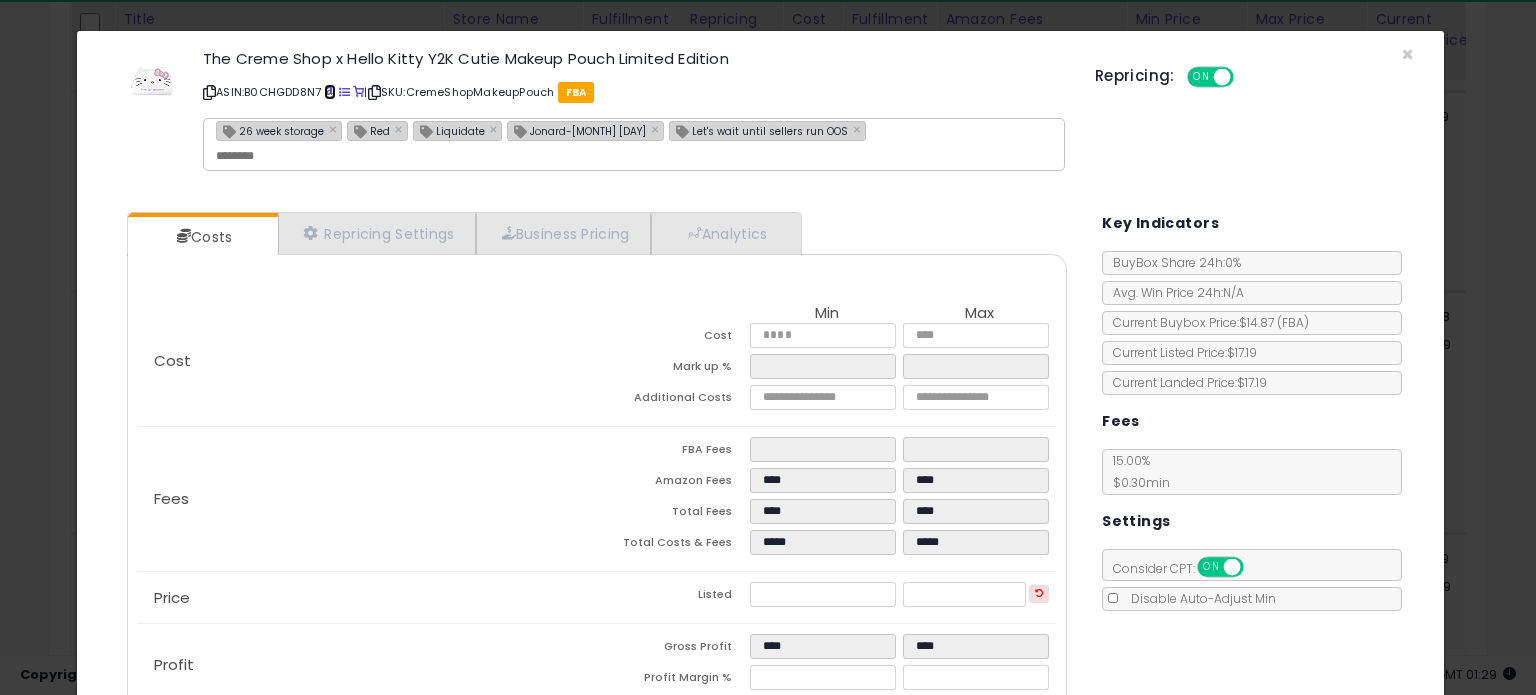 click at bounding box center [329, 92] 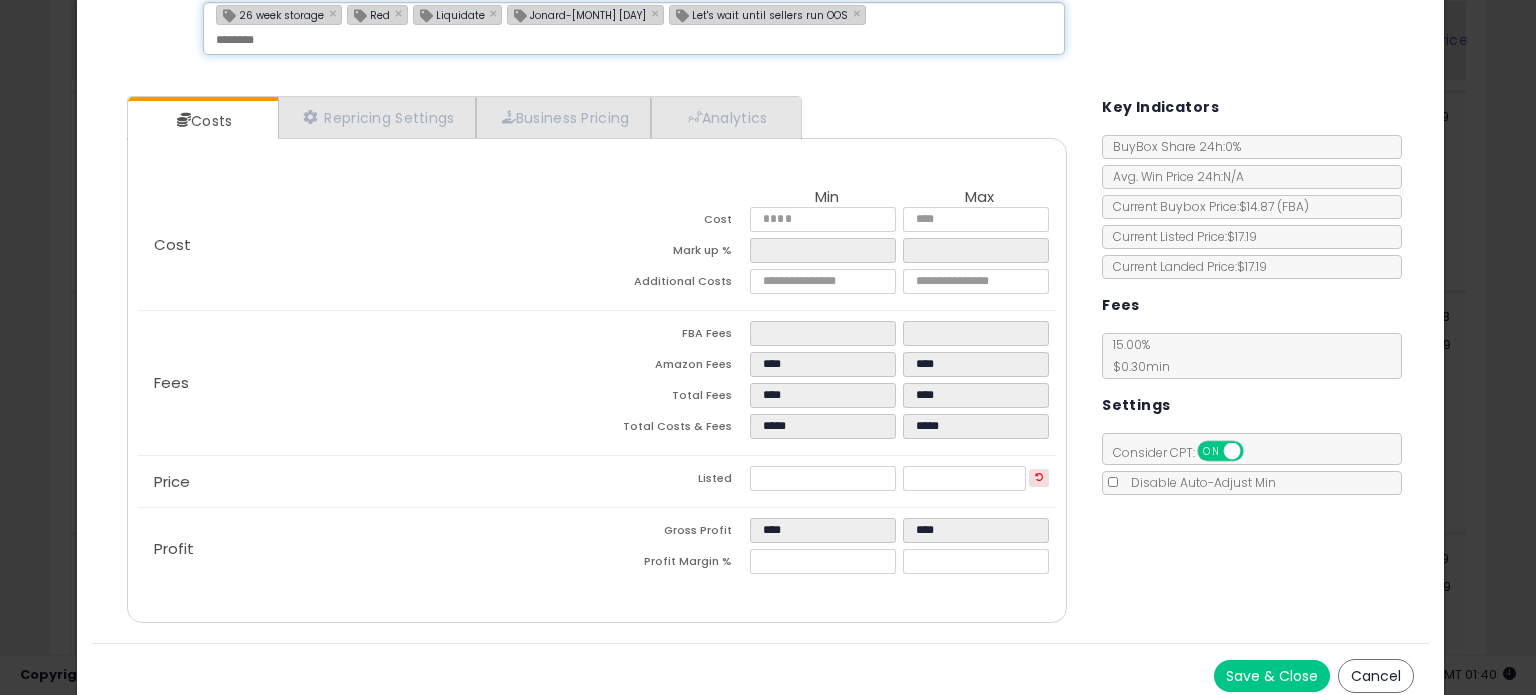 scroll, scrollTop: 126, scrollLeft: 0, axis: vertical 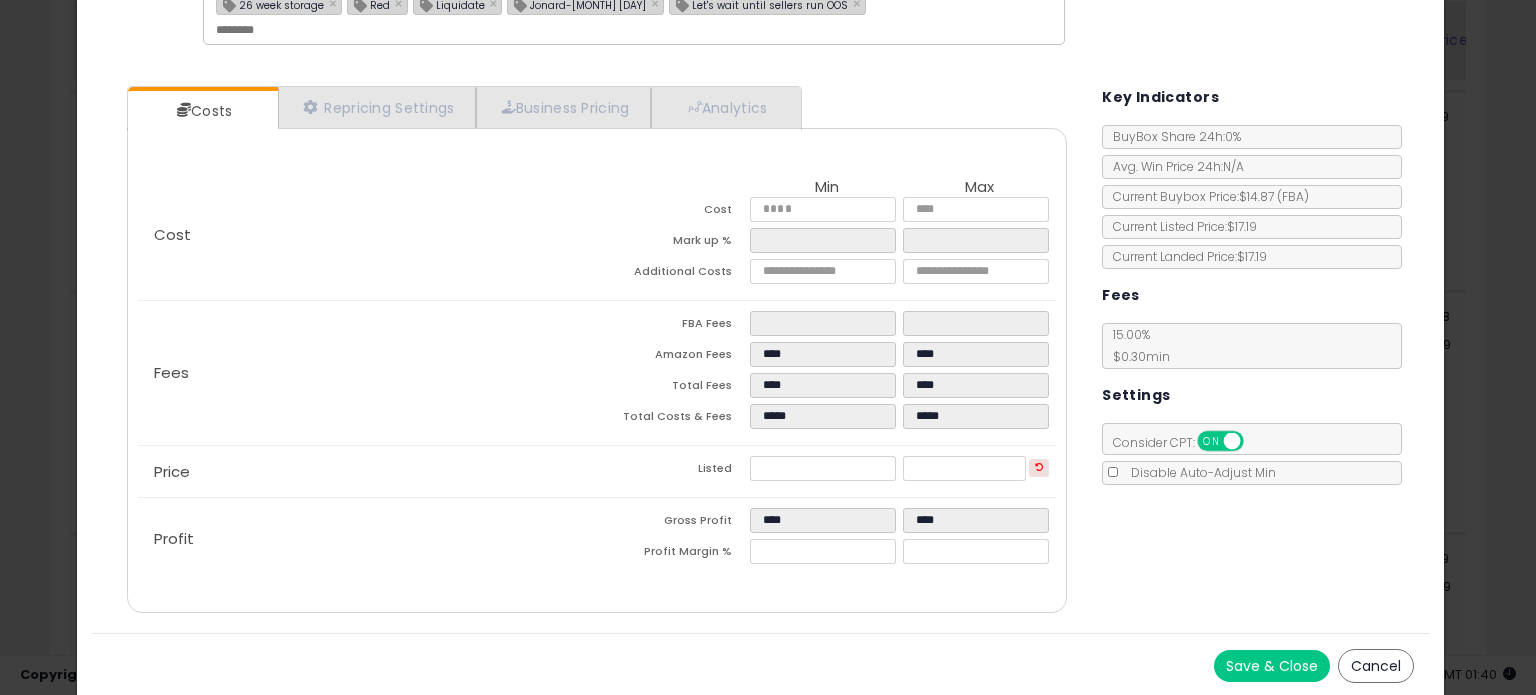 click on "Price
Listed
*****
*****" 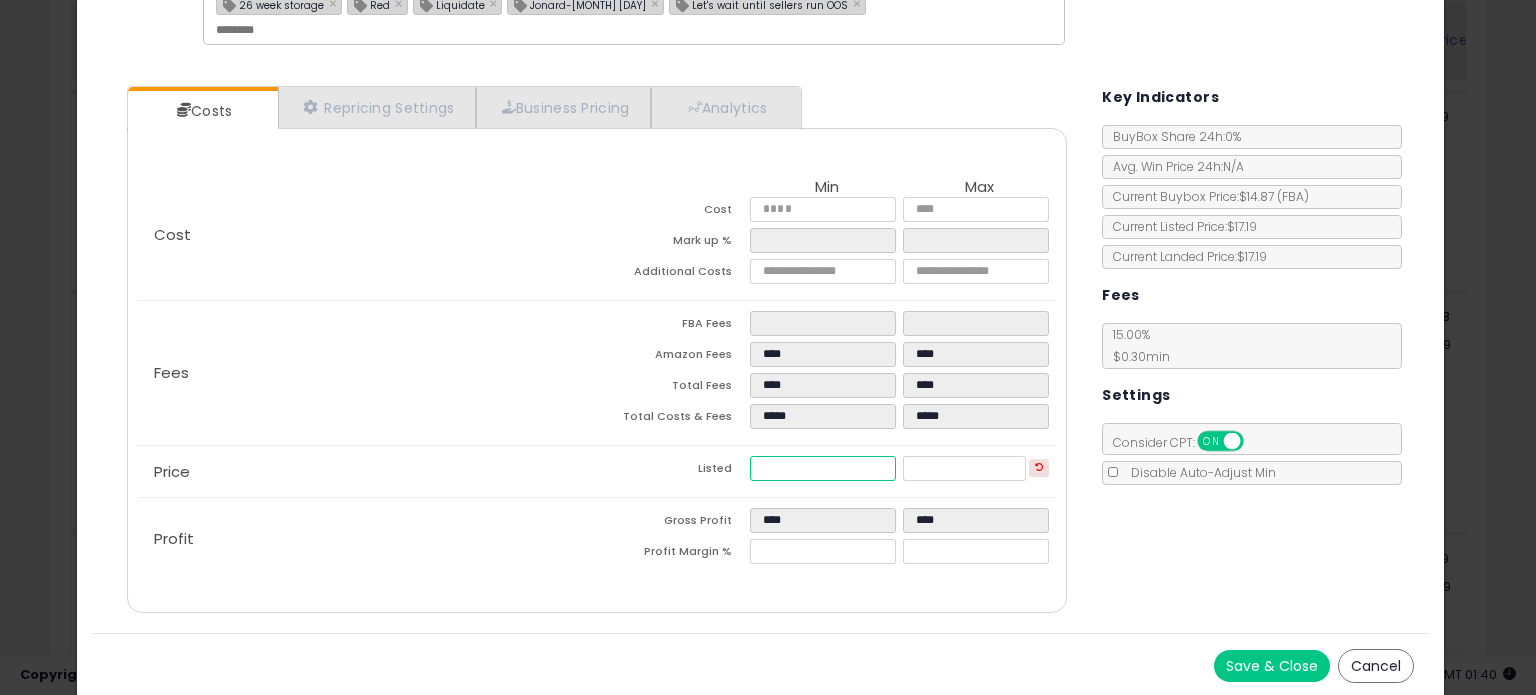 click on "*****" at bounding box center (822, 468) 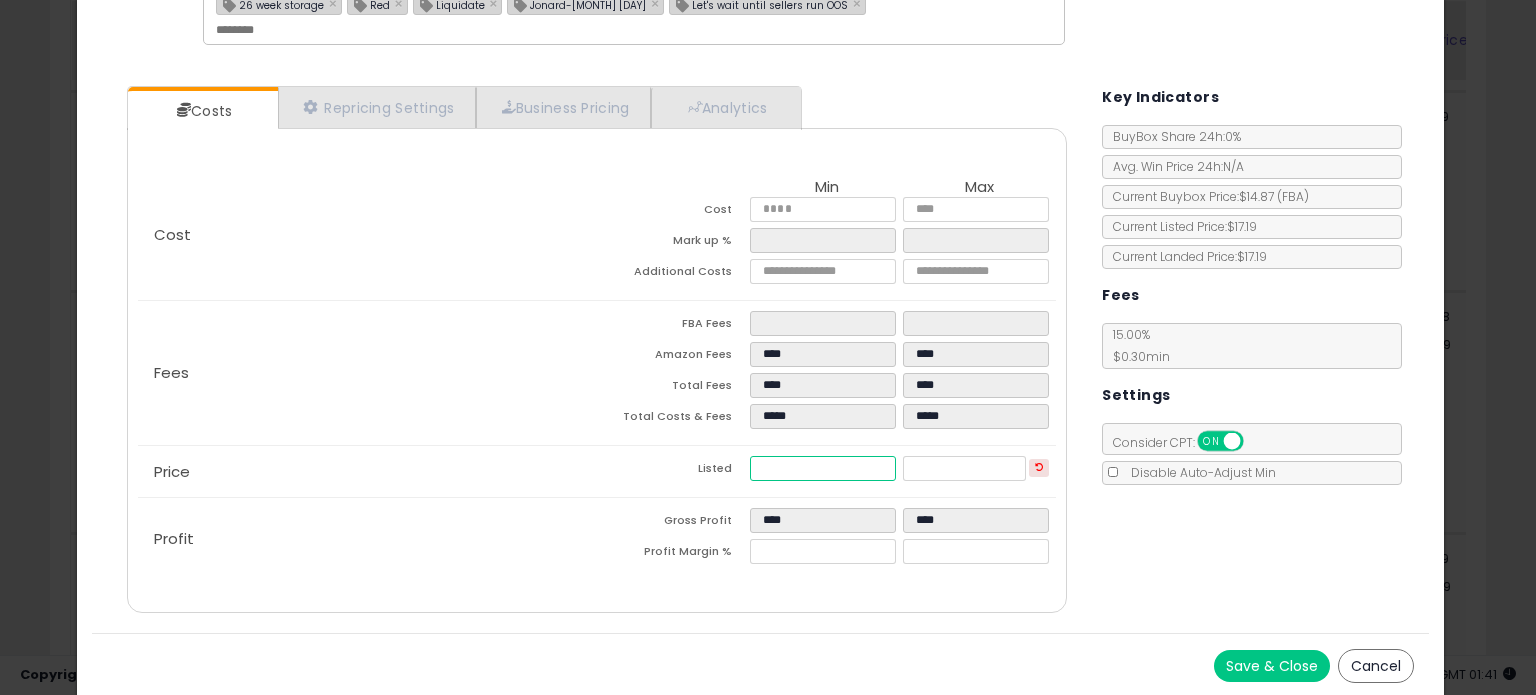 type on "****" 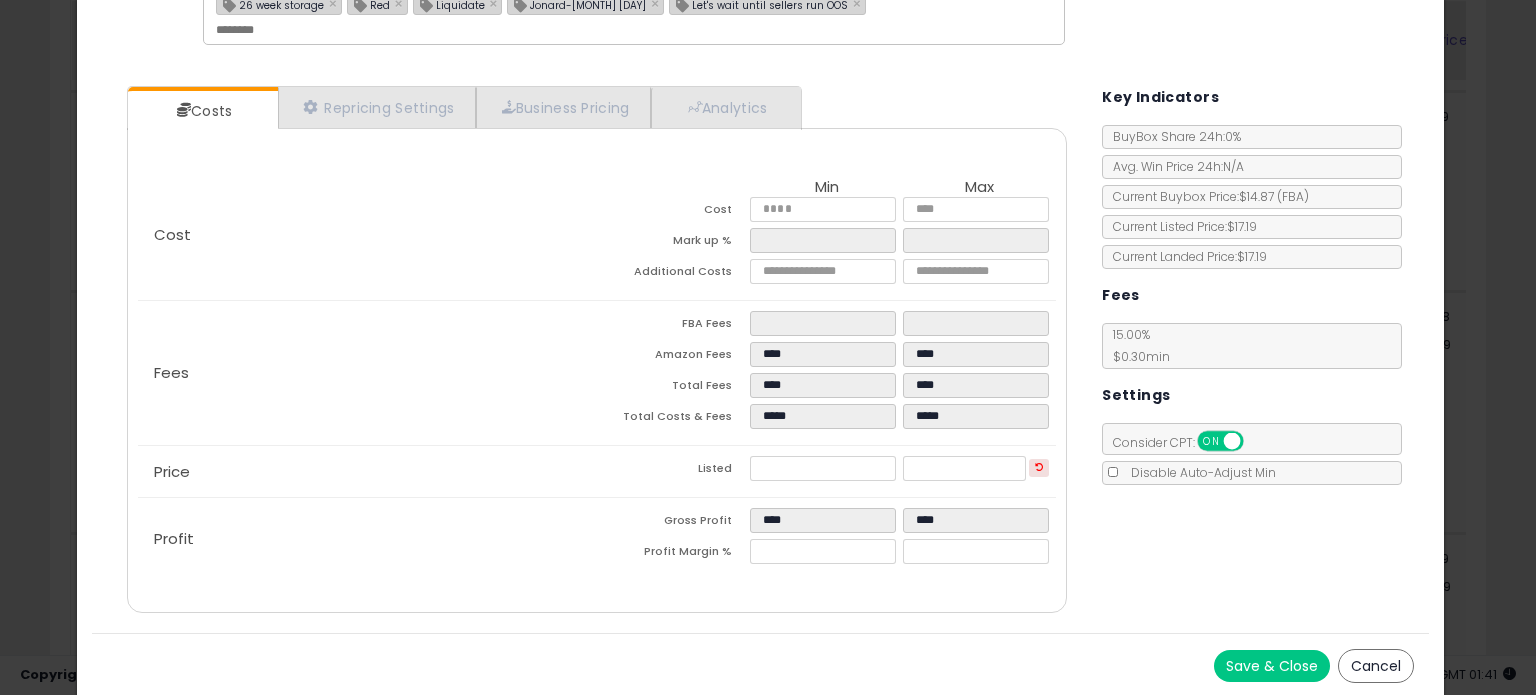 click on "Save & Close" at bounding box center [1272, 666] 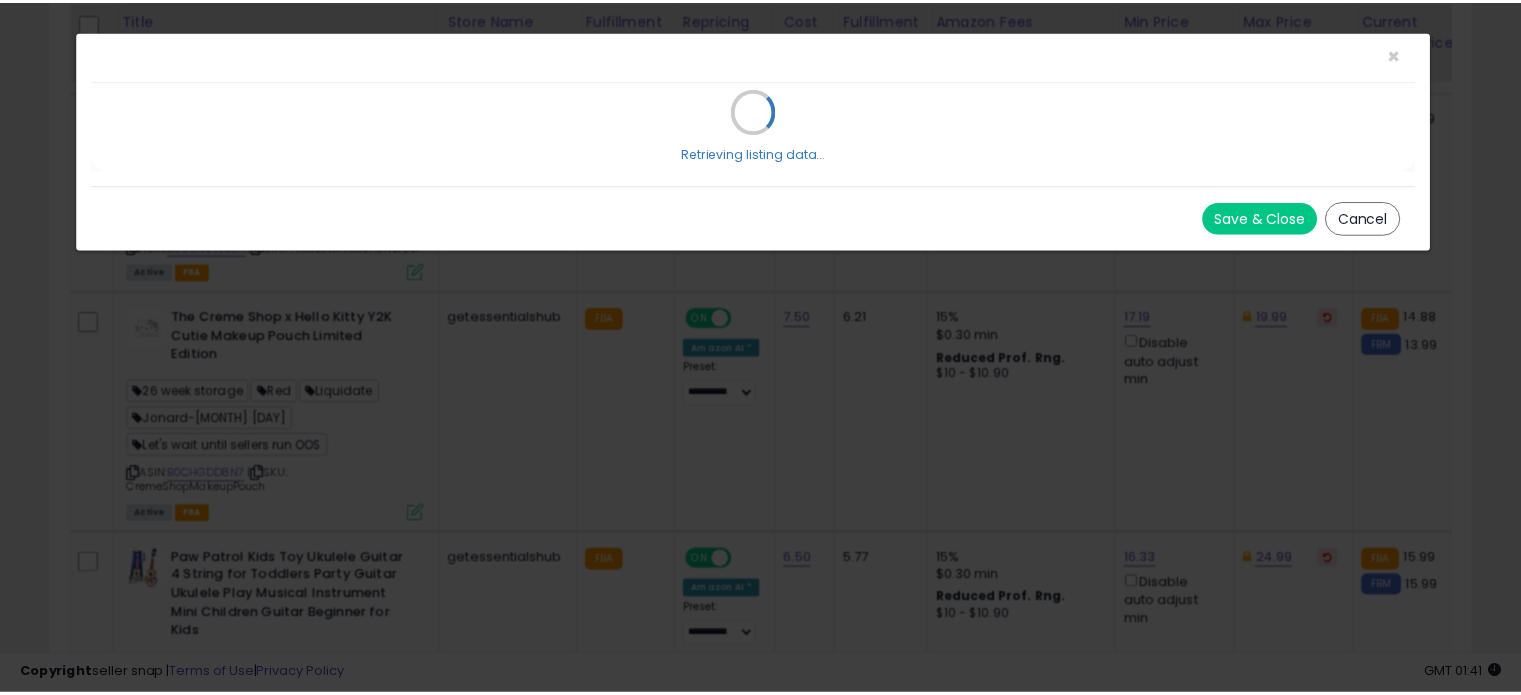 scroll, scrollTop: 0, scrollLeft: 0, axis: both 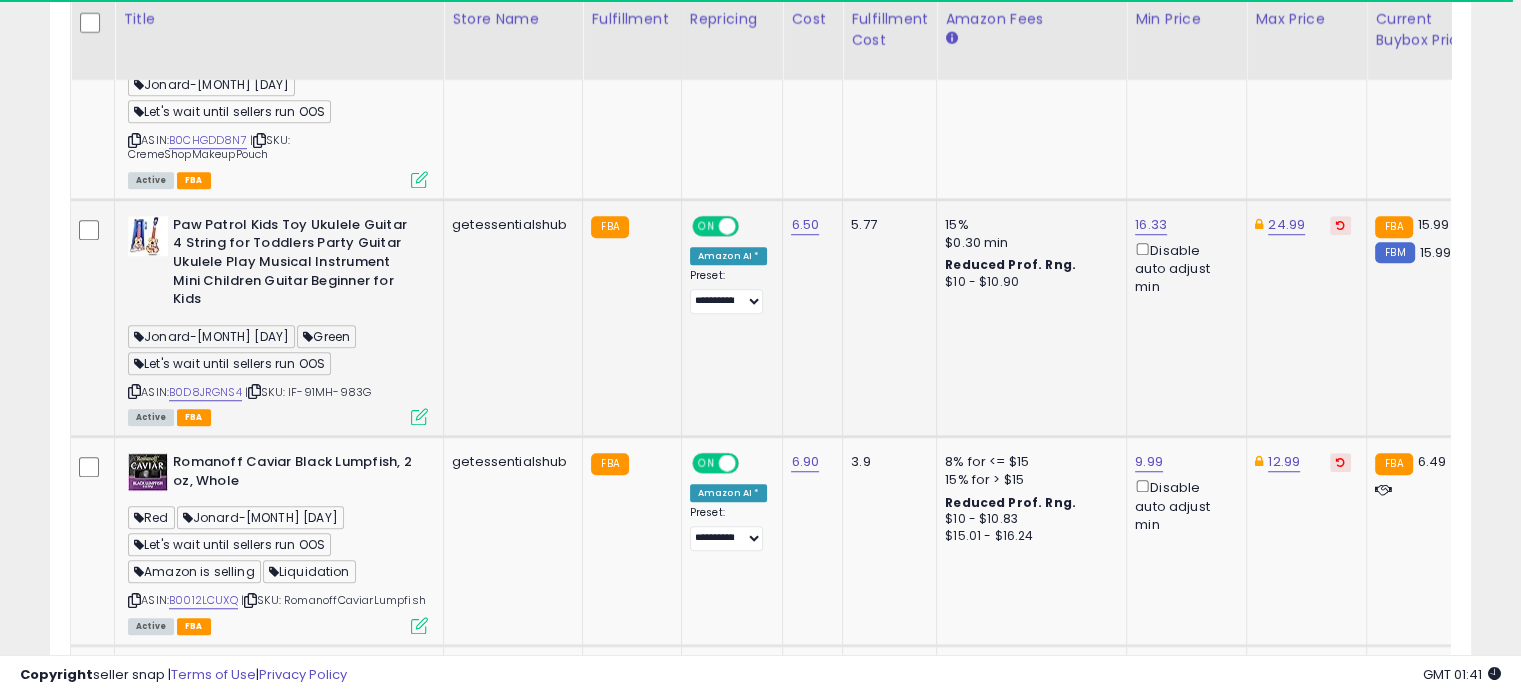 click at bounding box center (419, 416) 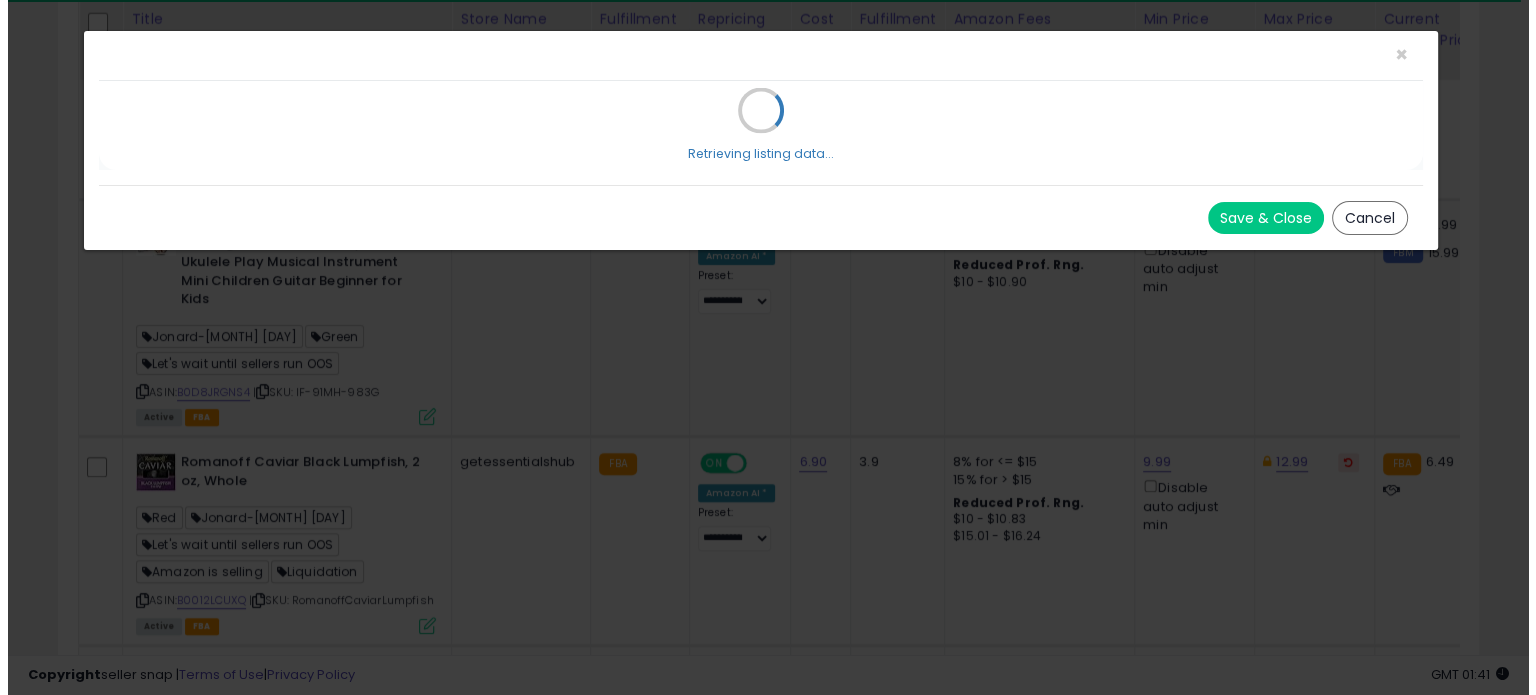 scroll, scrollTop: 999589, scrollLeft: 999168, axis: both 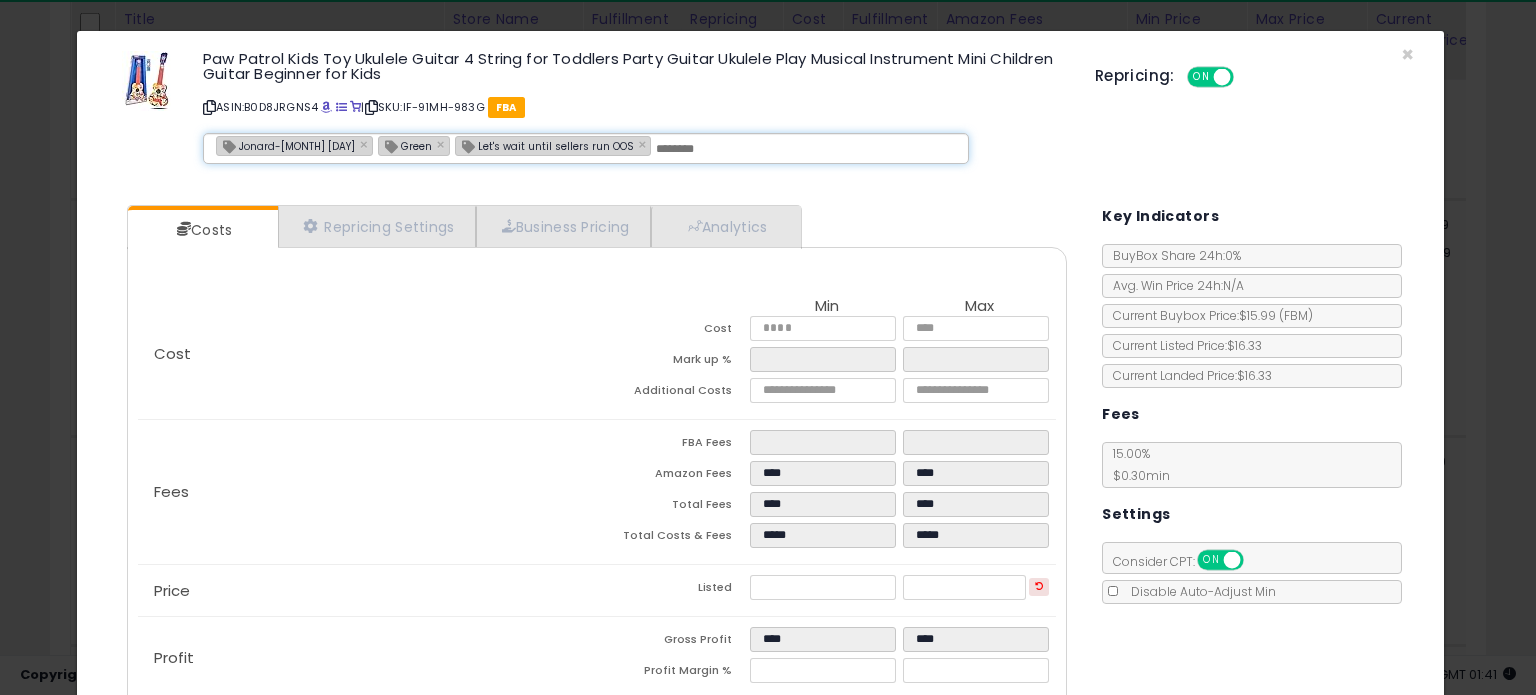 click on "Jonard-July 8th" at bounding box center (286, 145) 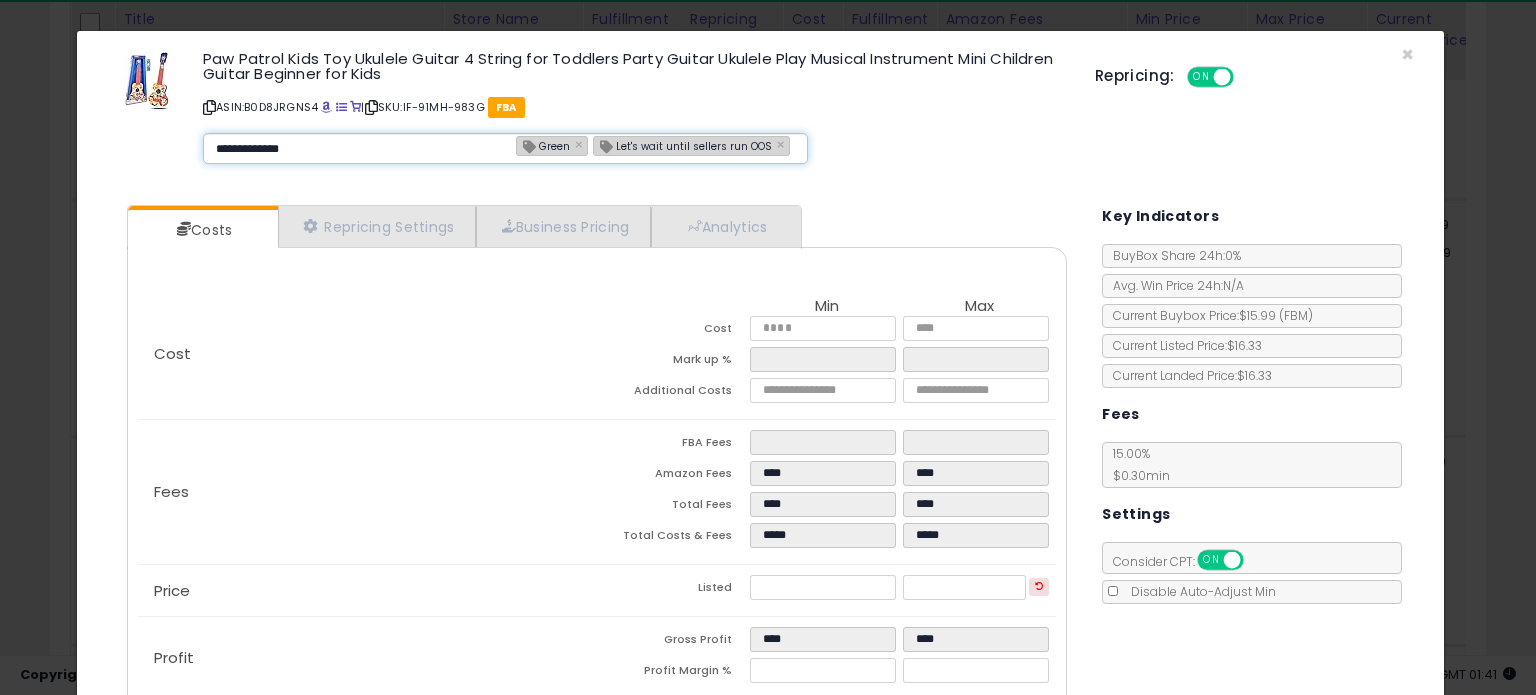 type on "**********" 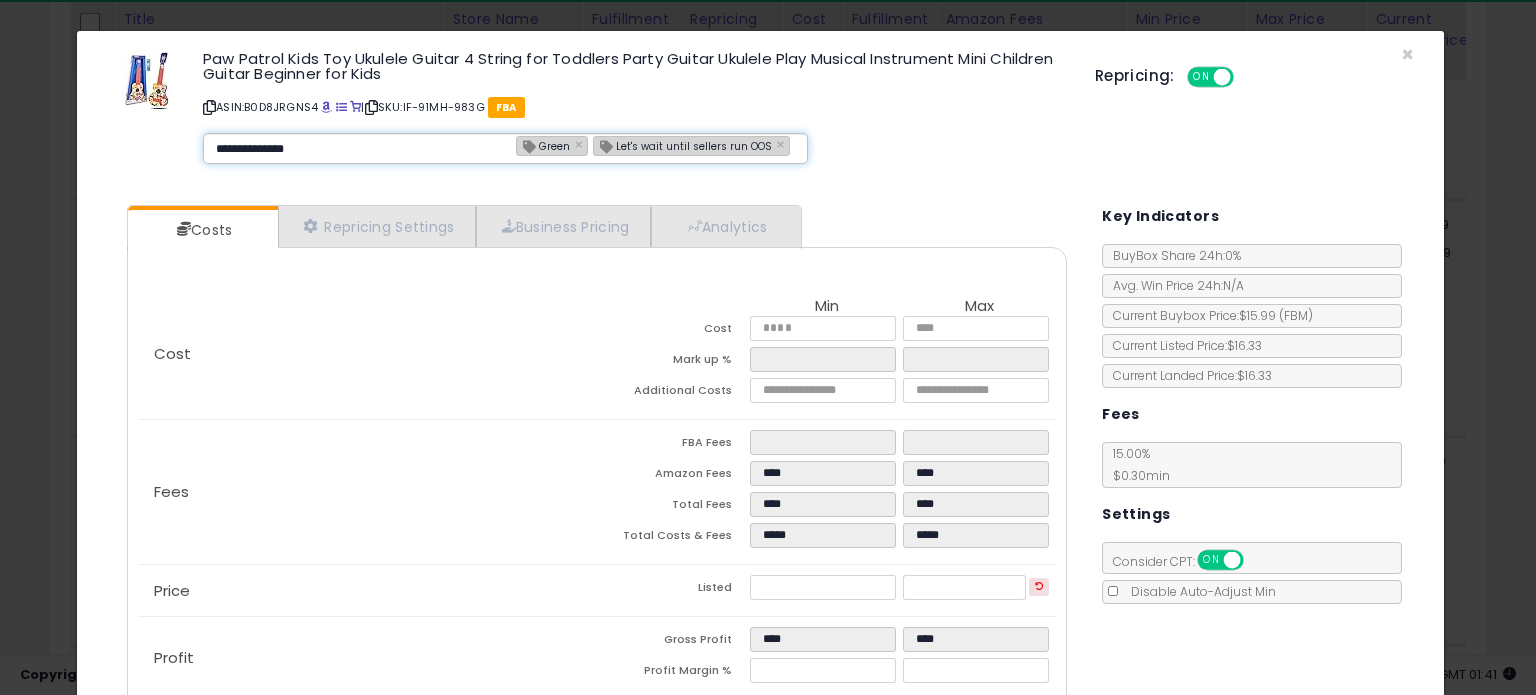 type 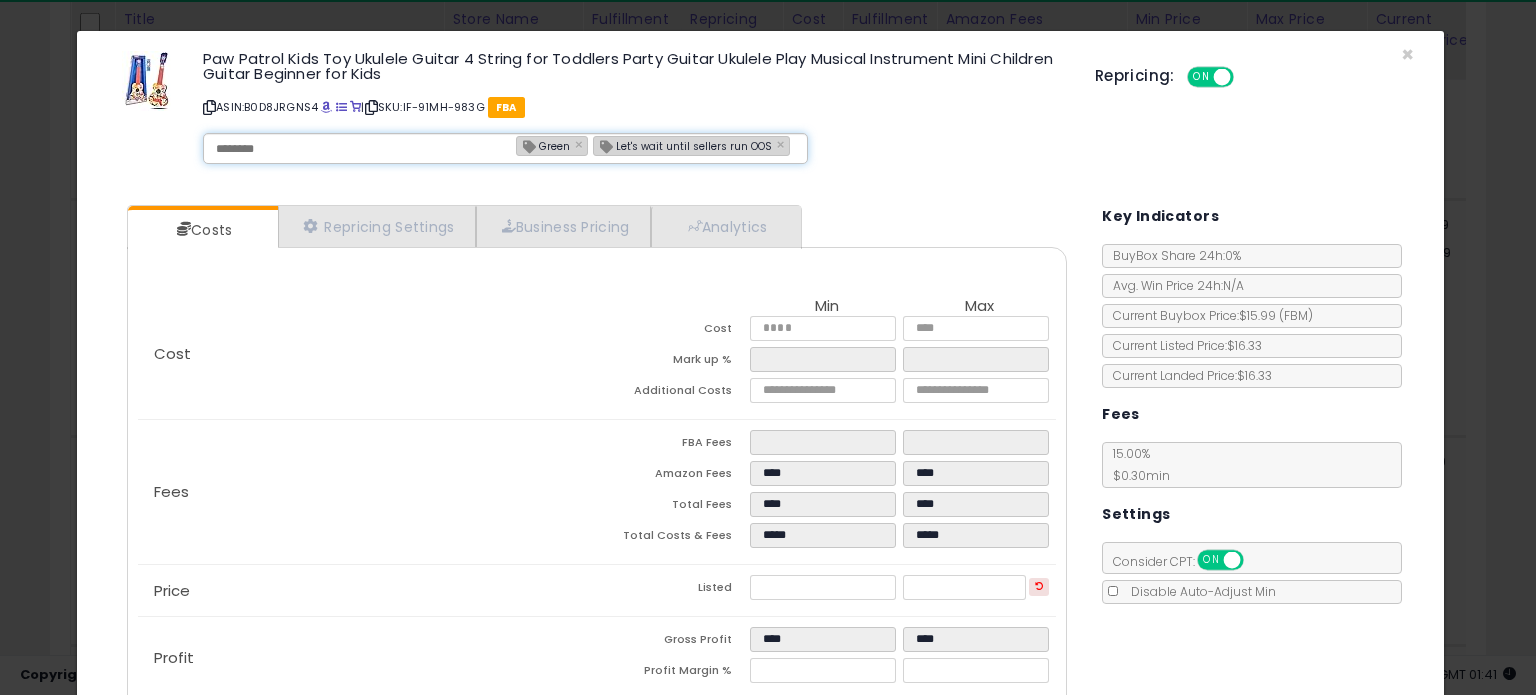 type on "**********" 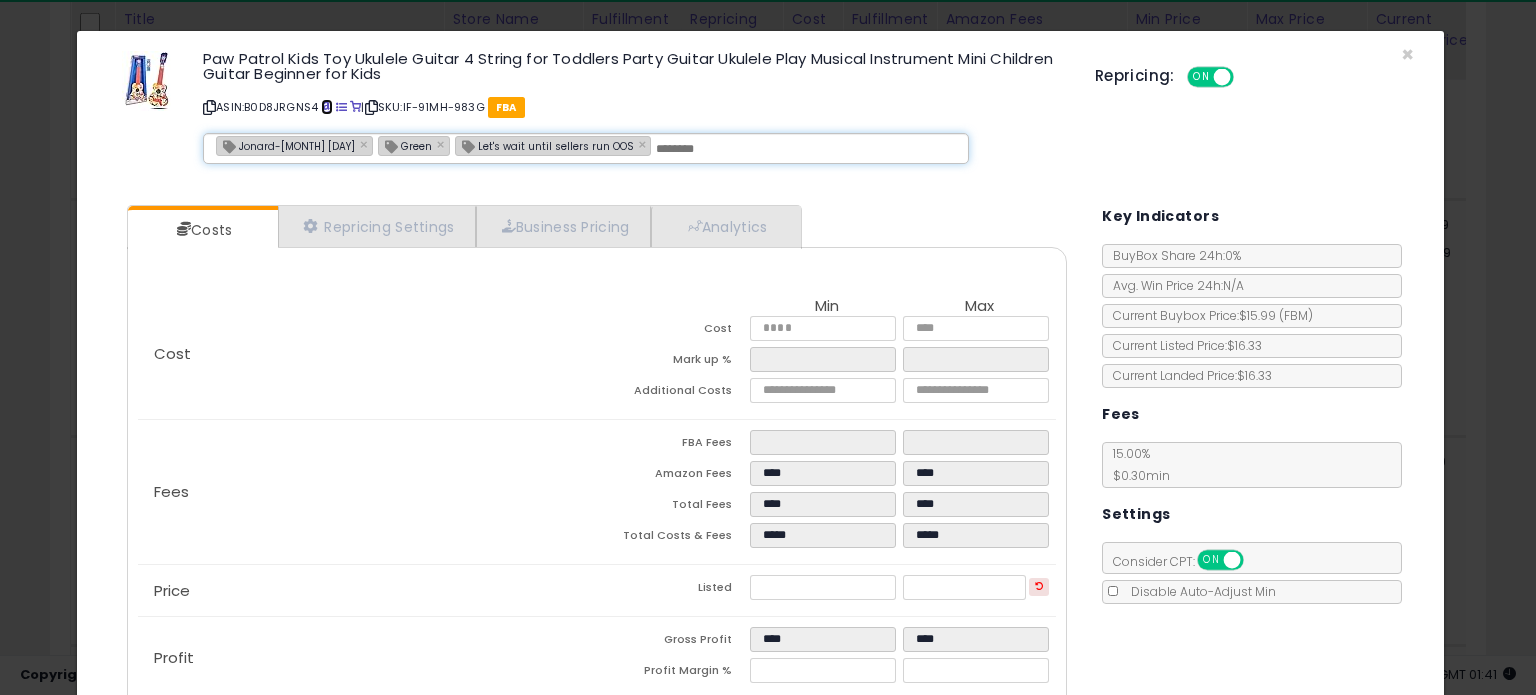 click at bounding box center (326, 107) 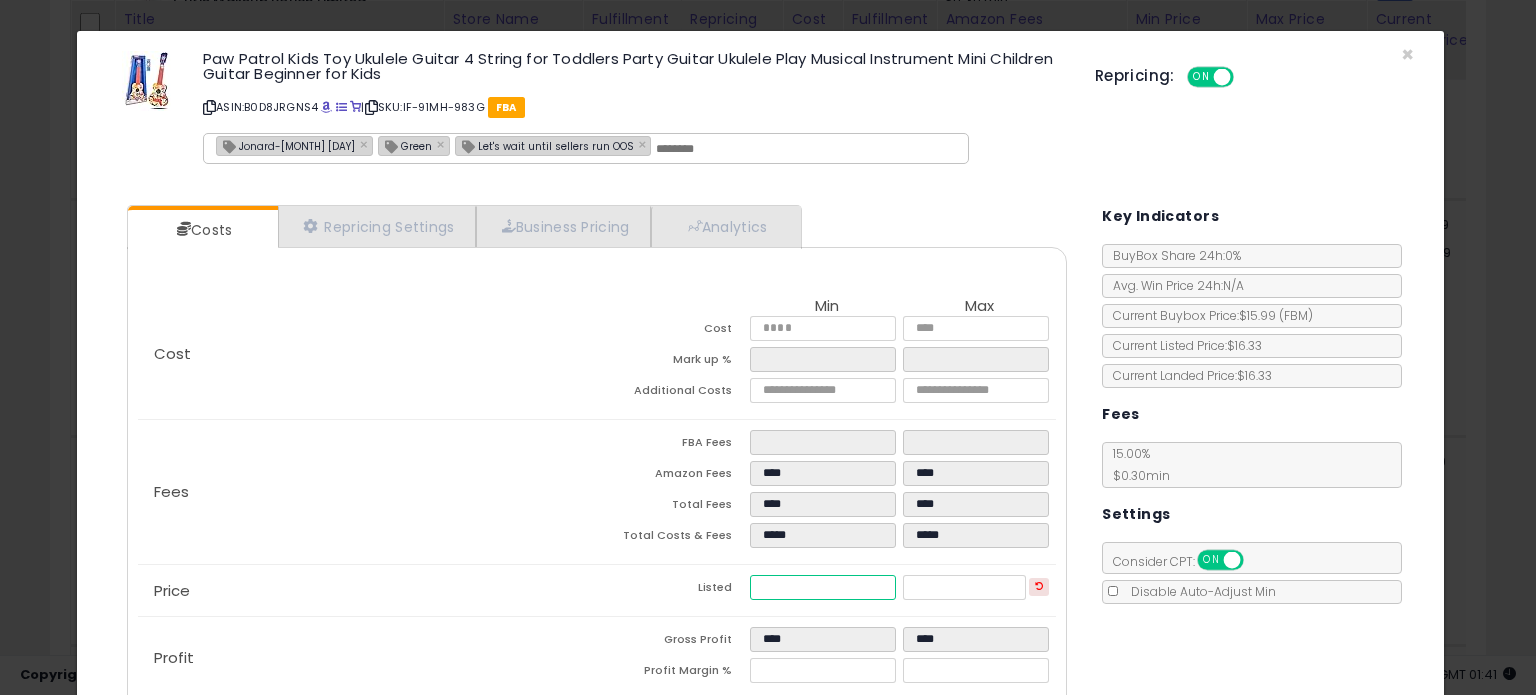 drag, startPoint x: 818, startPoint y: 580, endPoint x: 583, endPoint y: 617, distance: 237.89493 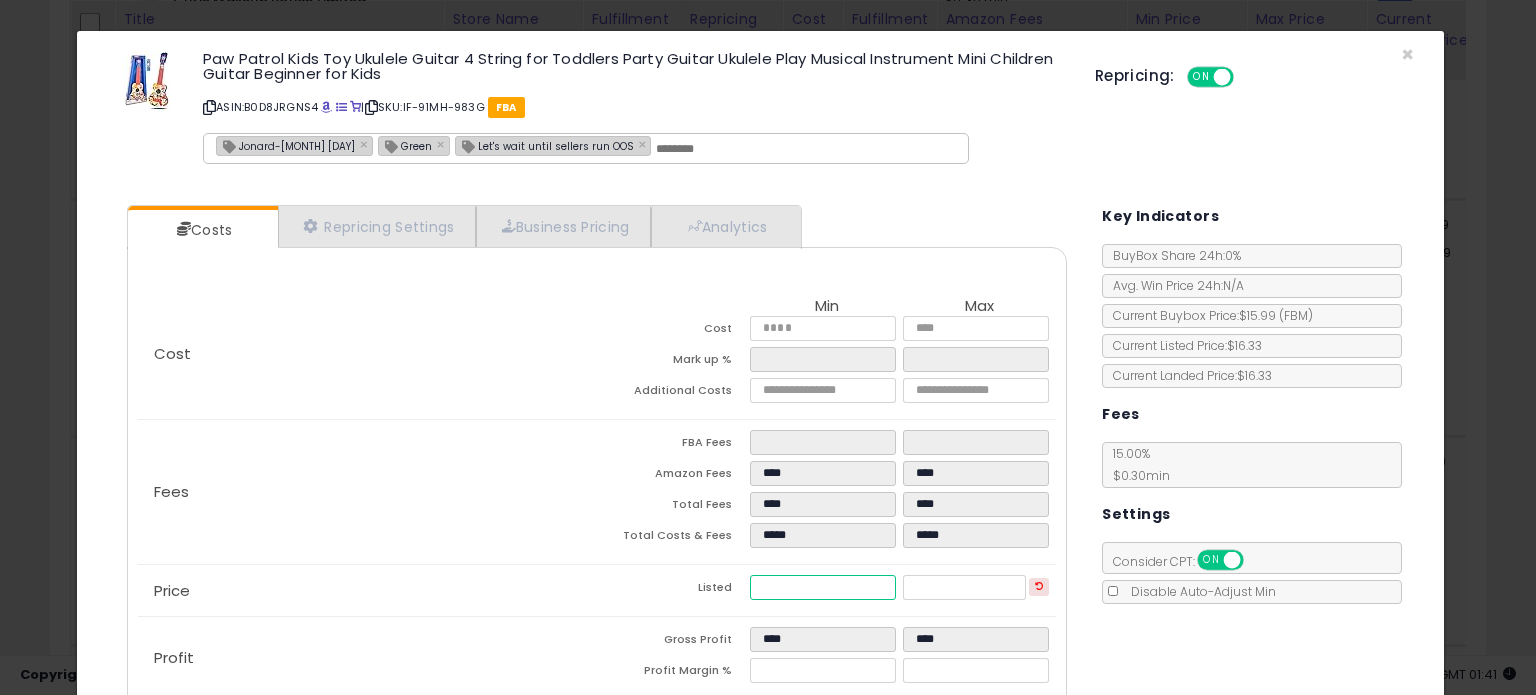 type on "*" 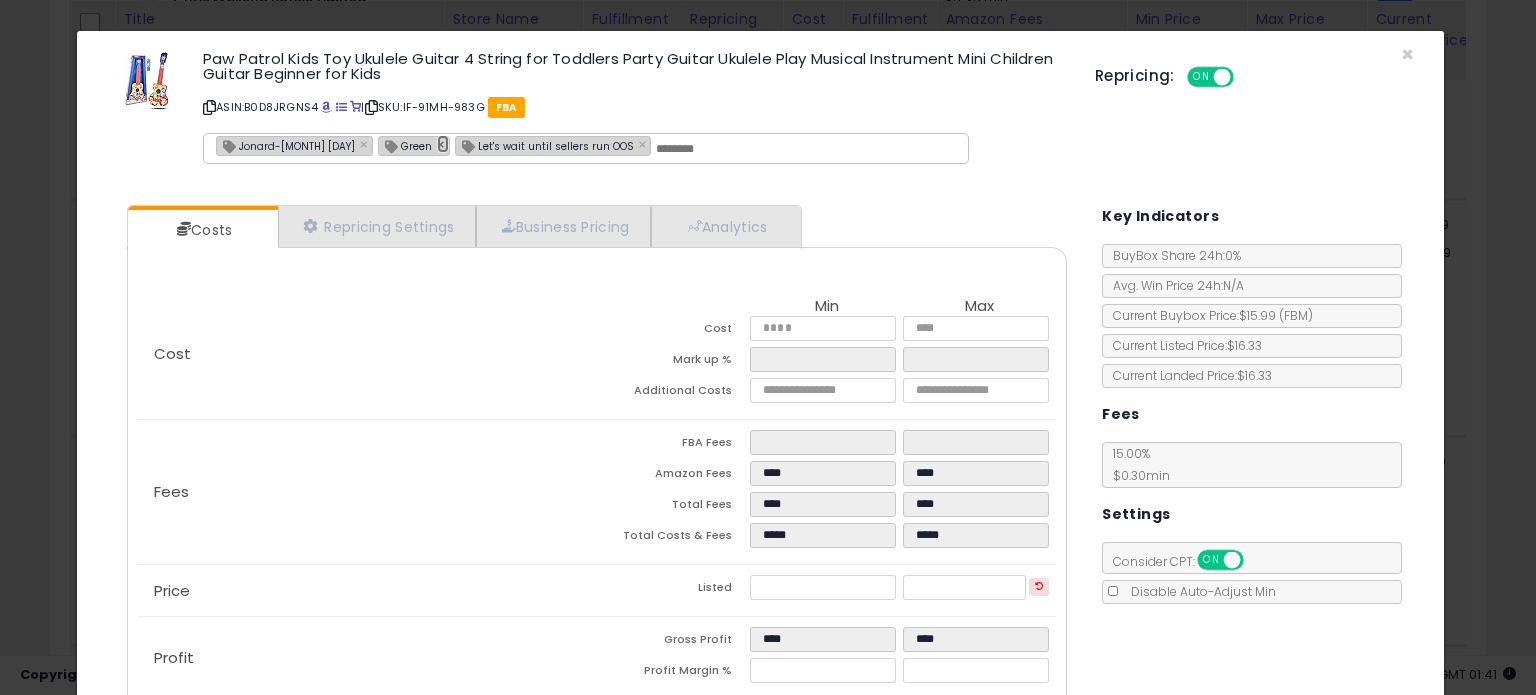 click on "×" at bounding box center (443, 144) 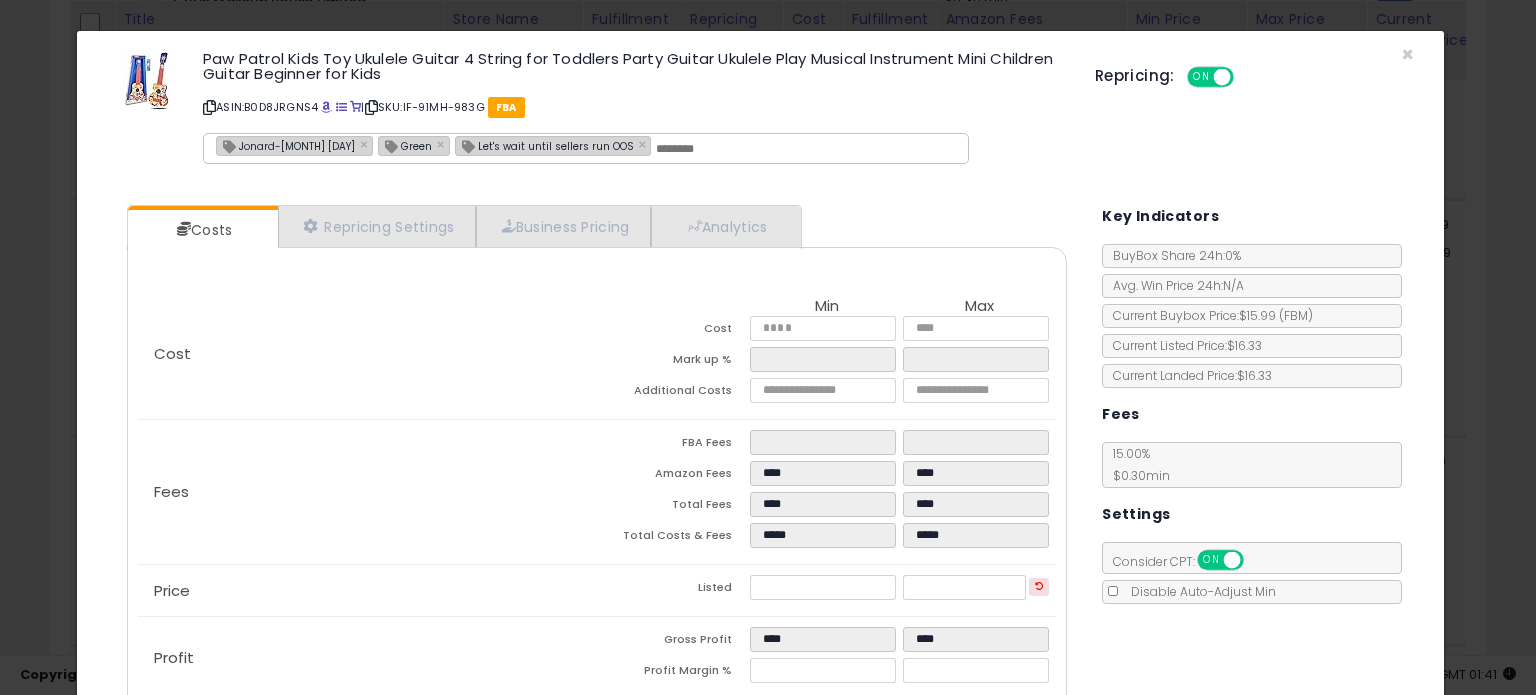type on "**********" 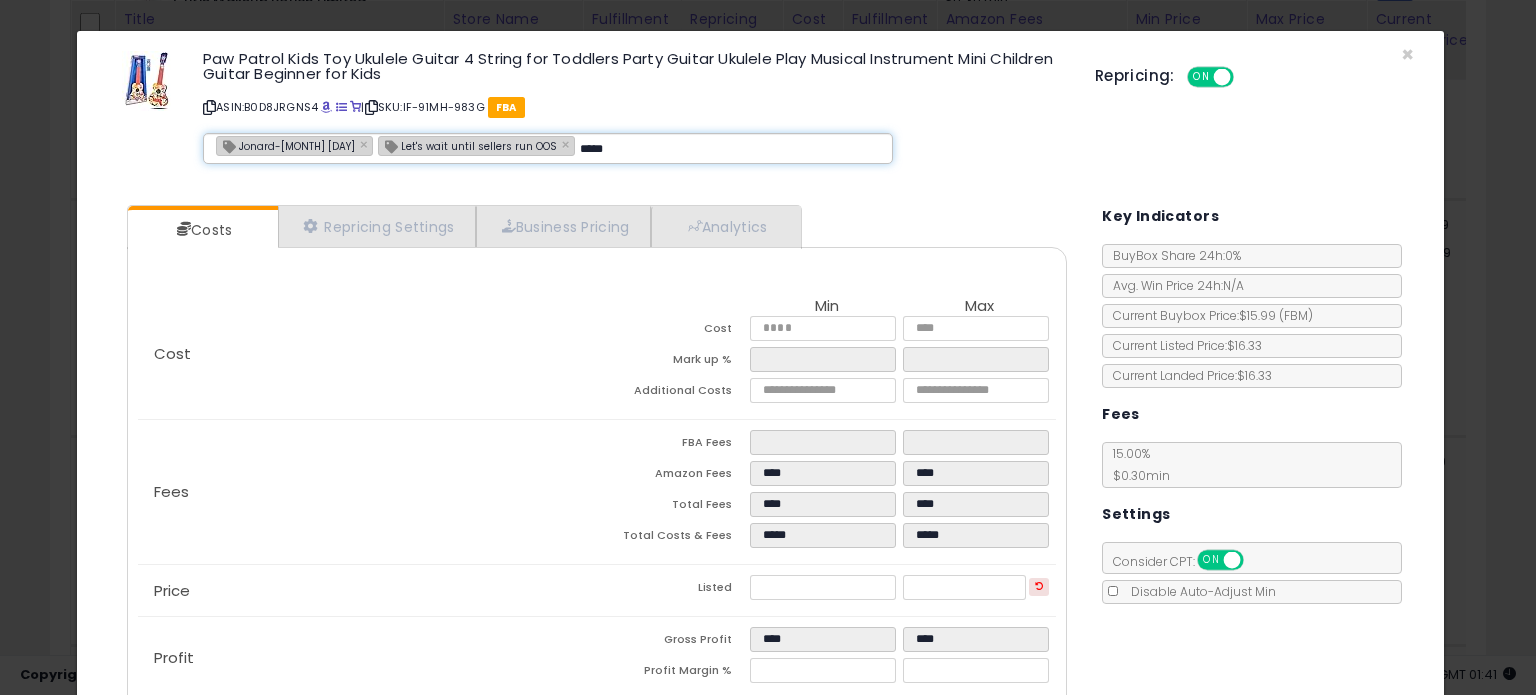 type on "******" 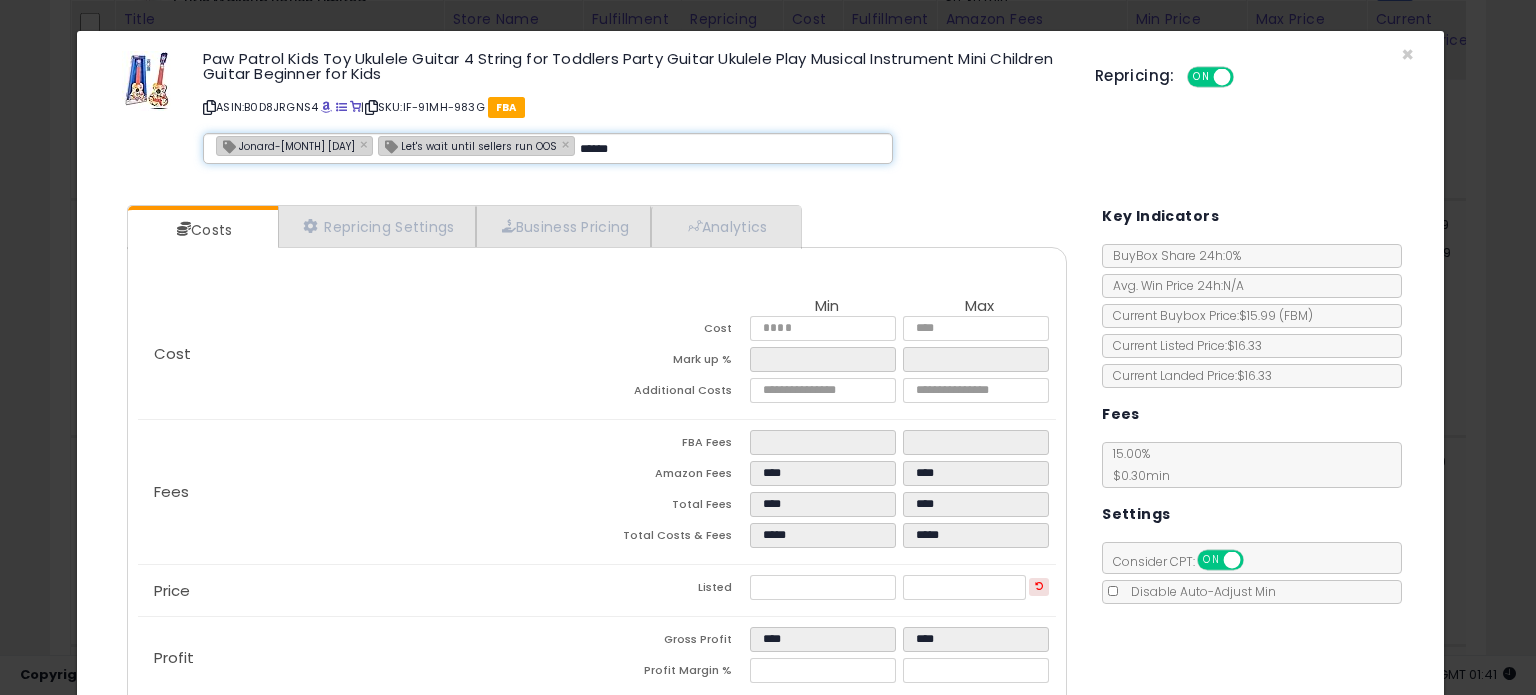 type on "**********" 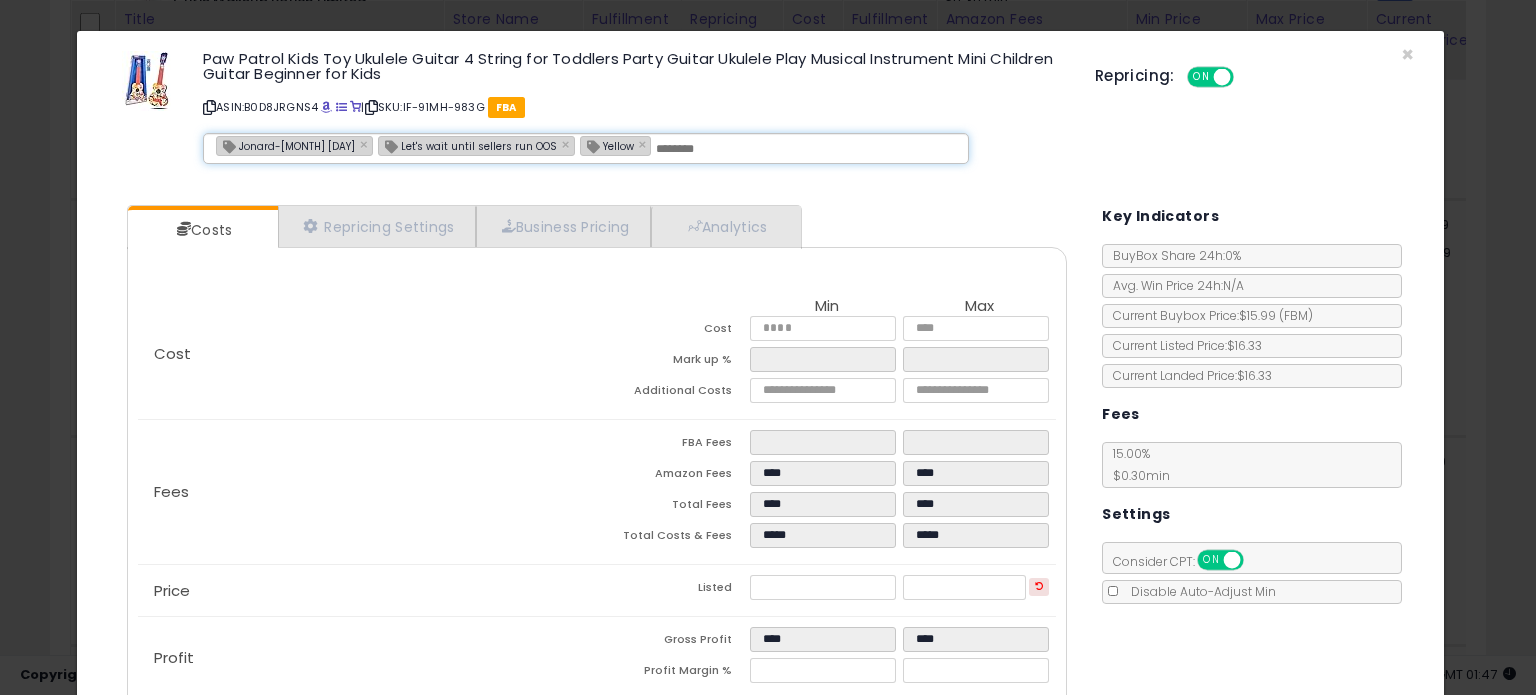 scroll, scrollTop: 120, scrollLeft: 0, axis: vertical 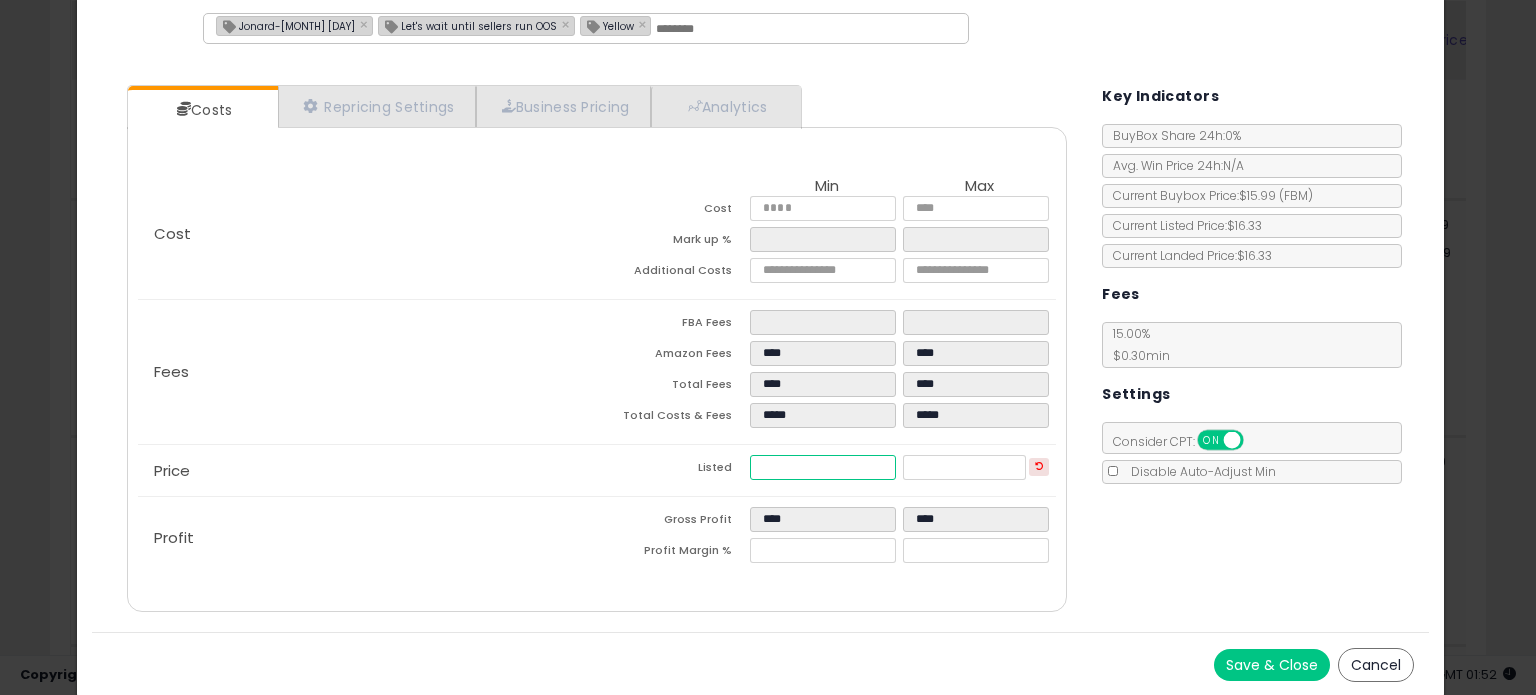 drag, startPoint x: 820, startPoint y: 466, endPoint x: 620, endPoint y: 452, distance: 200.4894 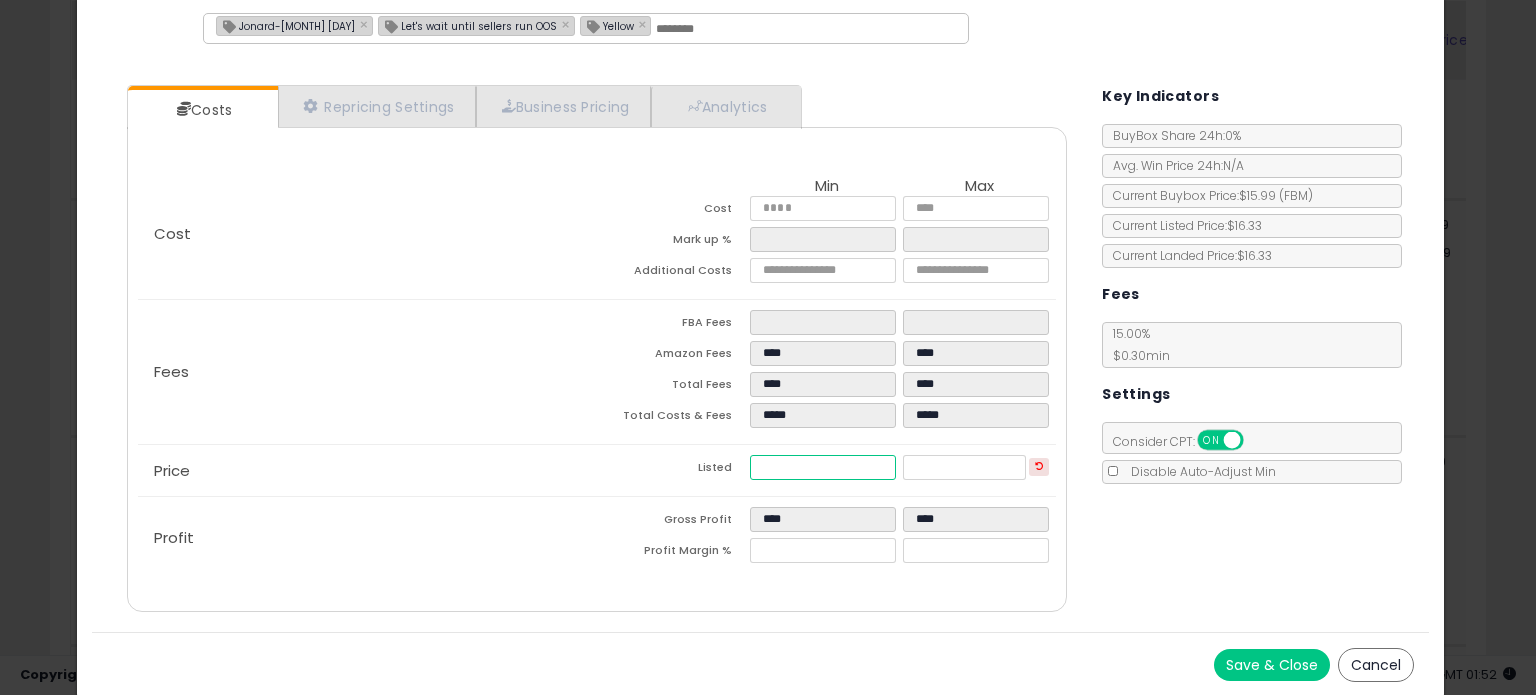 type on "****" 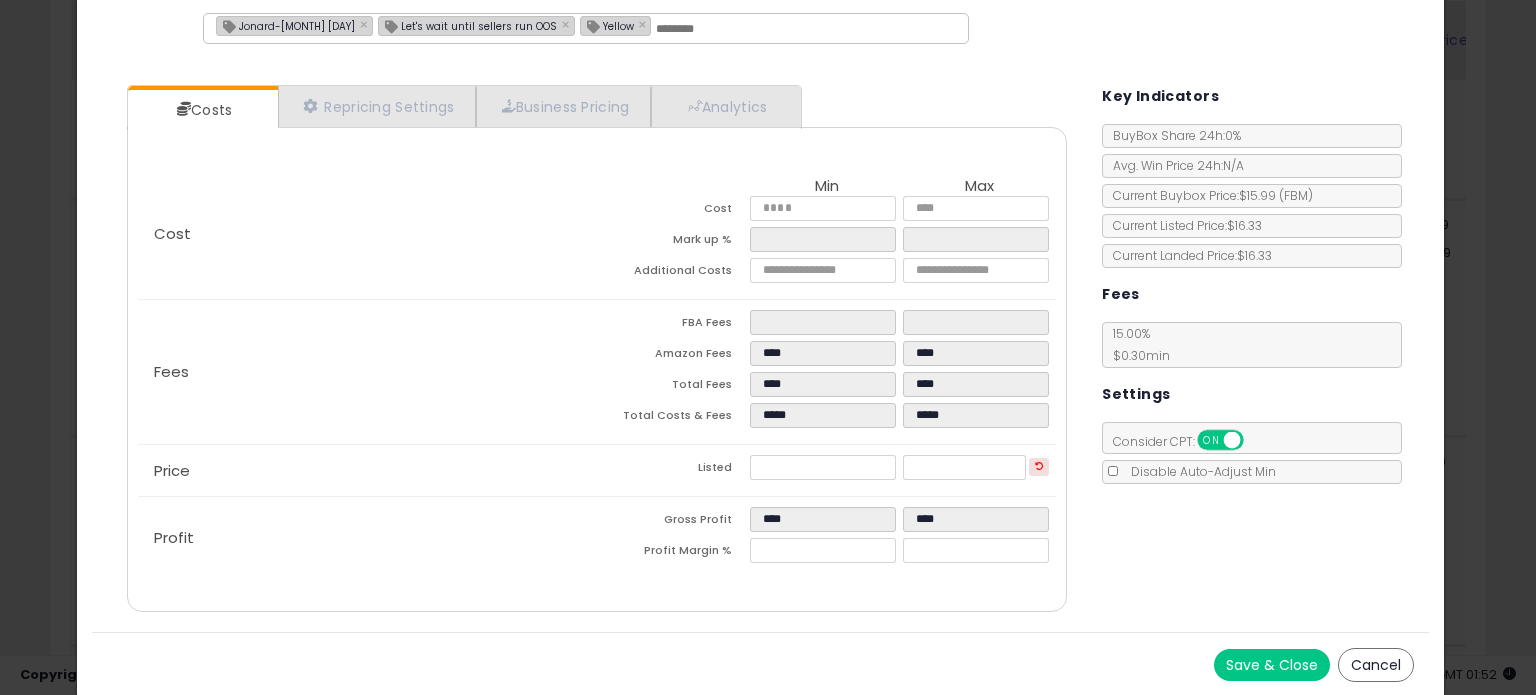 click on "Save & Close" at bounding box center [1272, 665] 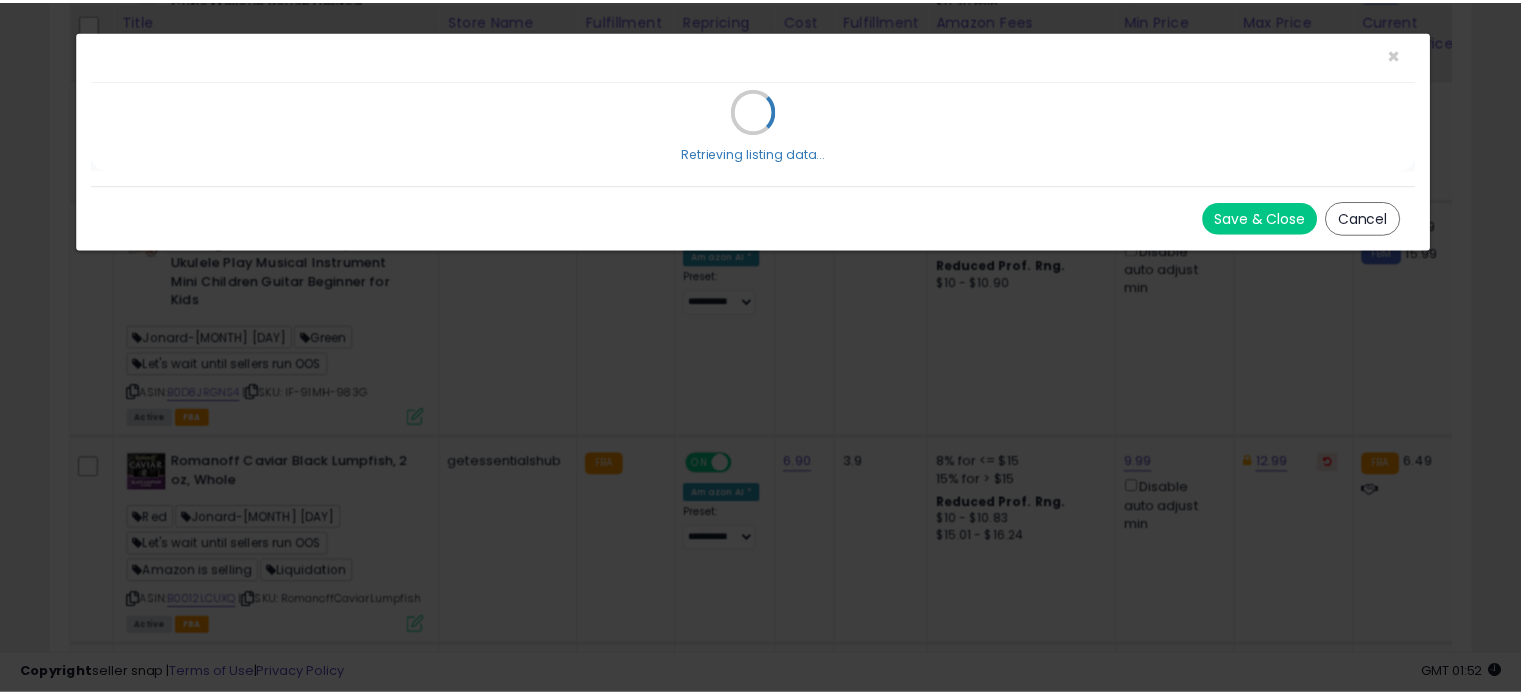 scroll, scrollTop: 0, scrollLeft: 0, axis: both 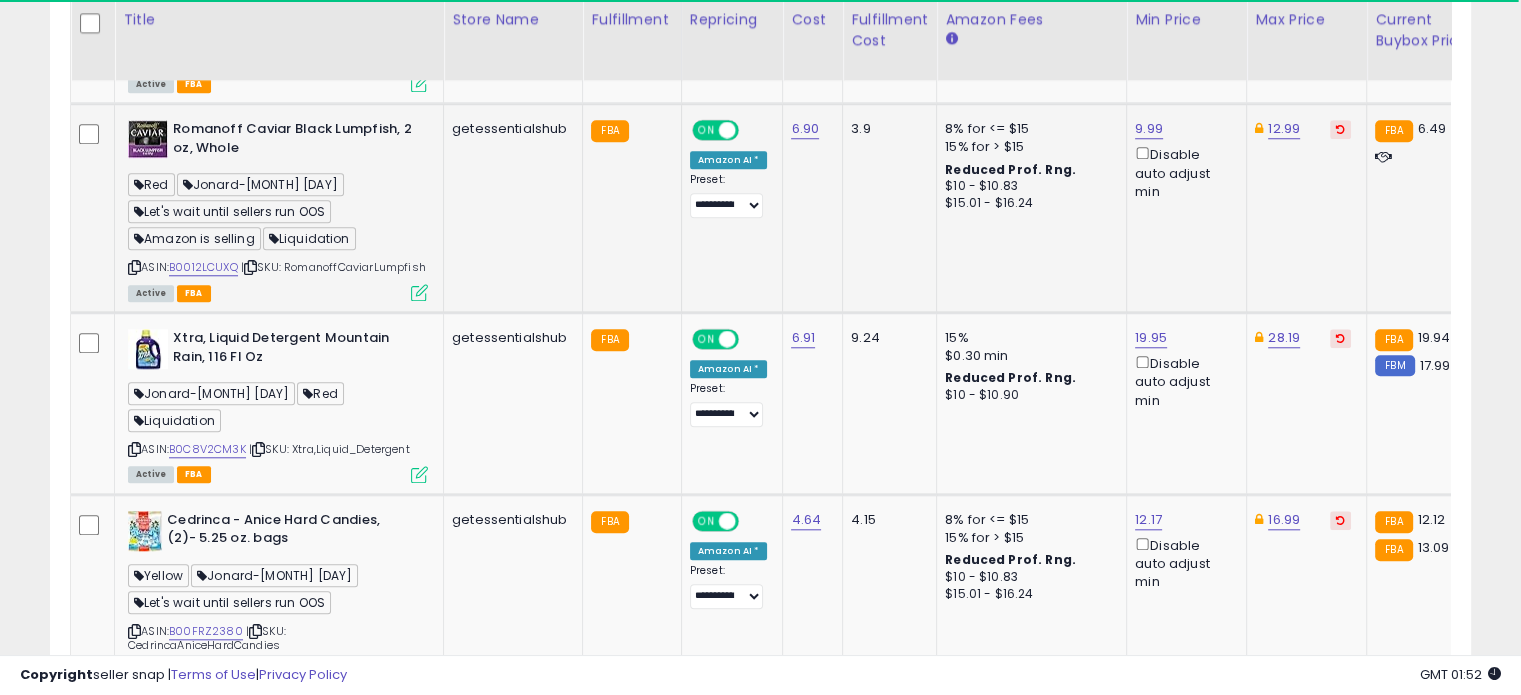 click at bounding box center (419, 292) 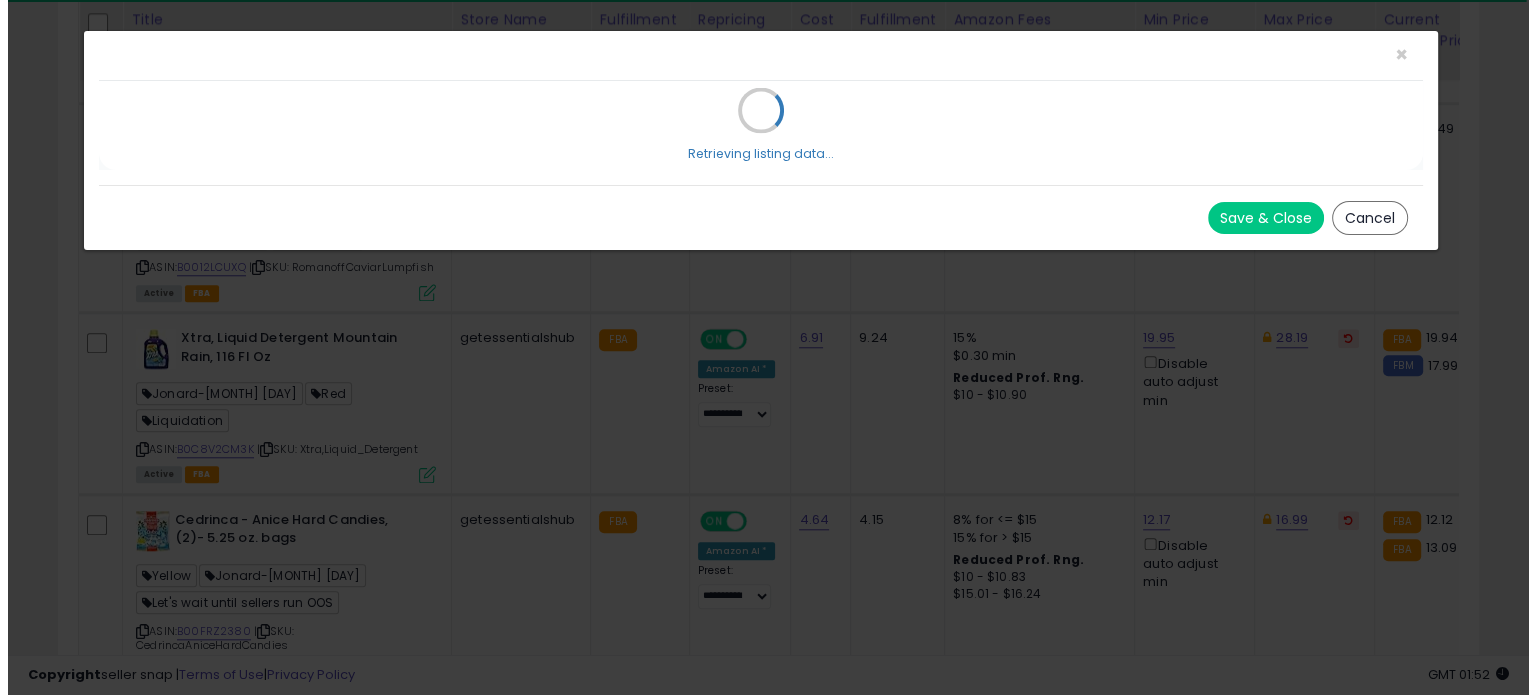 scroll, scrollTop: 999589, scrollLeft: 999168, axis: both 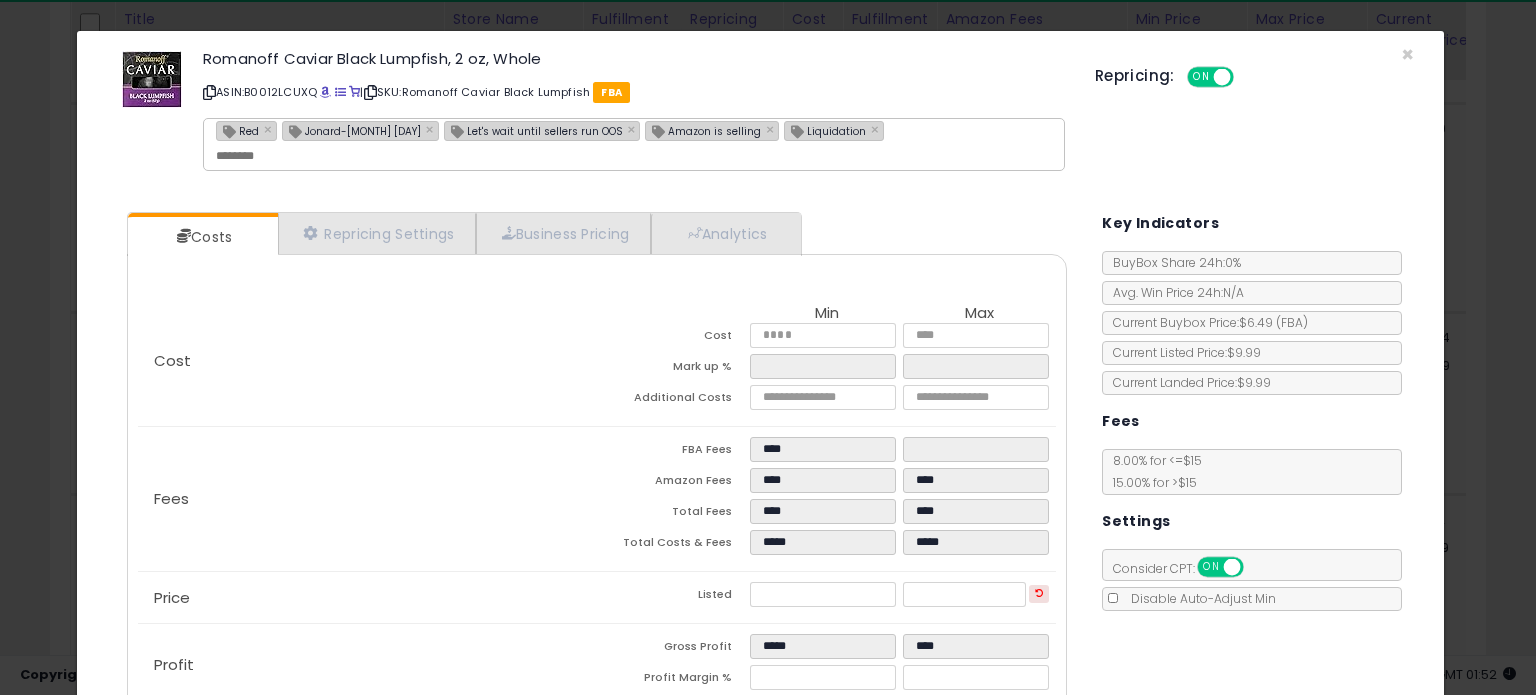 click on "Jonard-July 1st" at bounding box center (352, 130) 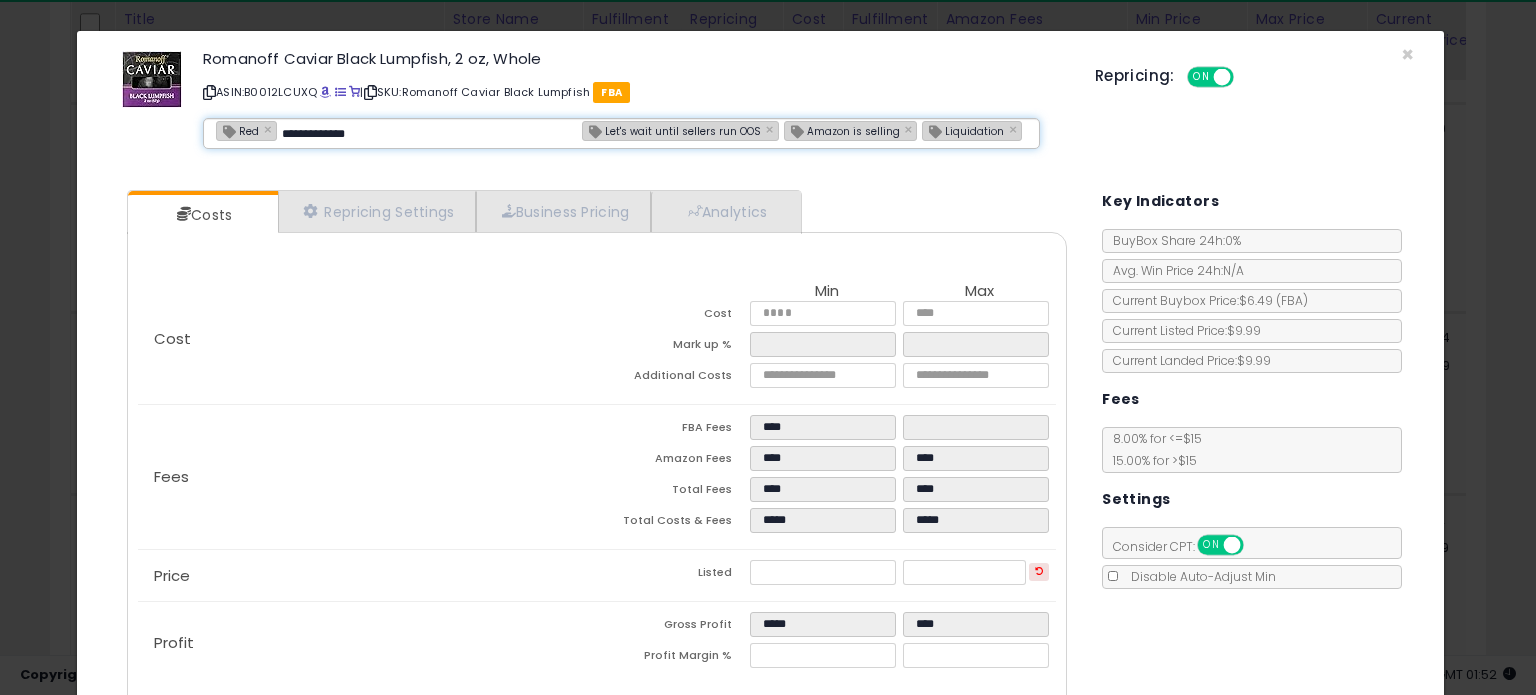 type on "**********" 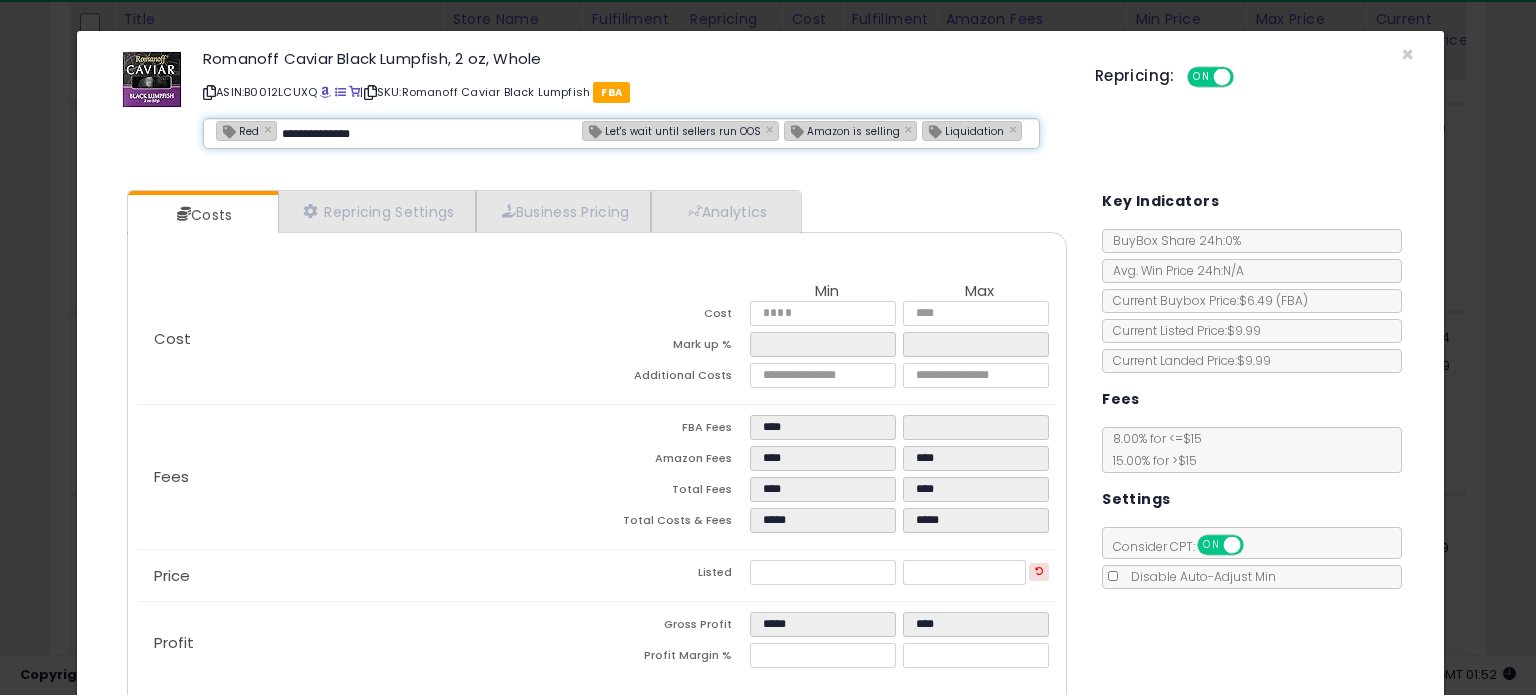 type 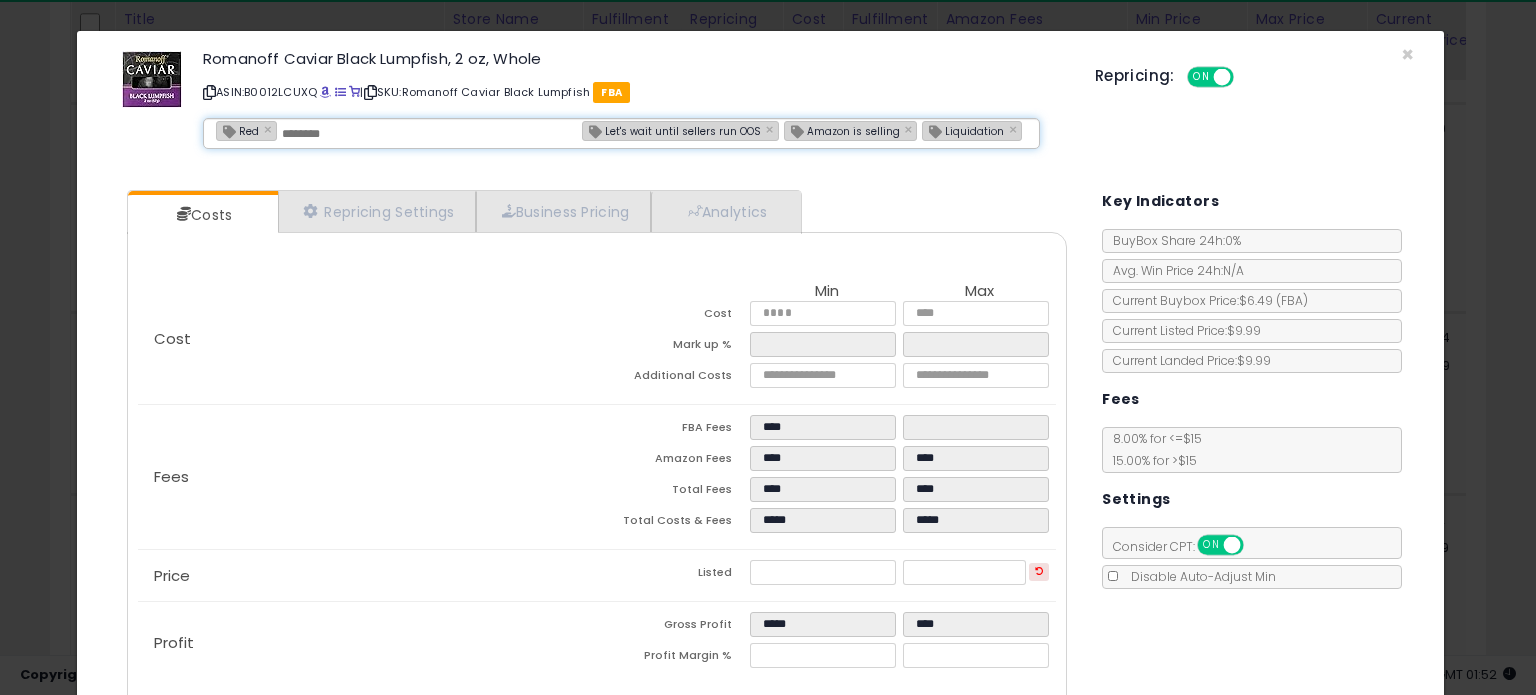 type on "**********" 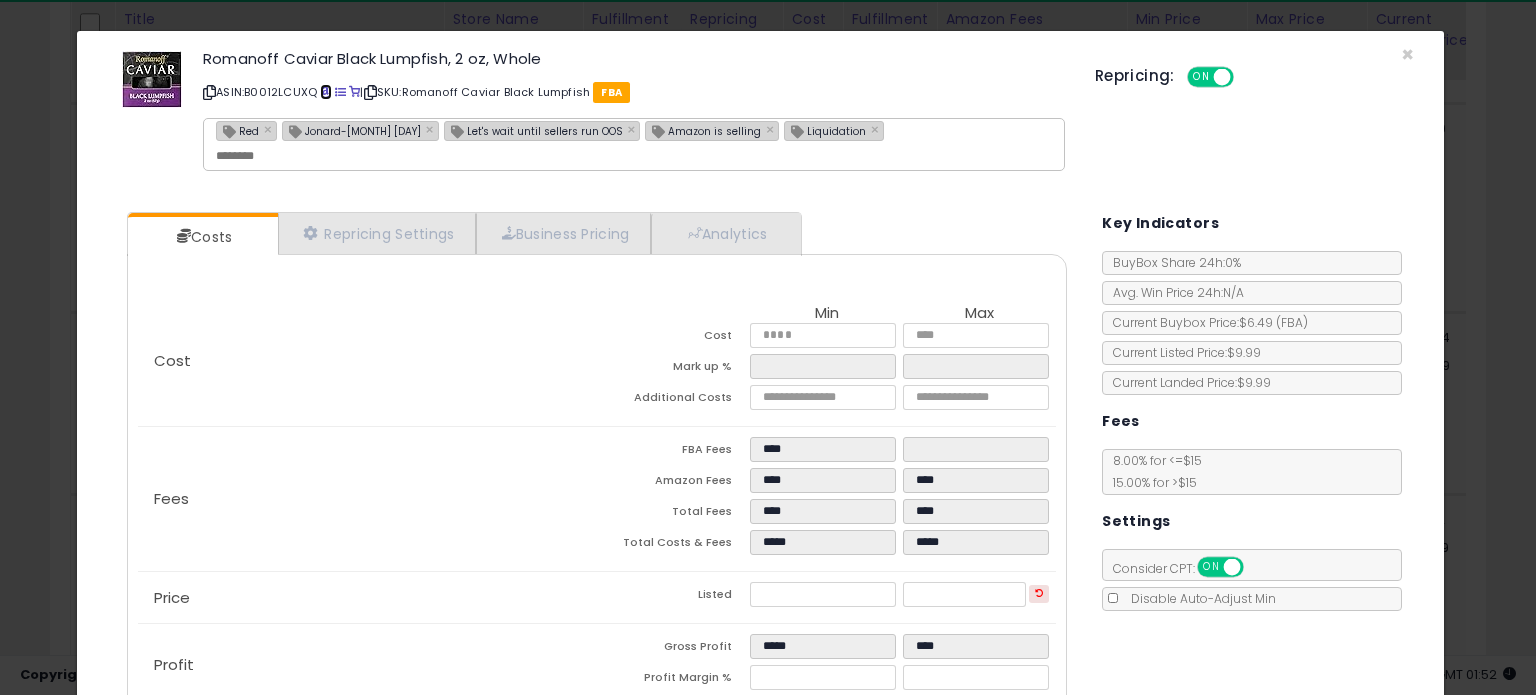 click at bounding box center (325, 92) 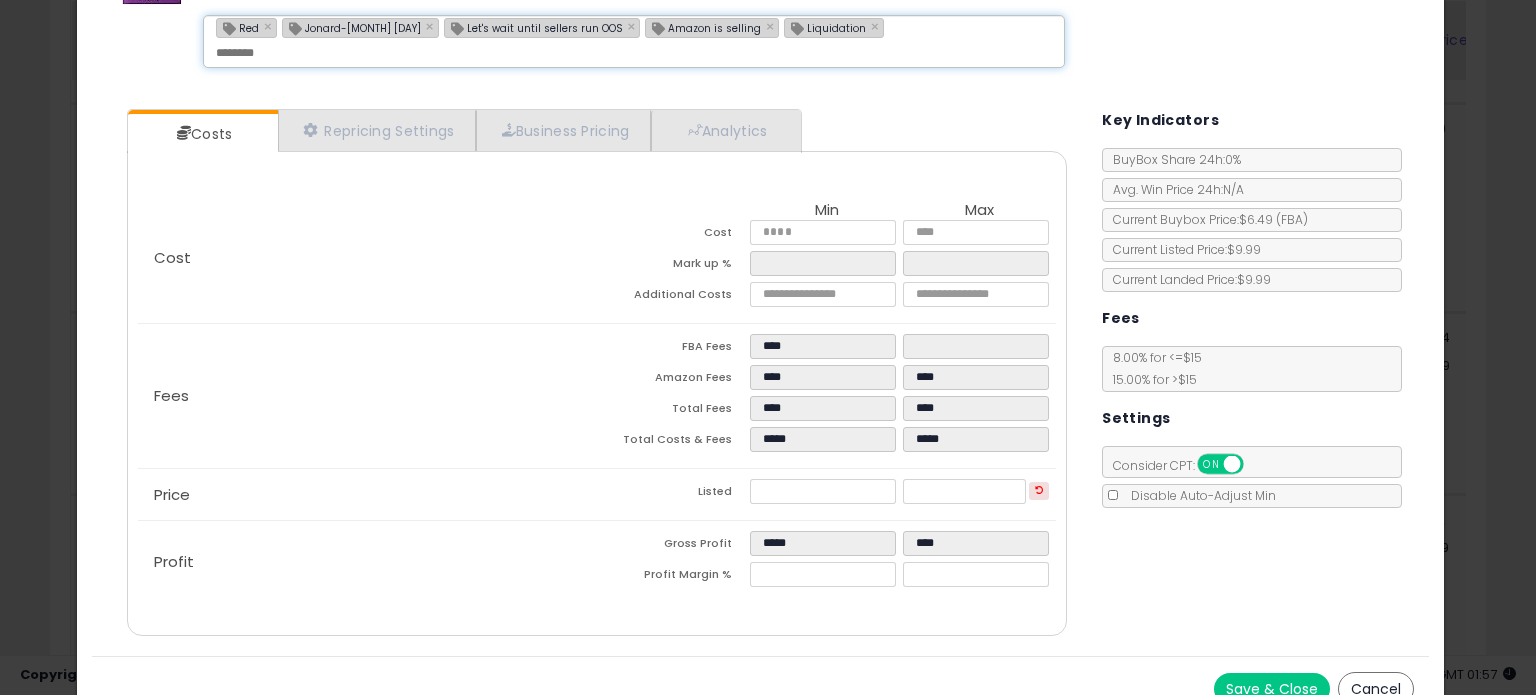 scroll, scrollTop: 126, scrollLeft: 0, axis: vertical 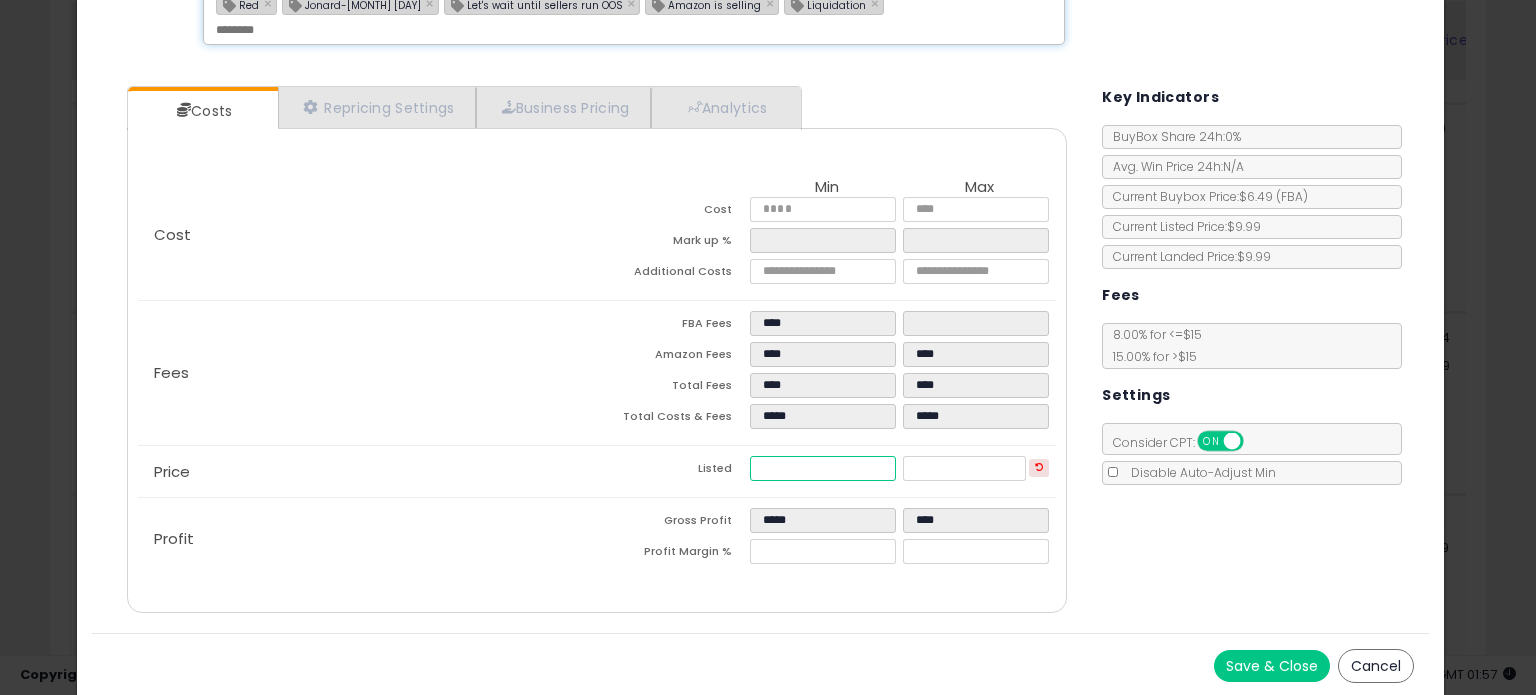 click on "****" at bounding box center [822, 468] 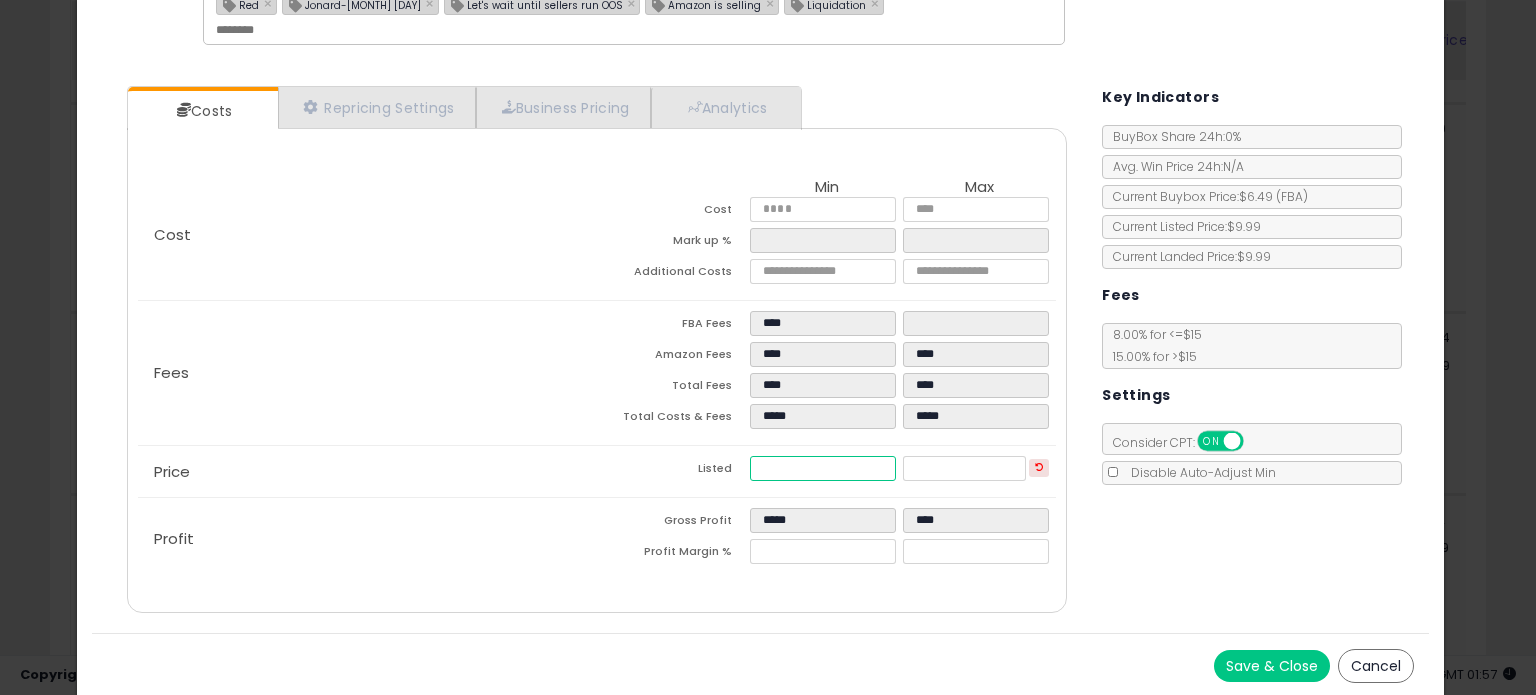 type on "****" 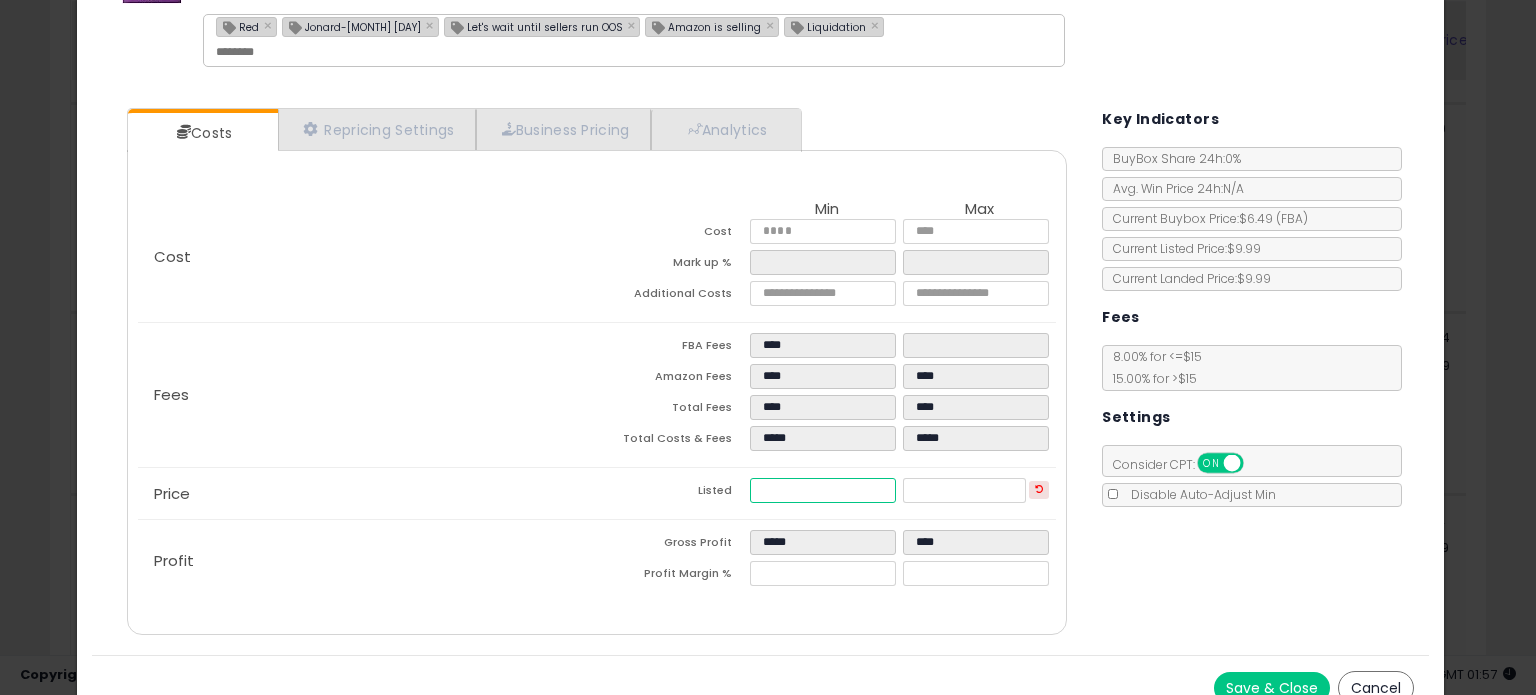 scroll, scrollTop: 126, scrollLeft: 0, axis: vertical 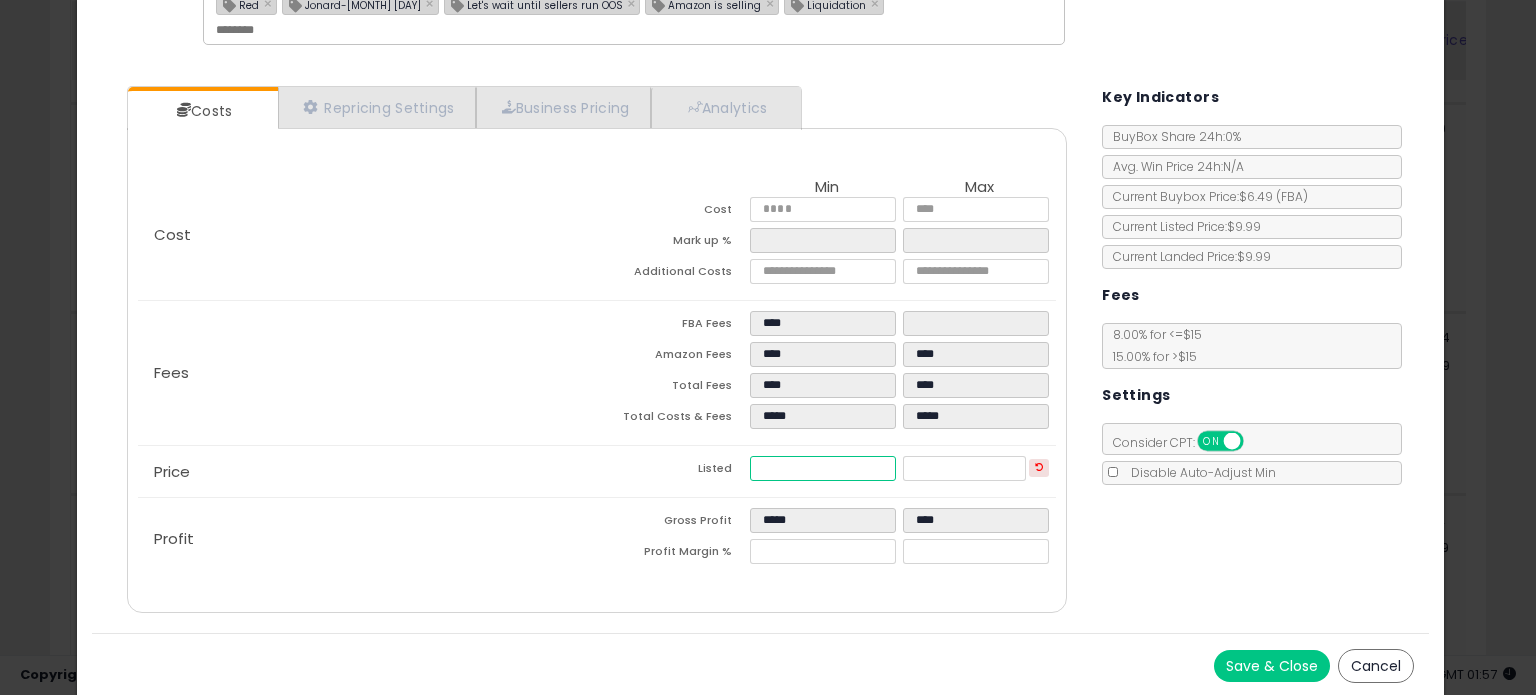 type on "****" 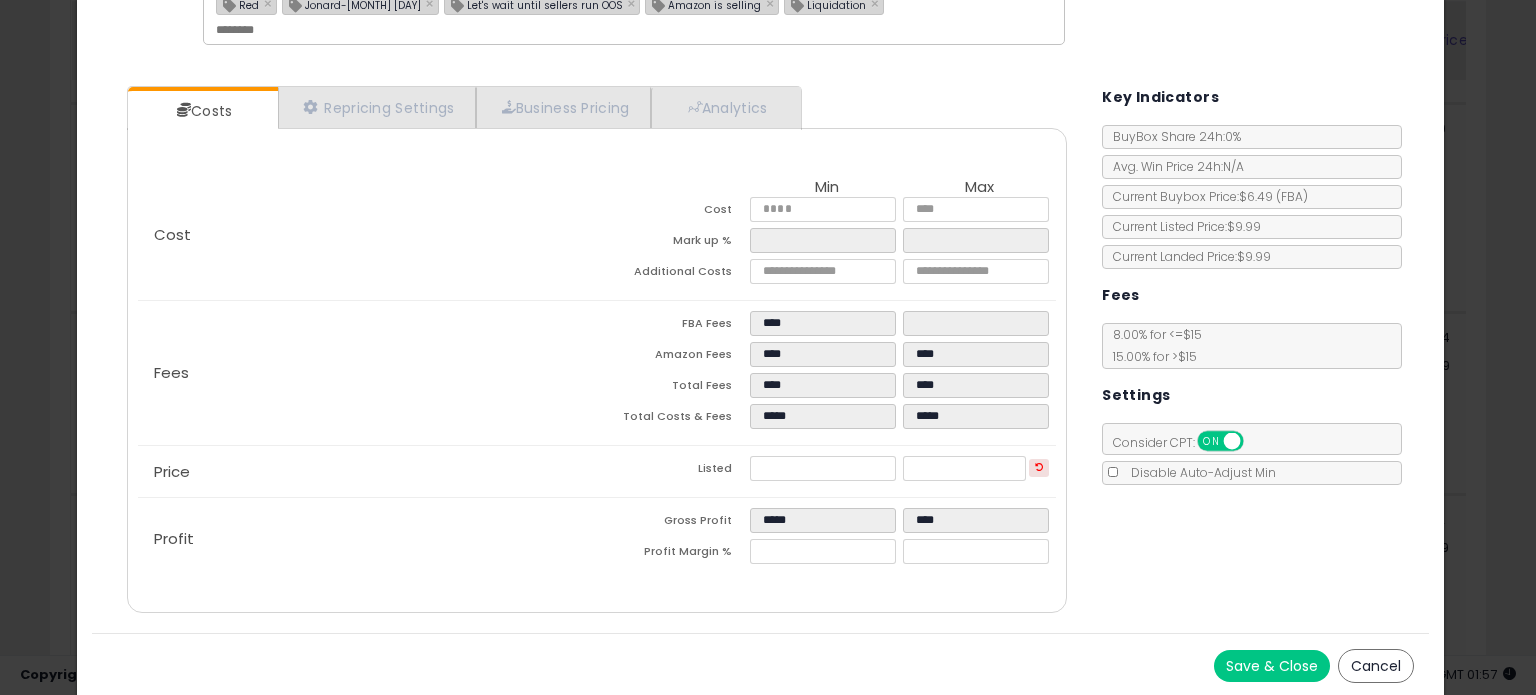 type on "******" 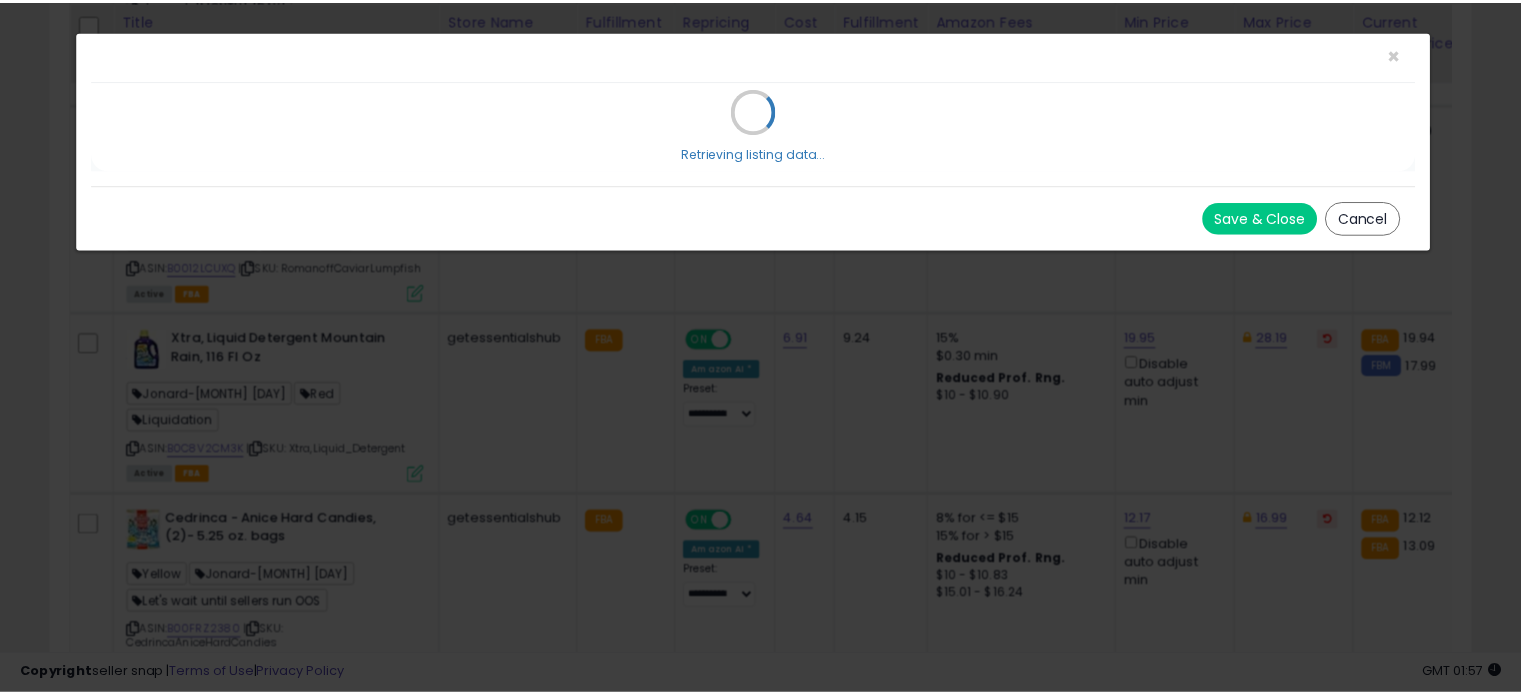 scroll, scrollTop: 0, scrollLeft: 0, axis: both 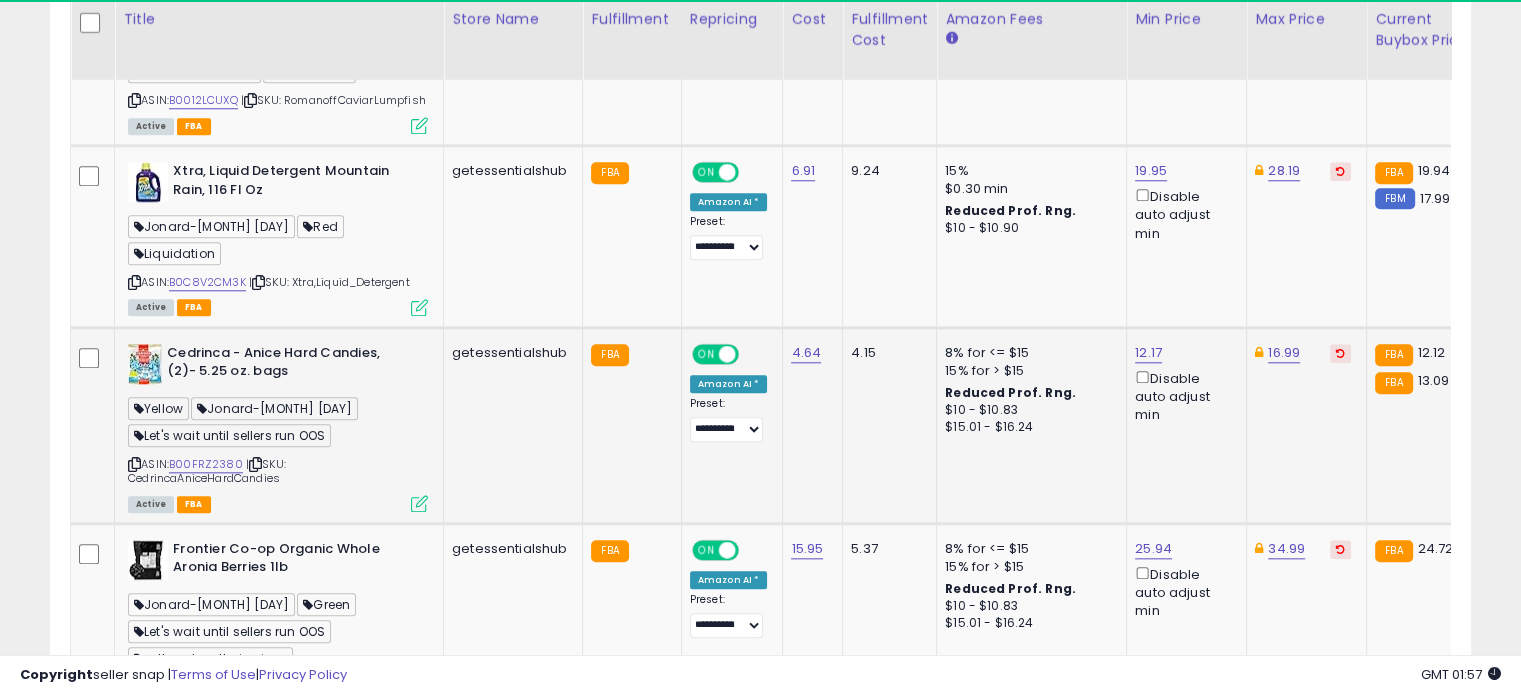 click at bounding box center (419, 503) 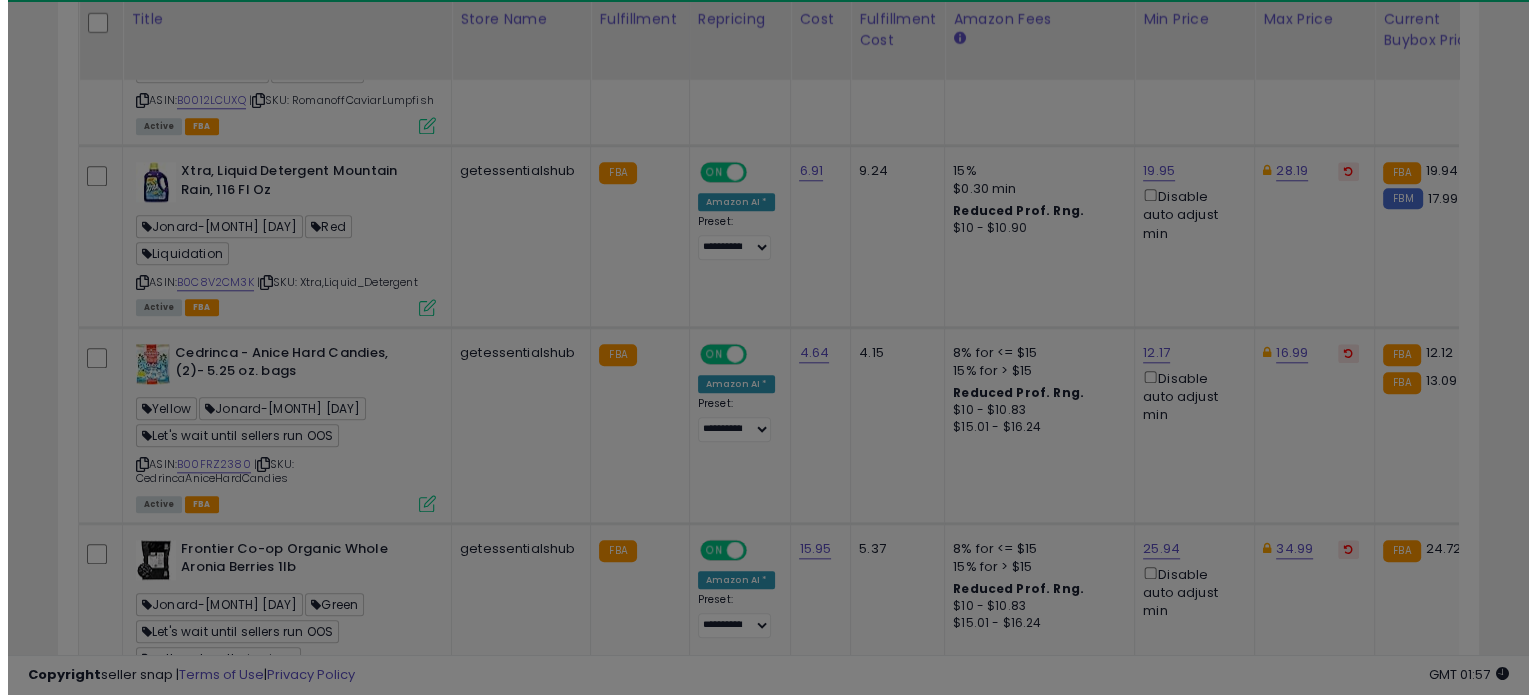 scroll, scrollTop: 999589, scrollLeft: 999168, axis: both 